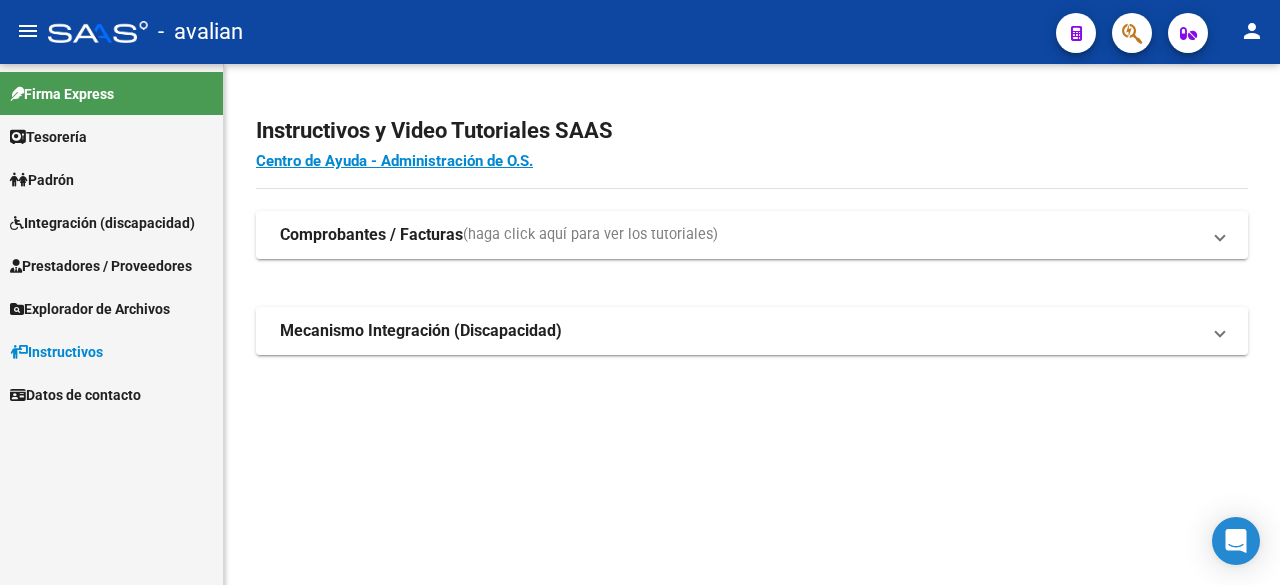 scroll, scrollTop: 0, scrollLeft: 0, axis: both 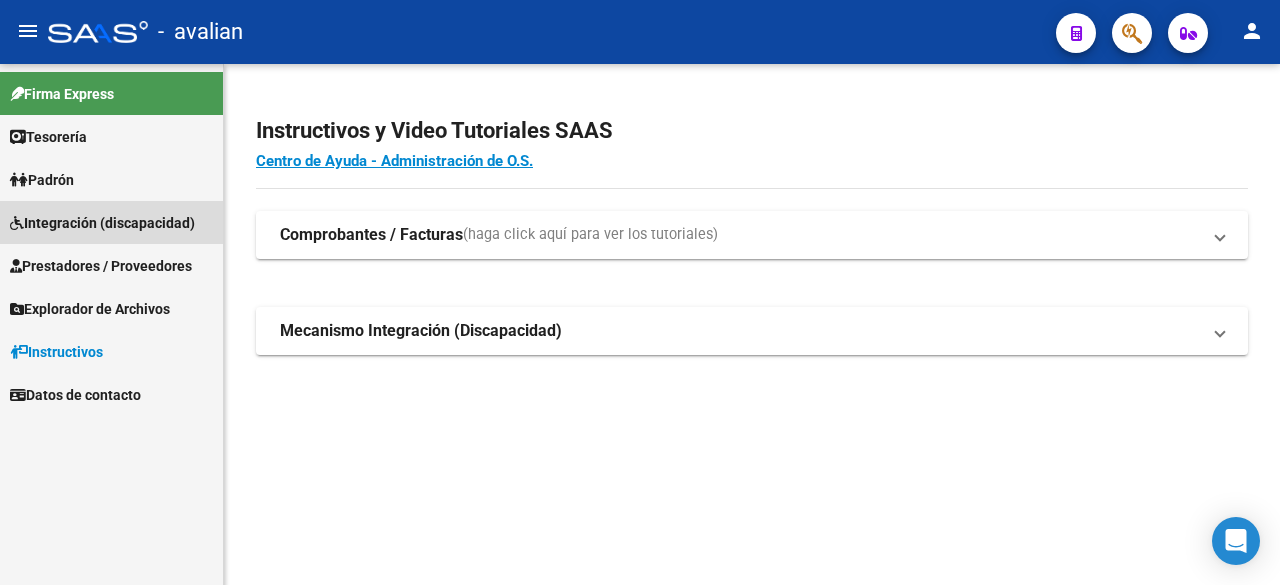 click on "Integración (discapacidad)" at bounding box center (102, 223) 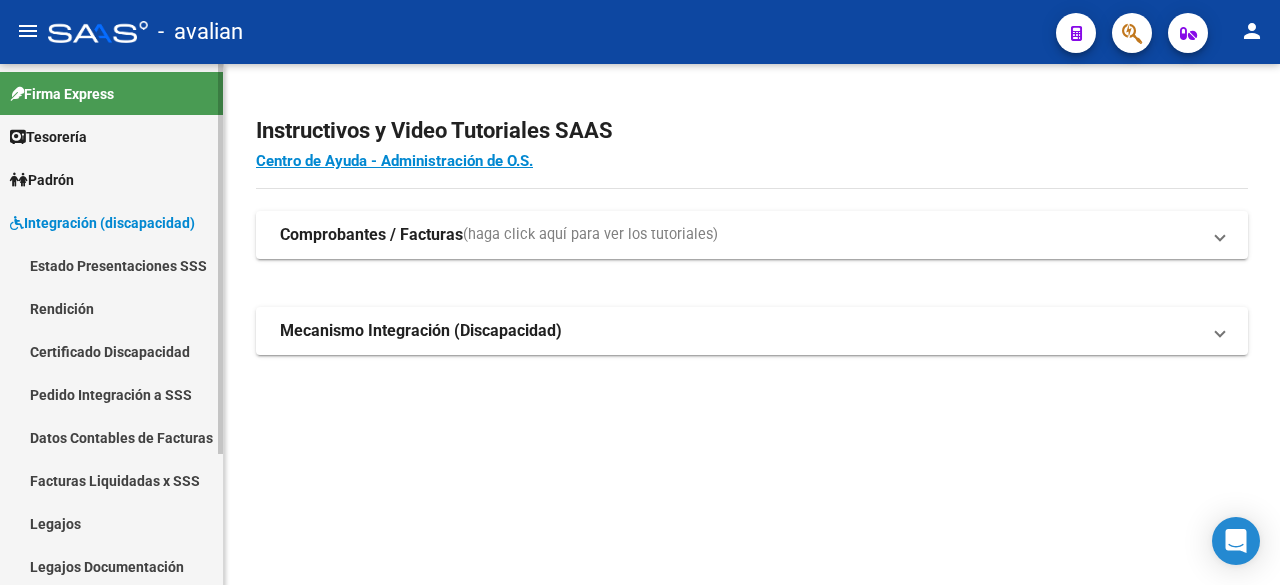 click on "Legajos" at bounding box center (111, 523) 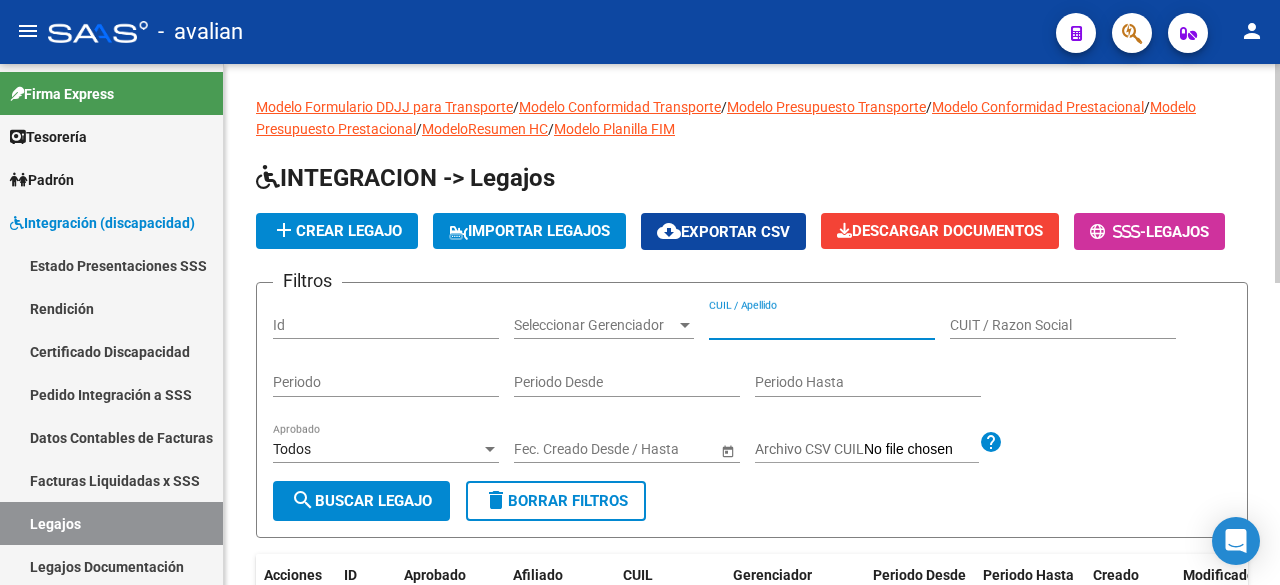 click on "CUIL / Apellido" at bounding box center (822, 325) 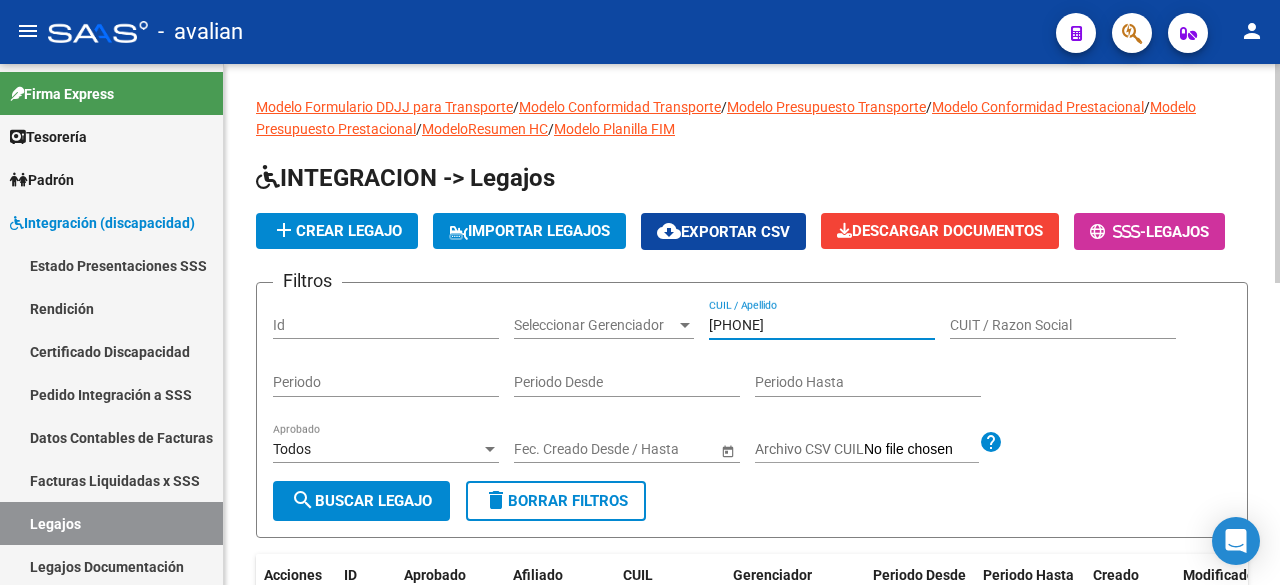 type on "[PHONE]" 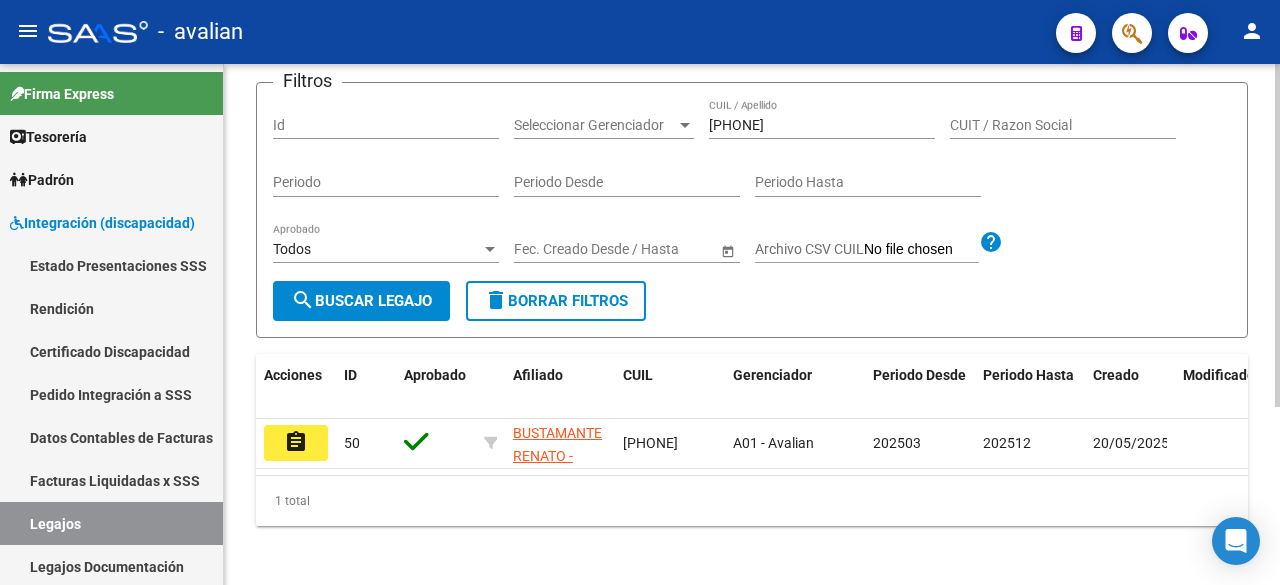 scroll, scrollTop: 270, scrollLeft: 0, axis: vertical 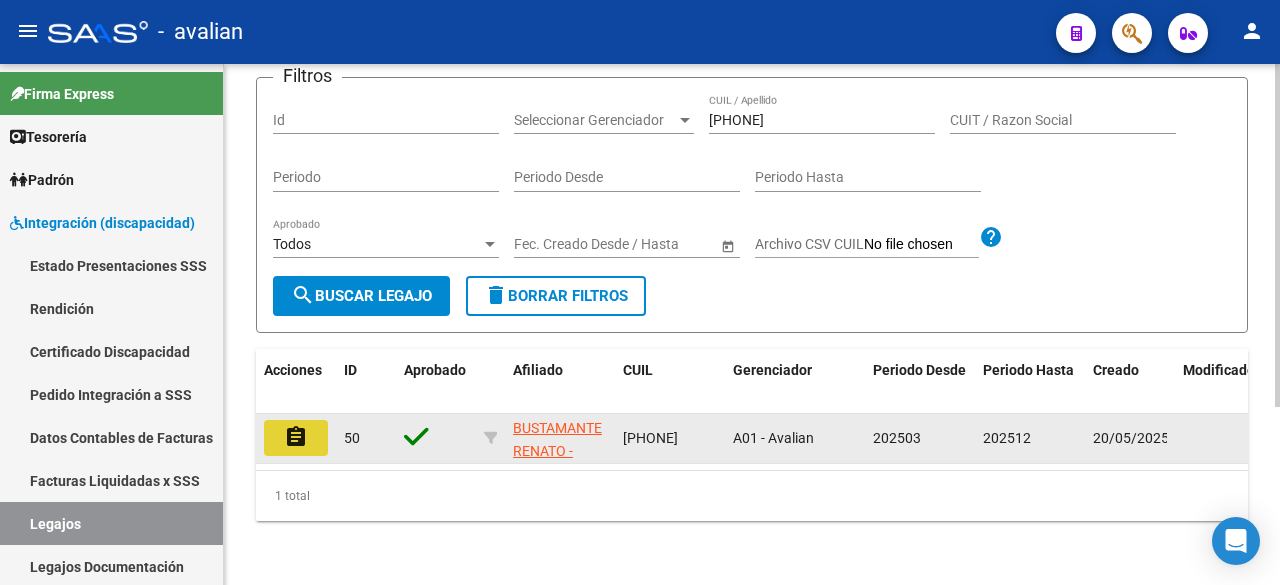 click on "assignment" 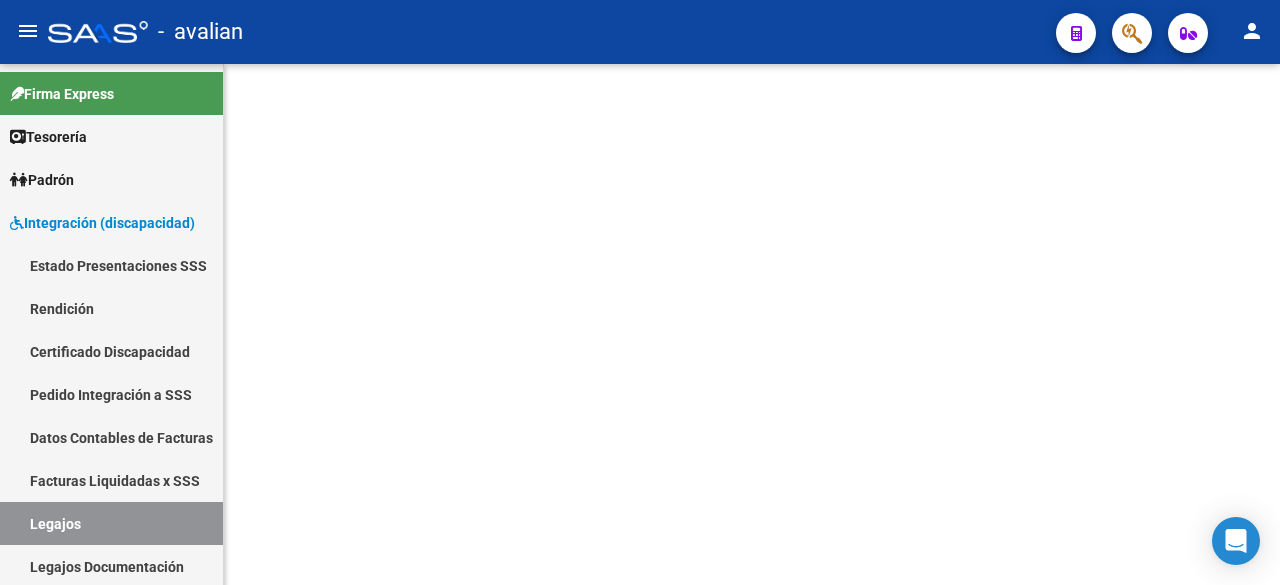scroll, scrollTop: 0, scrollLeft: 0, axis: both 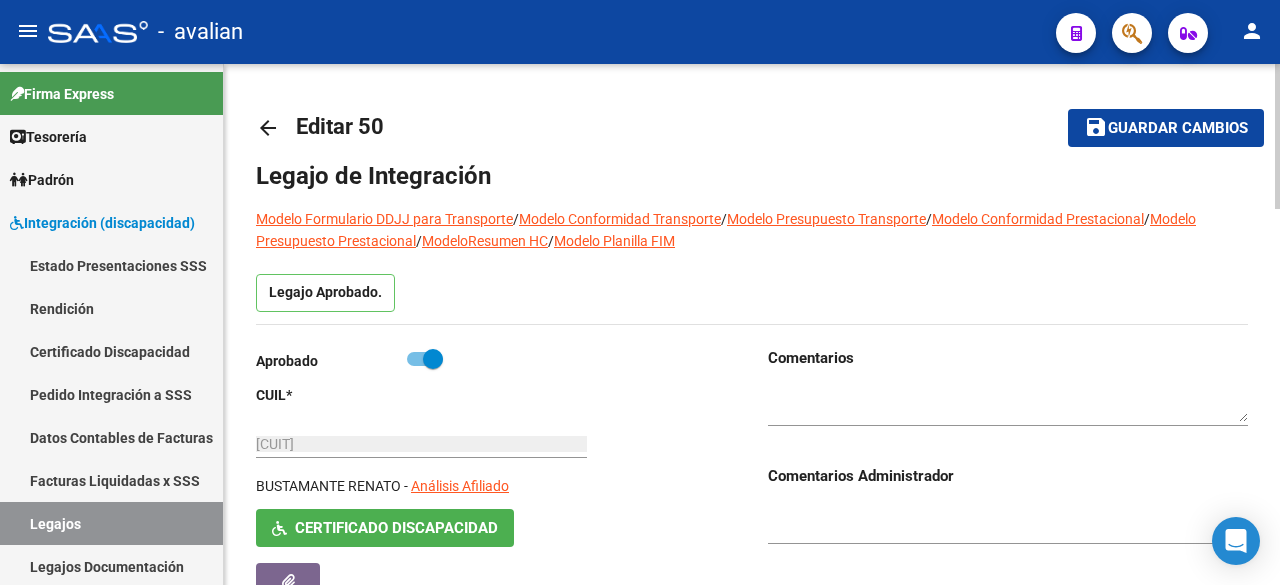 type on "BUSTAMANTE RENATO IVAN" 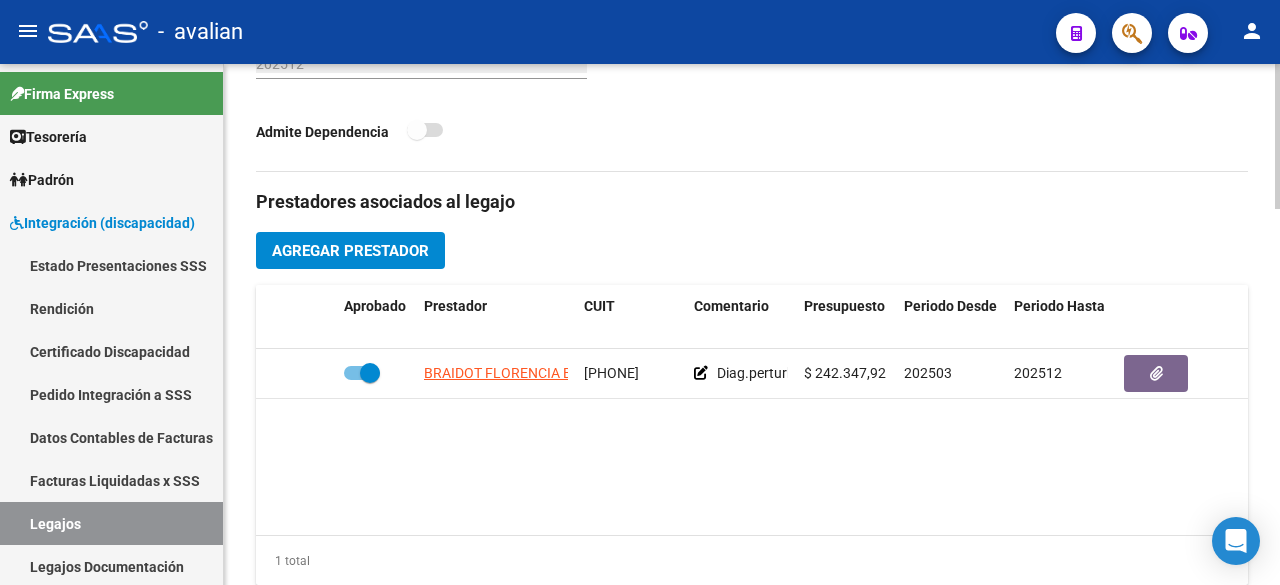 scroll, scrollTop: 900, scrollLeft: 0, axis: vertical 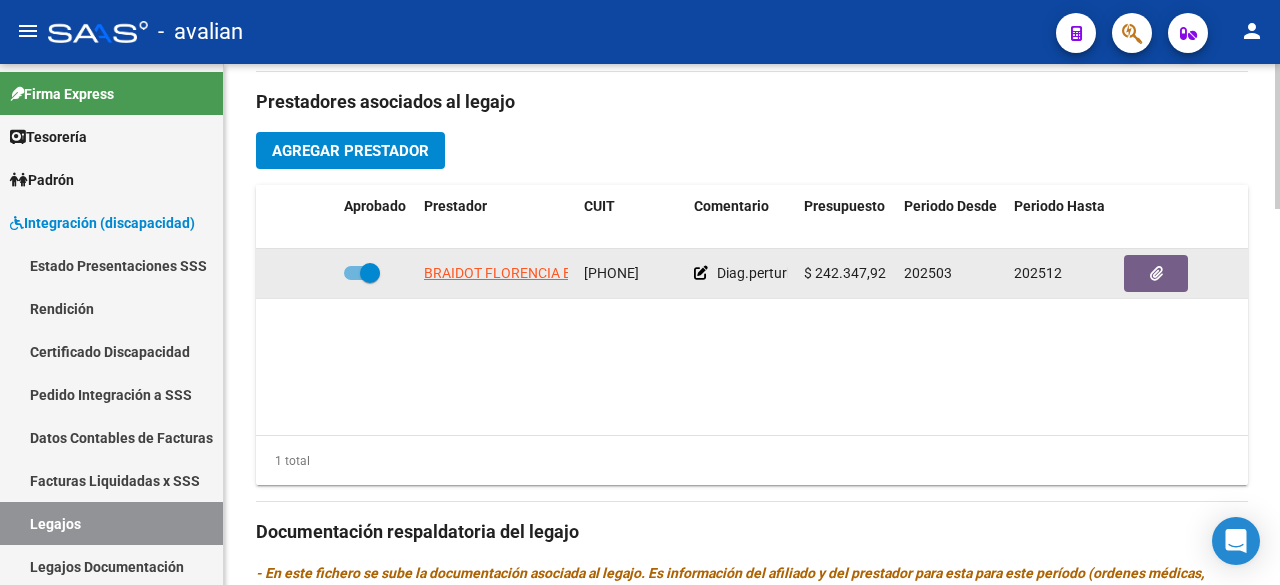 drag, startPoint x: 584, startPoint y: 267, endPoint x: 669, endPoint y: 265, distance: 85.02353 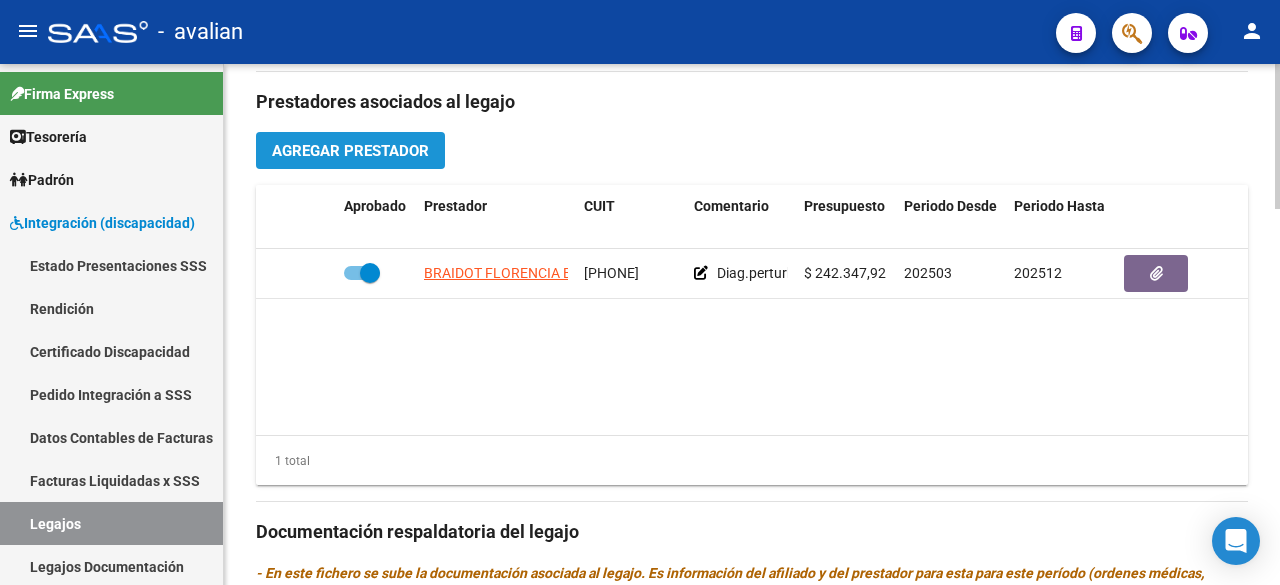 click on "Agregar Prestador" 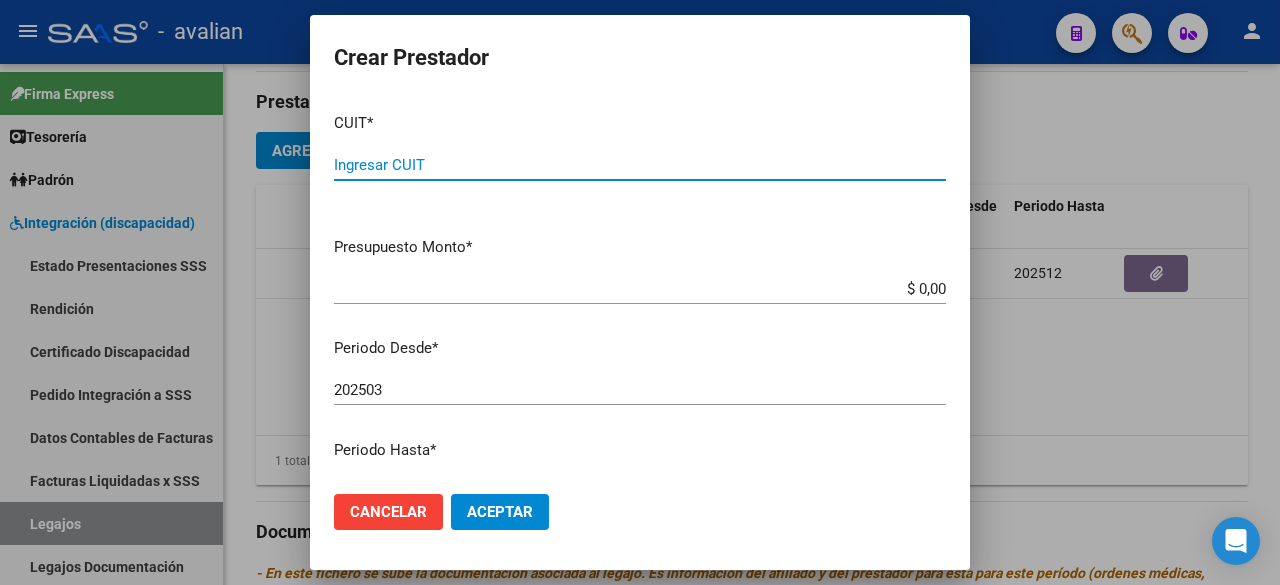 paste on "[NUMBER]" 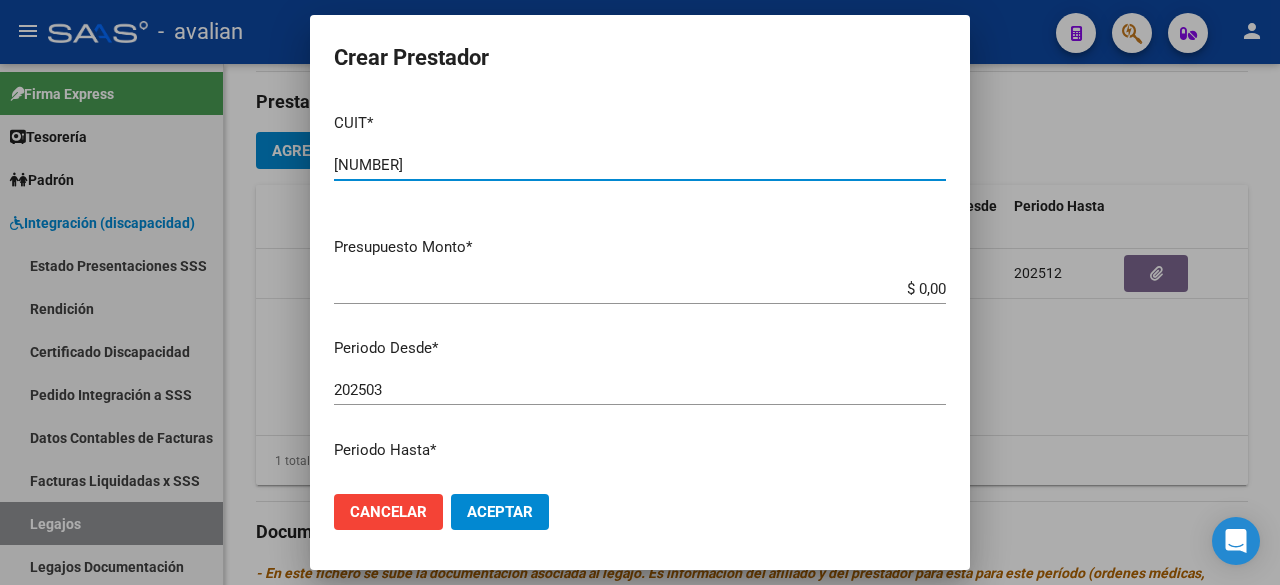 scroll, scrollTop: 200, scrollLeft: 0, axis: vertical 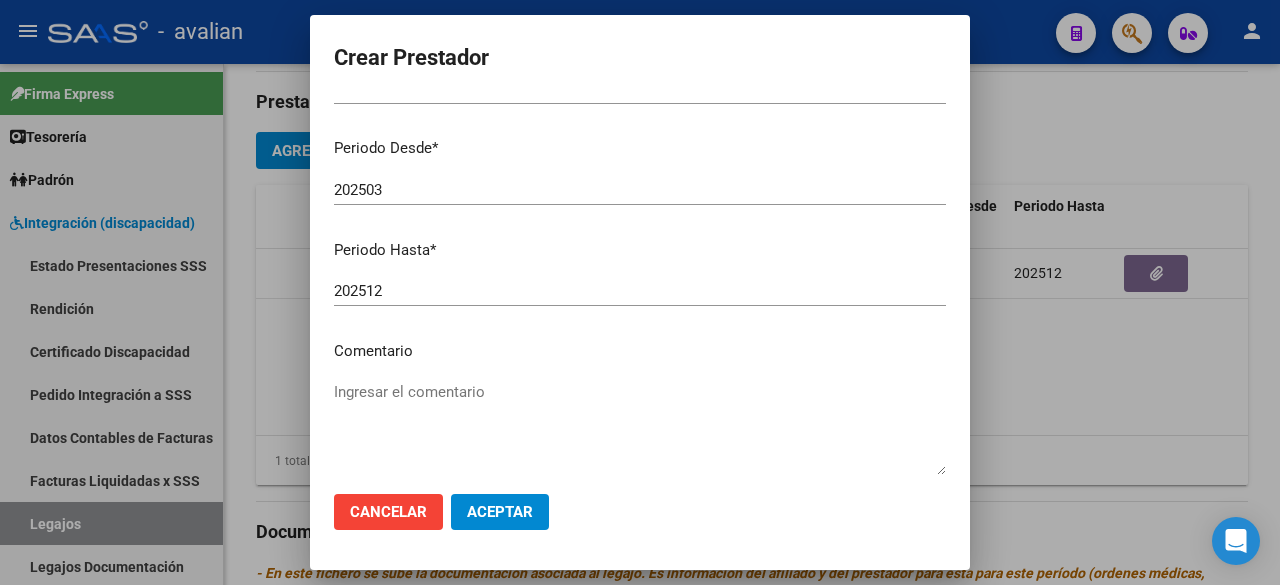 type on "[NUMBER]" 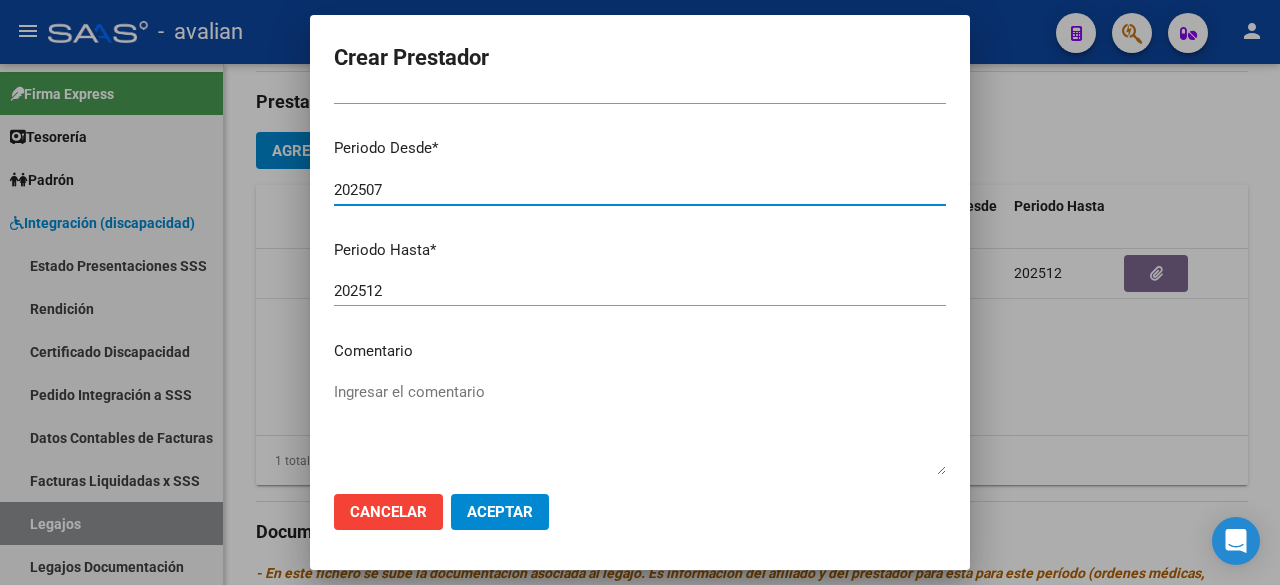 type on "202507" 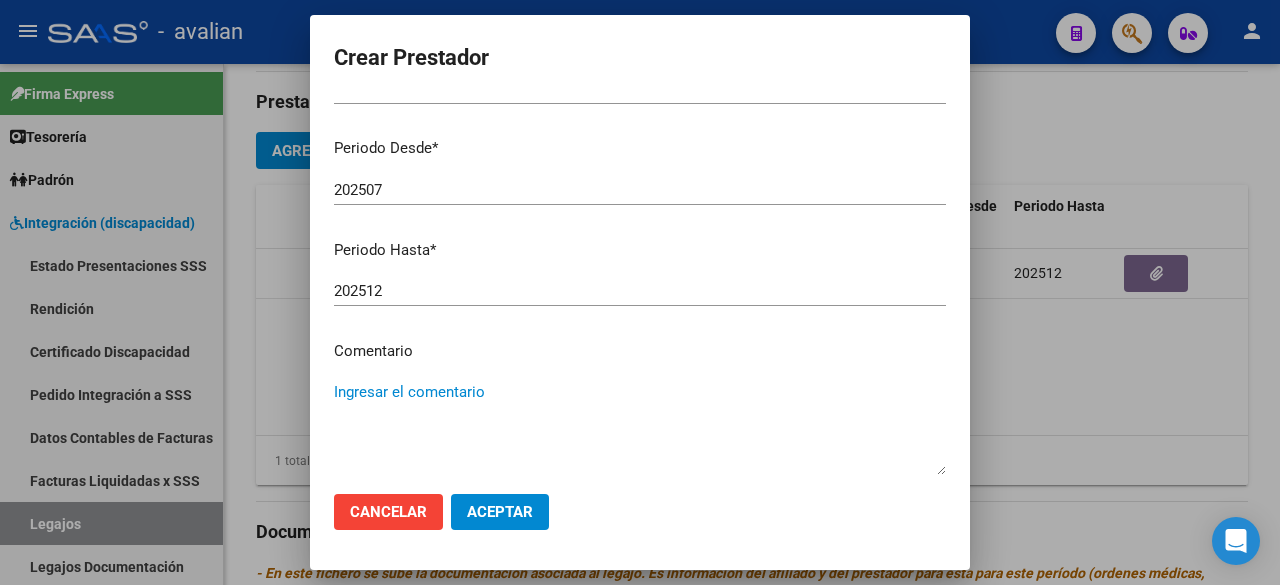 paste on "- Mód. maestra de apoyo: Prof. [LAST], [FIRST] ([NUMBER]) - Valor resol. vigente." 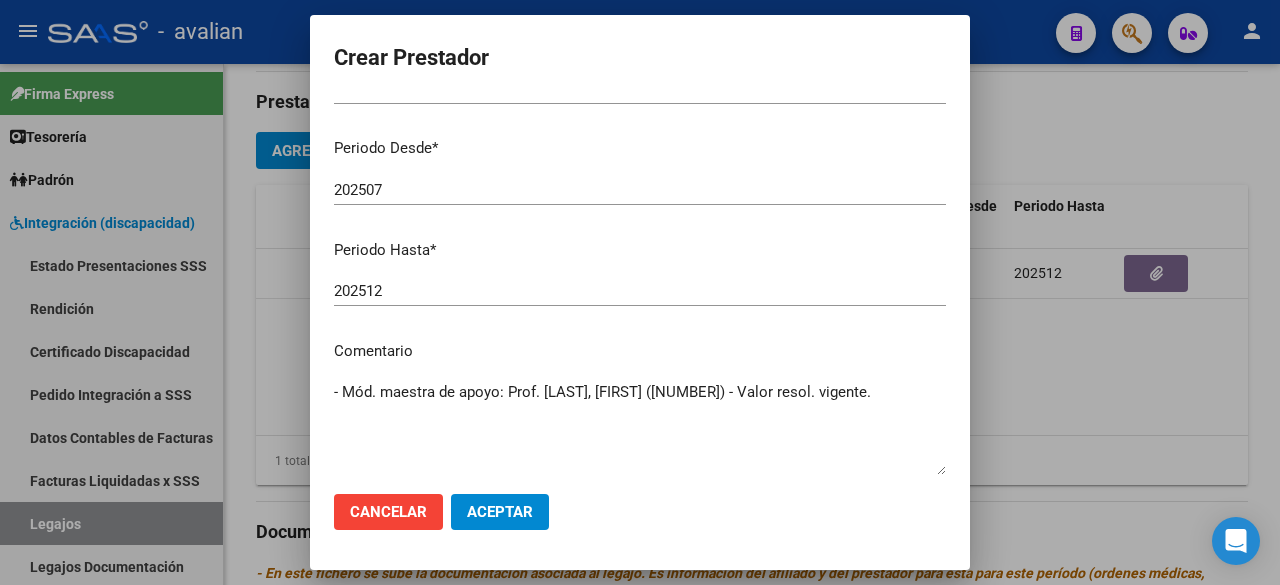 scroll, scrollTop: 0, scrollLeft: 0, axis: both 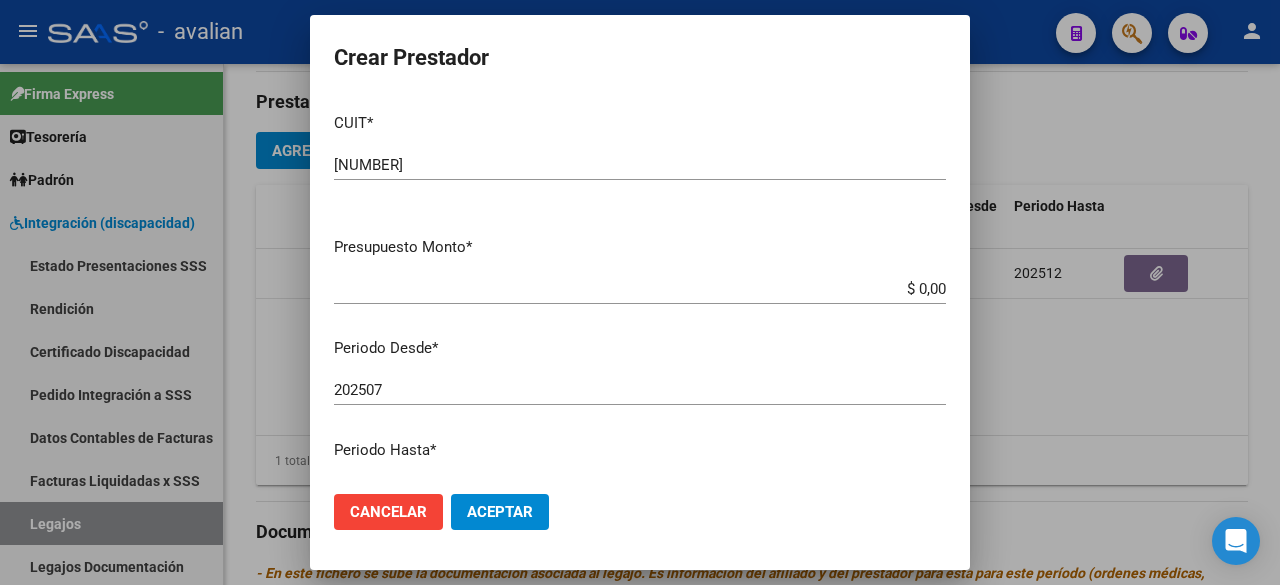 type on "- Mód. maestra de apoyo: Prof. [LAST], [FIRST] ([NUMBER]) - Valor resol. vigente." 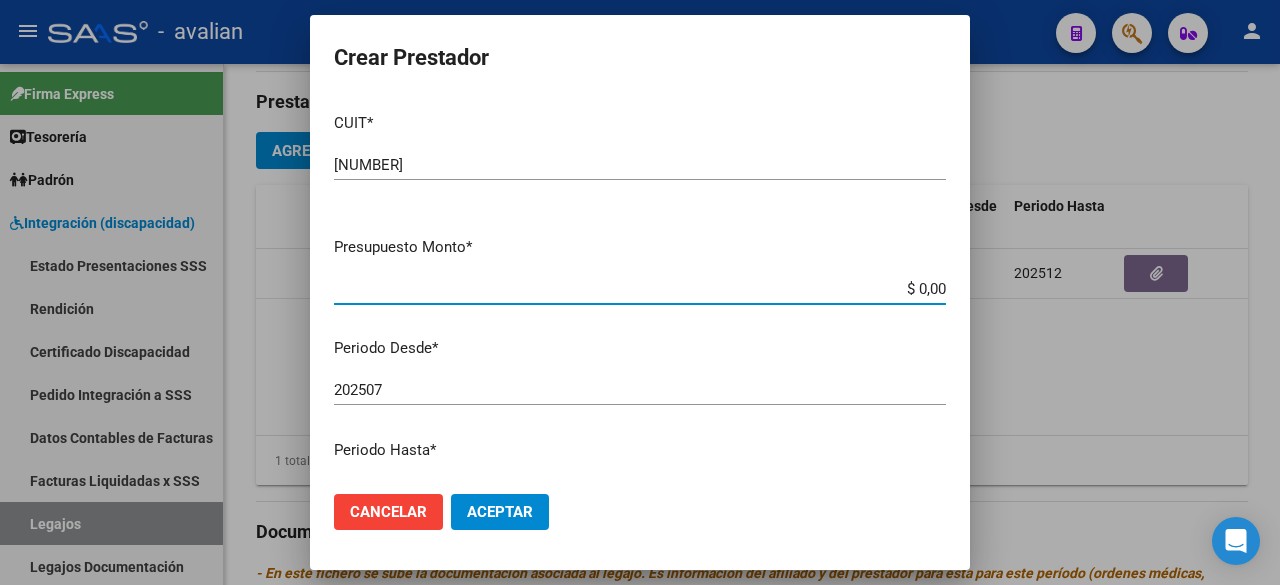 click on "$ 0,00" at bounding box center [640, 289] 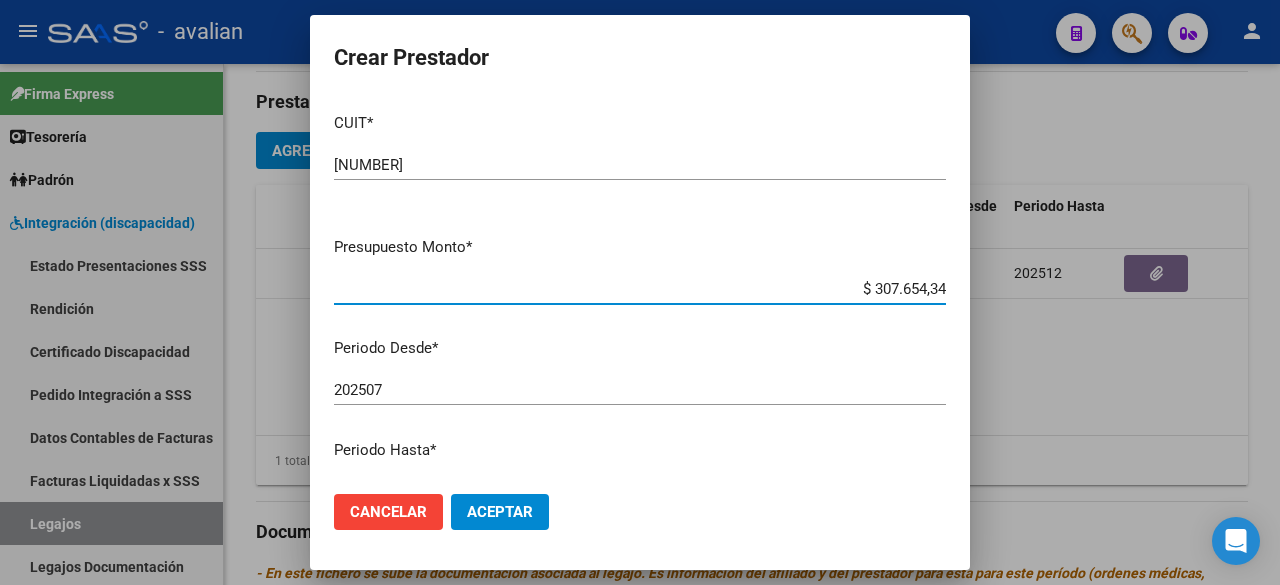type on "$ 307.654,34" 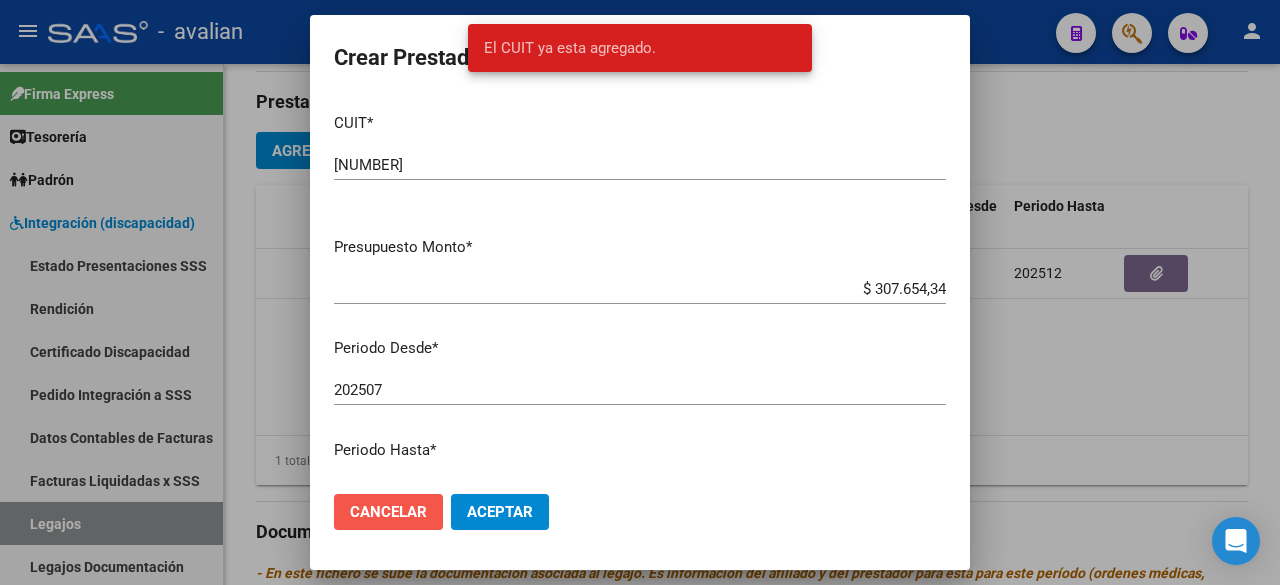click on "Cancelar" 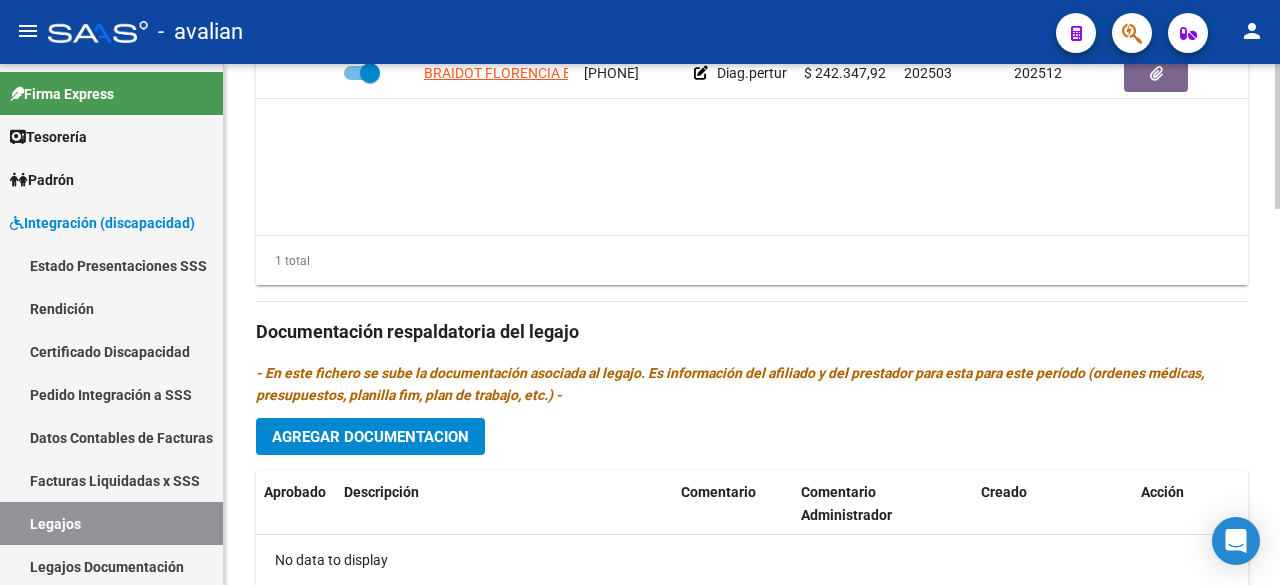 scroll, scrollTop: 900, scrollLeft: 0, axis: vertical 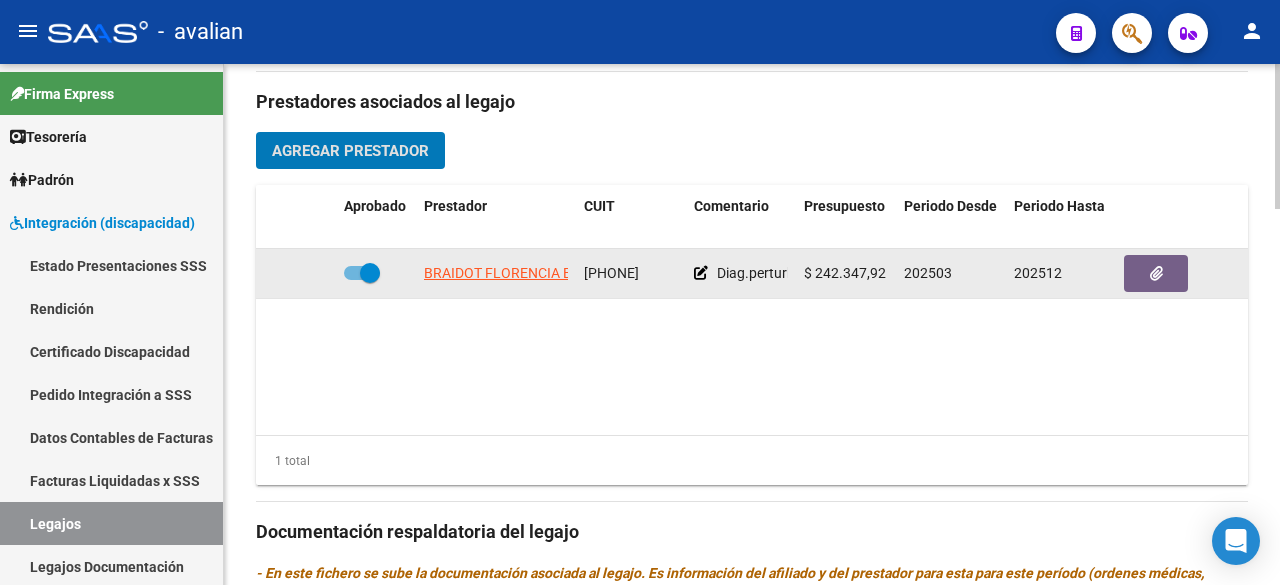 click at bounding box center (362, 273) 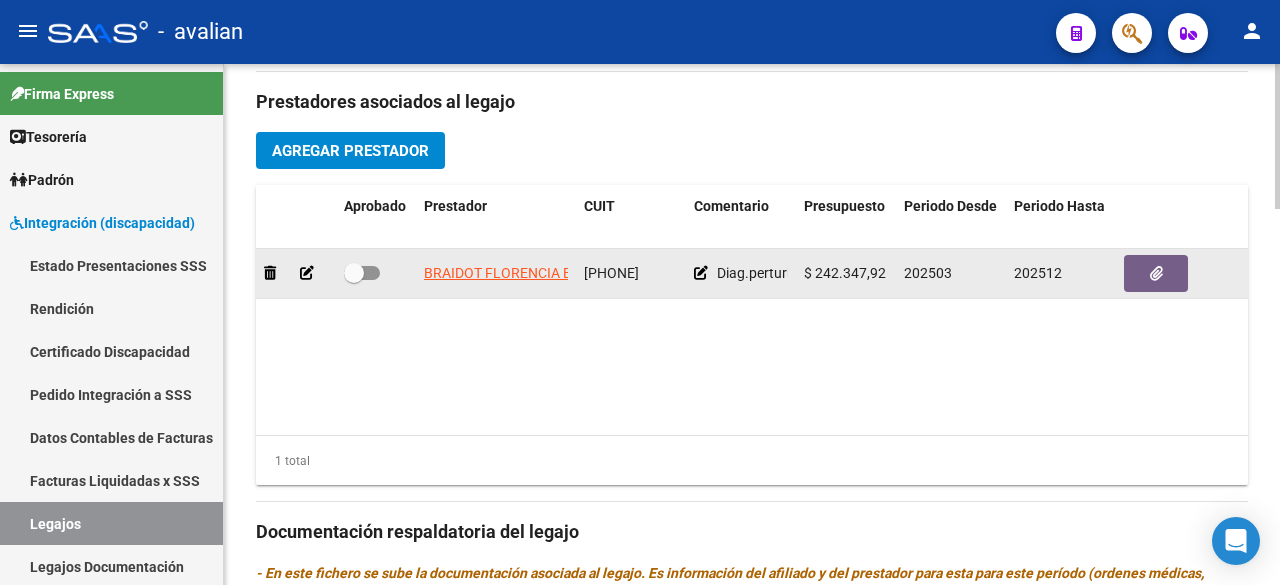 click 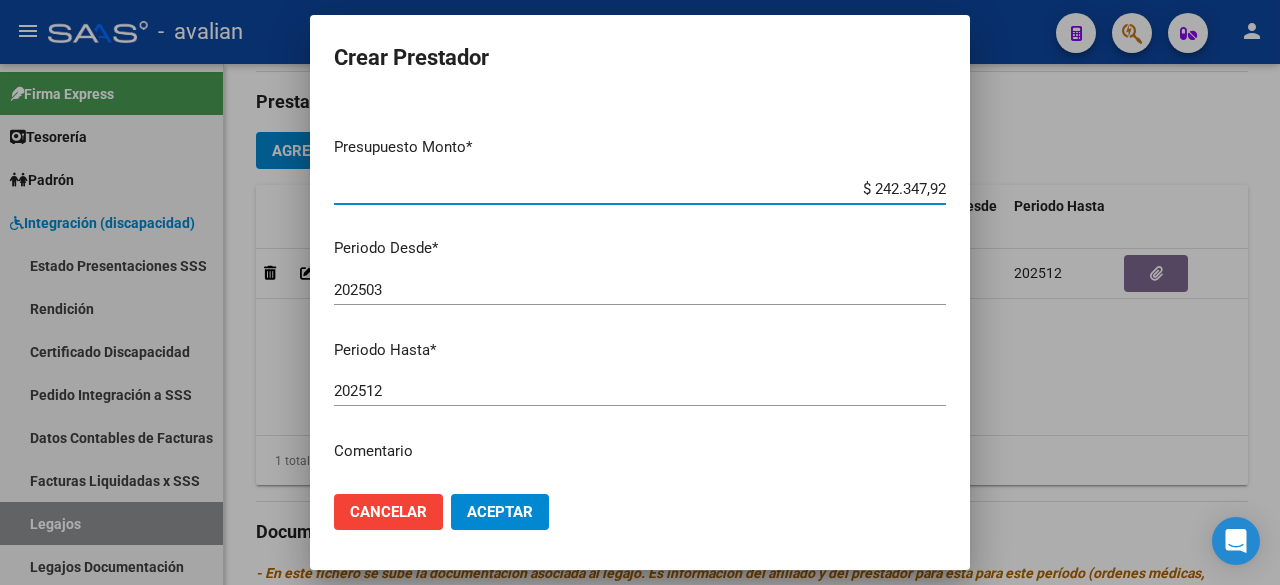 scroll, scrollTop: 200, scrollLeft: 0, axis: vertical 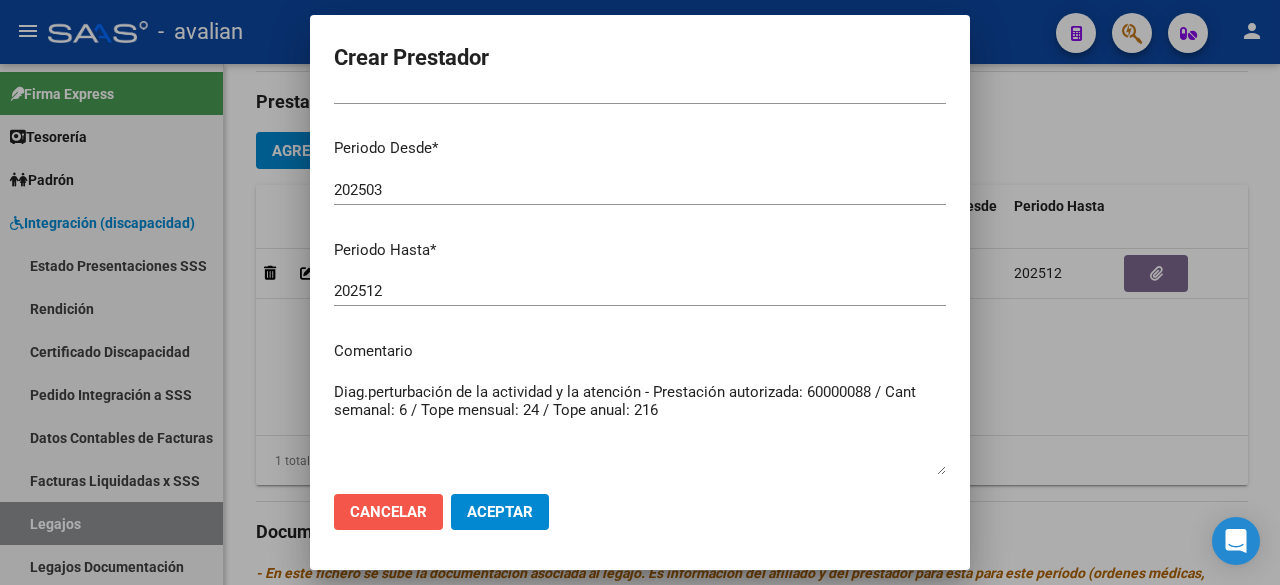 click on "Cancelar" 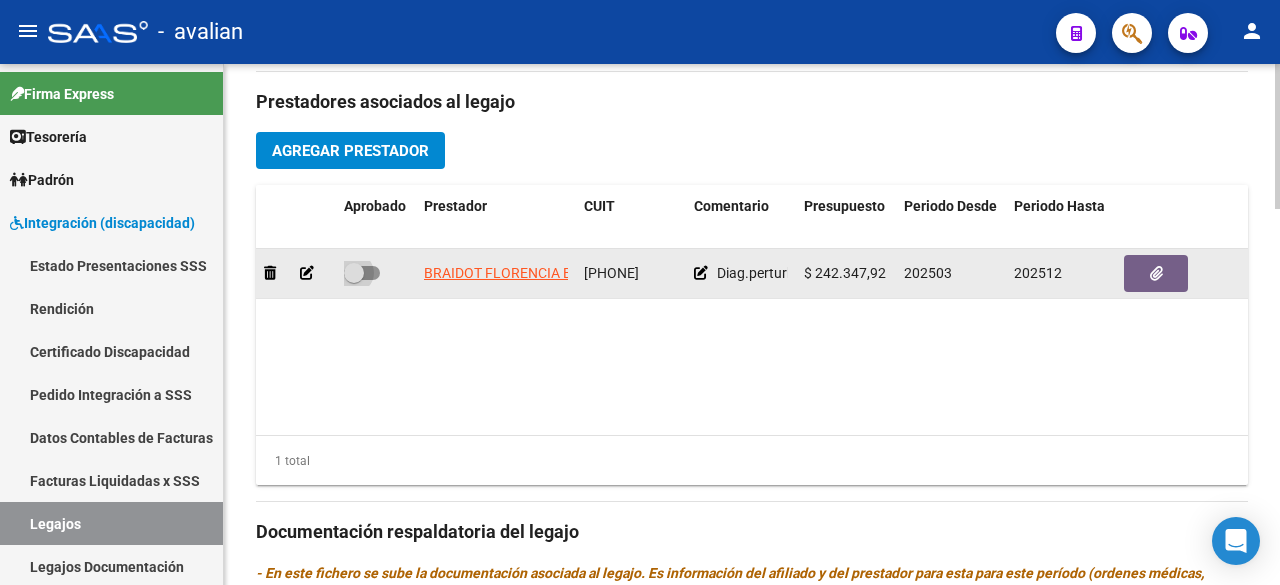 click at bounding box center (362, 273) 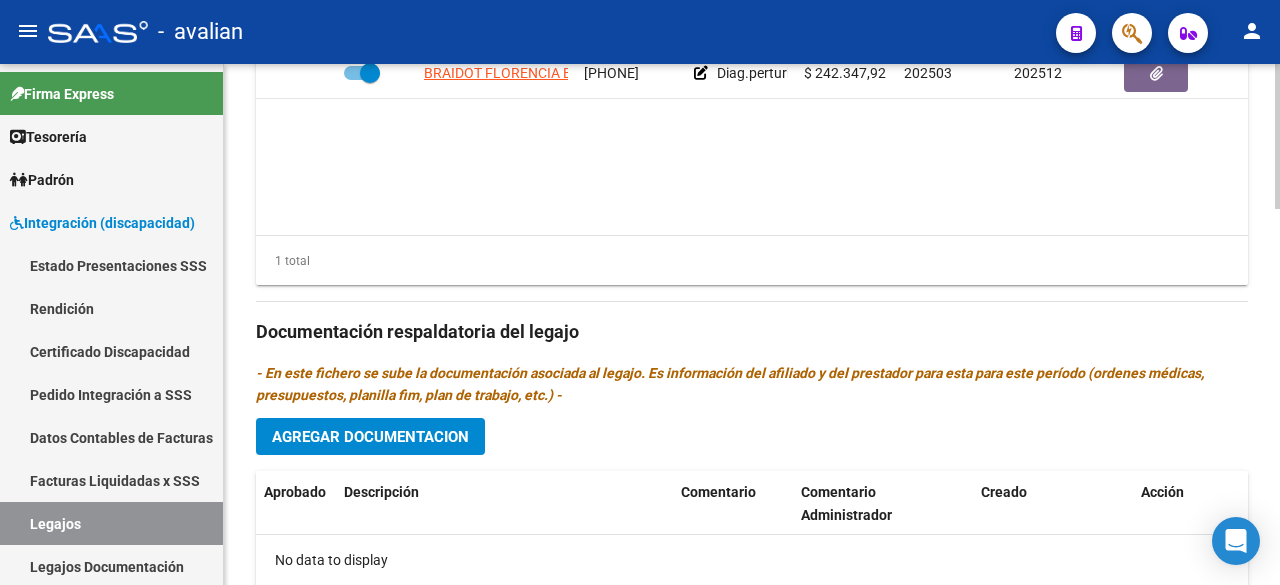 scroll, scrollTop: 1346, scrollLeft: 0, axis: vertical 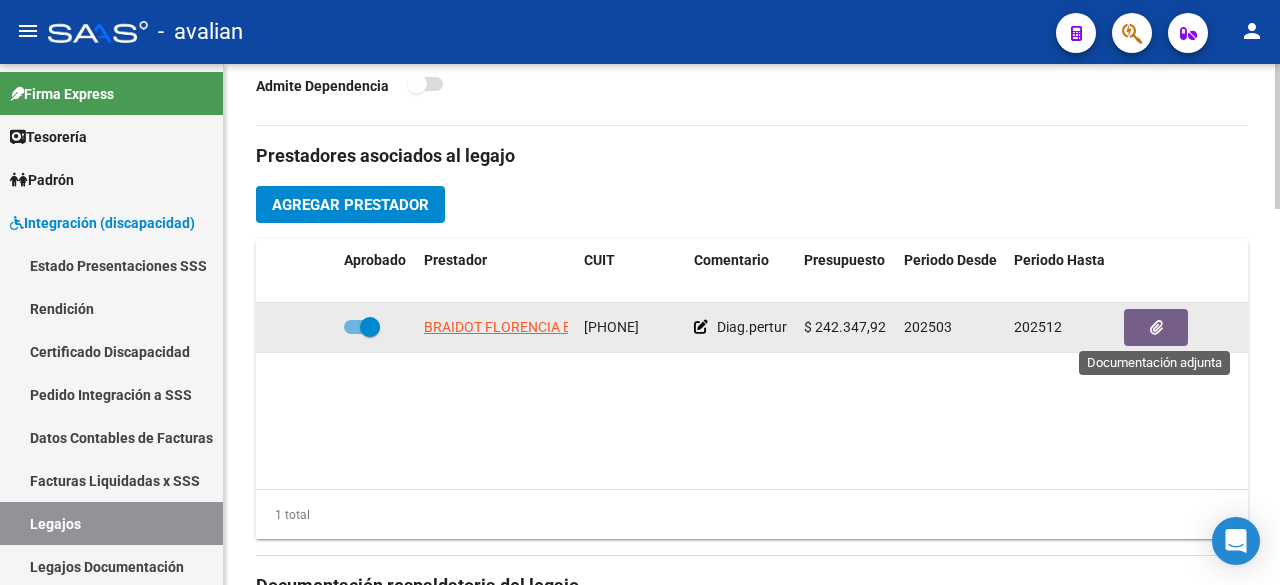 click 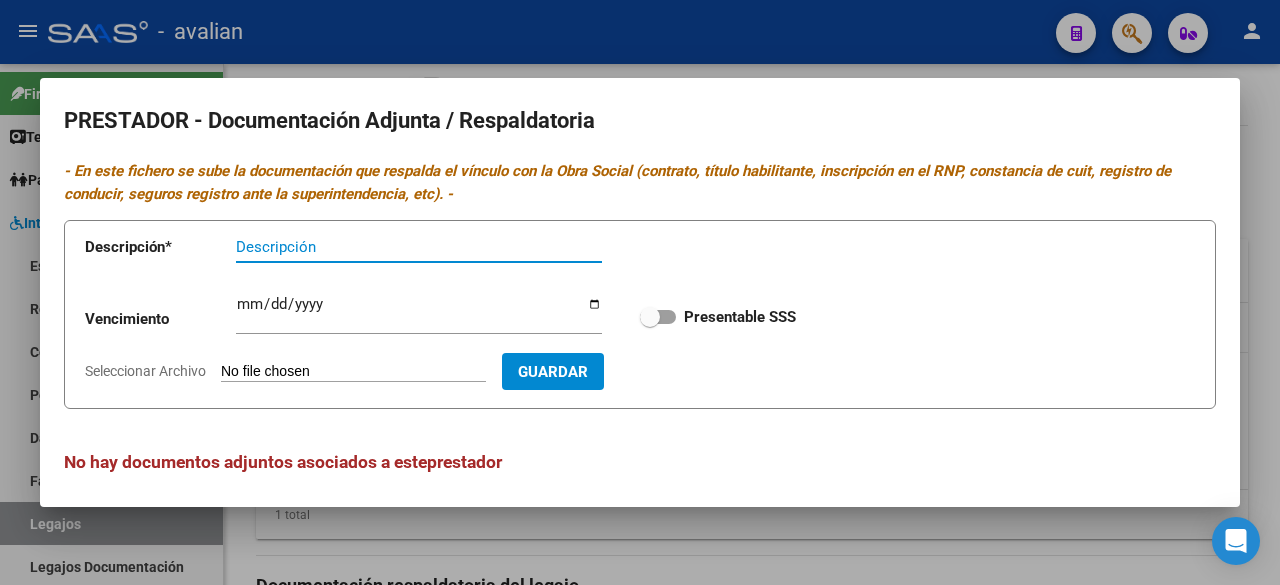 scroll, scrollTop: 8, scrollLeft: 0, axis: vertical 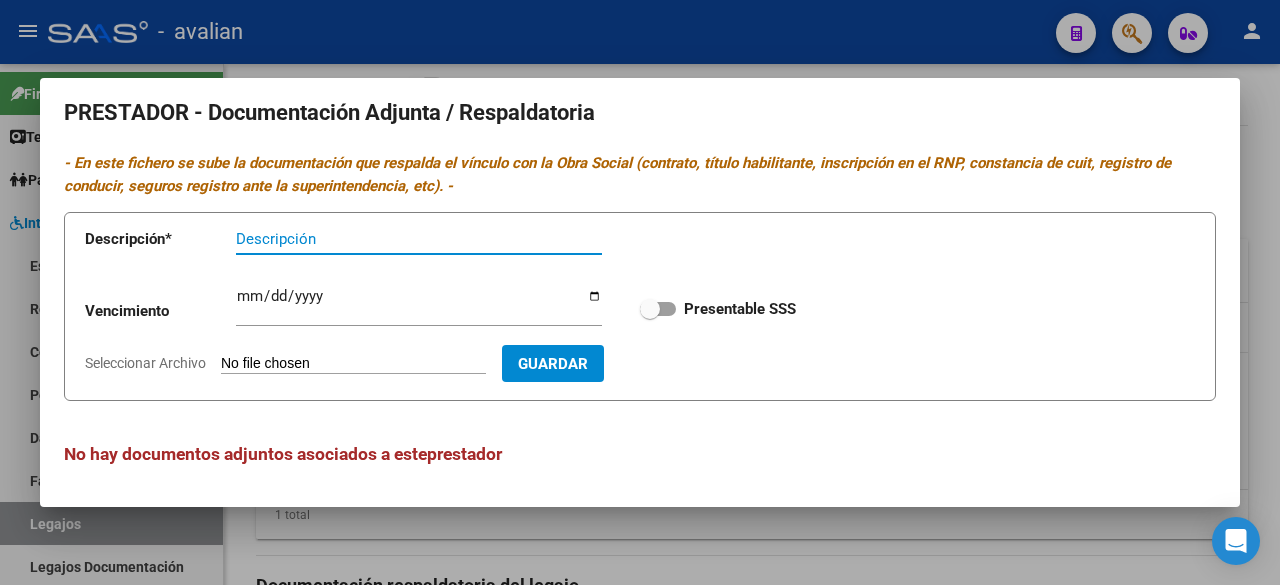 click at bounding box center (640, 292) 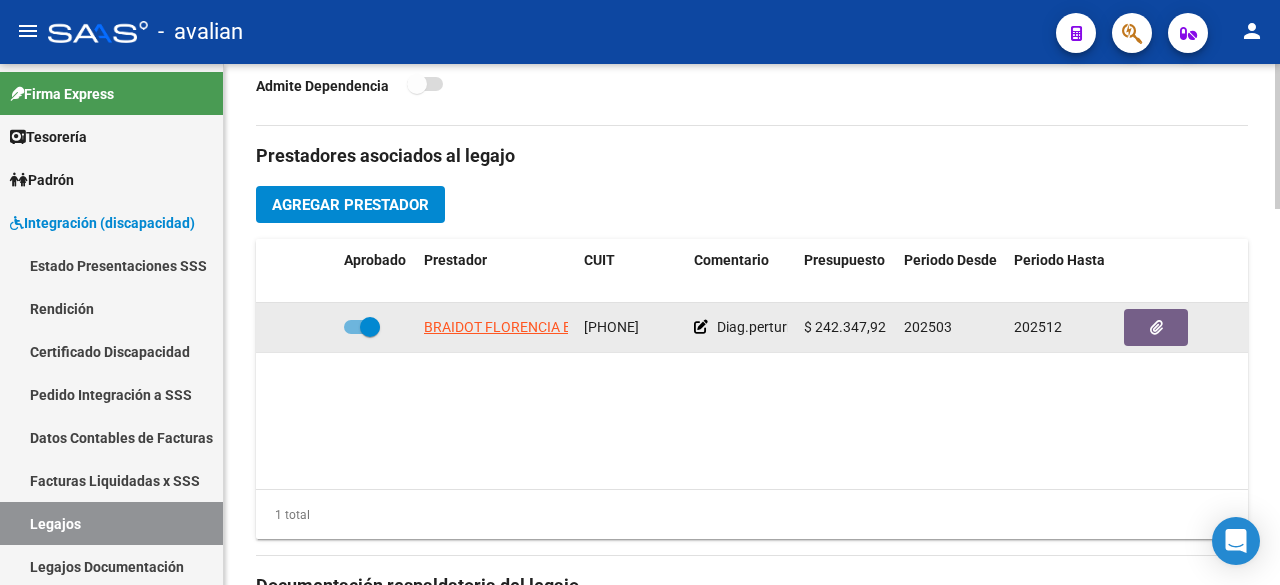 click at bounding box center [362, 327] 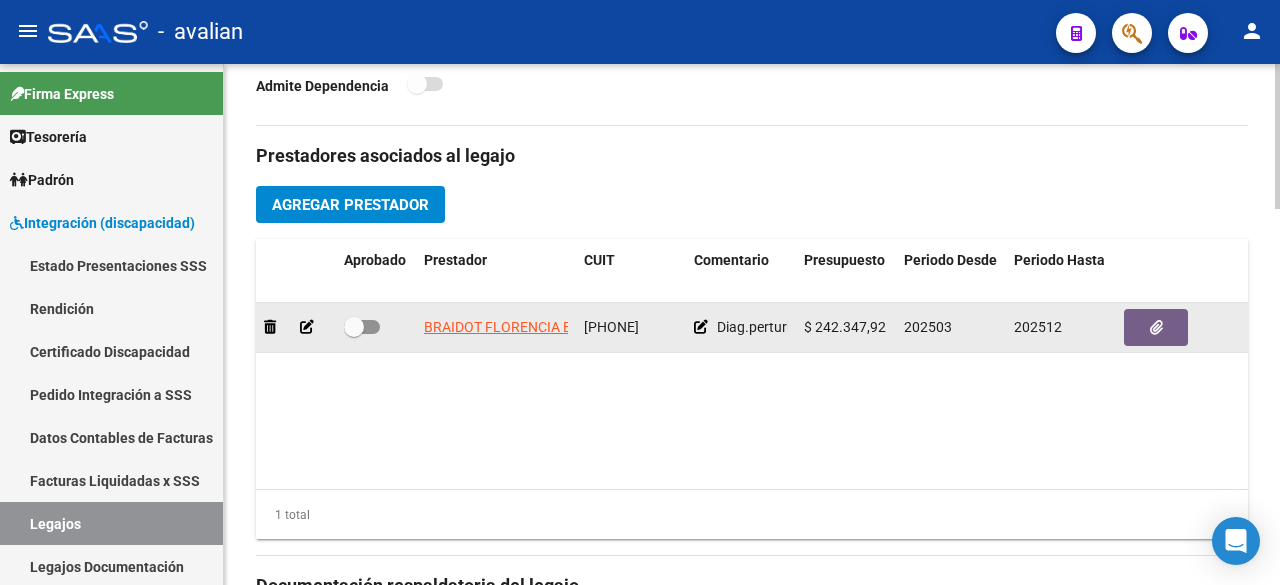 click 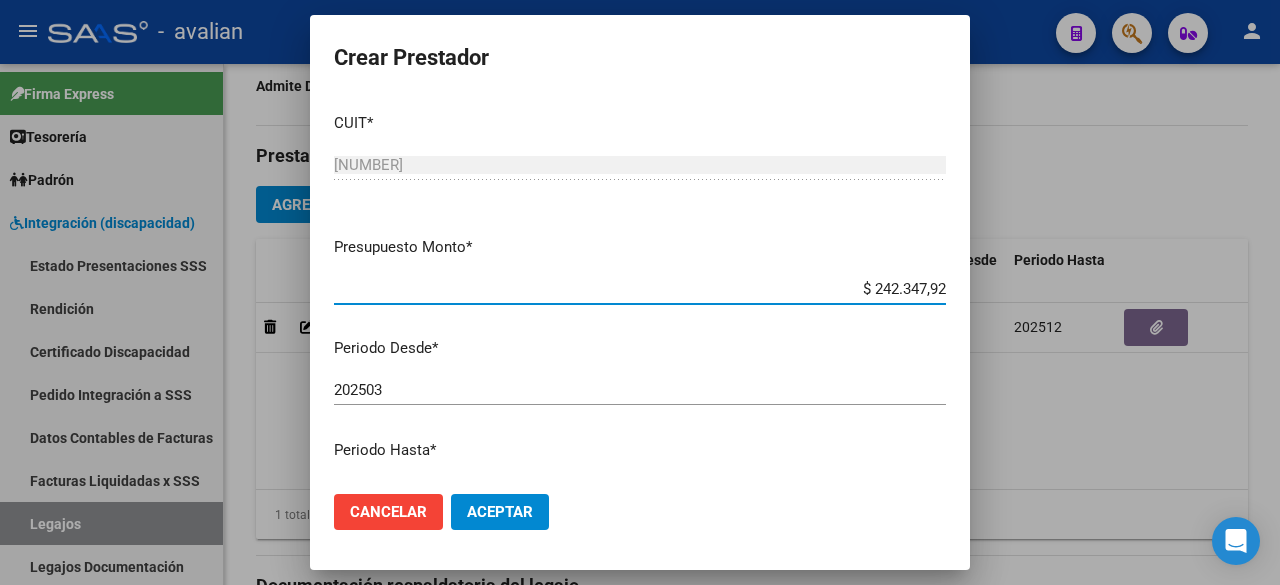 scroll, scrollTop: 200, scrollLeft: 0, axis: vertical 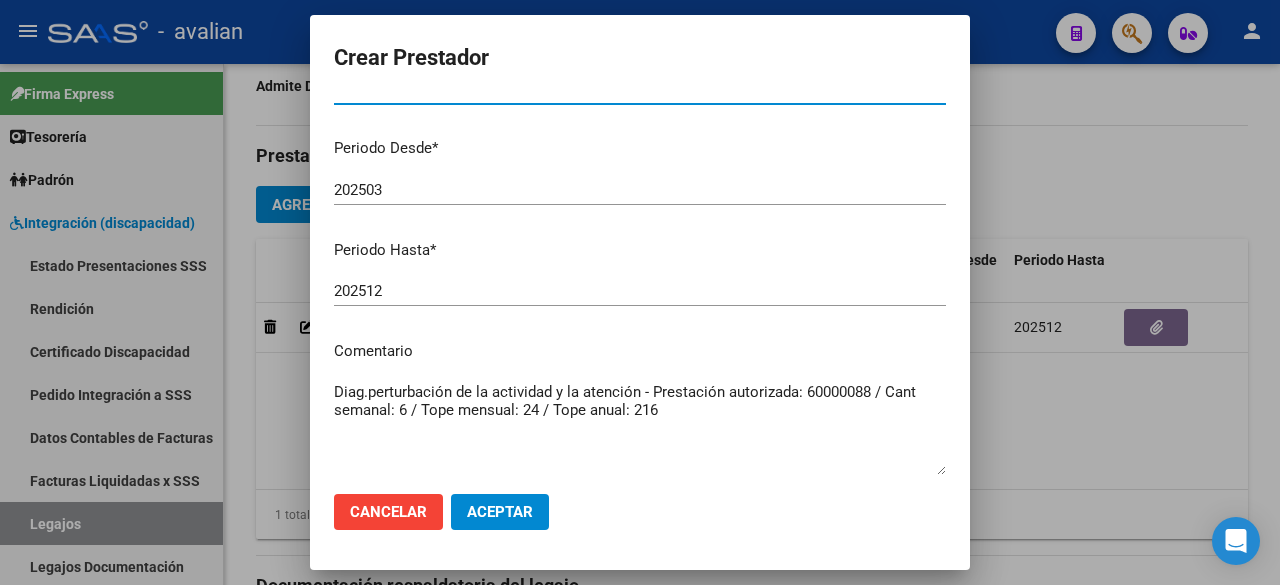 click on "202512" at bounding box center [640, 291] 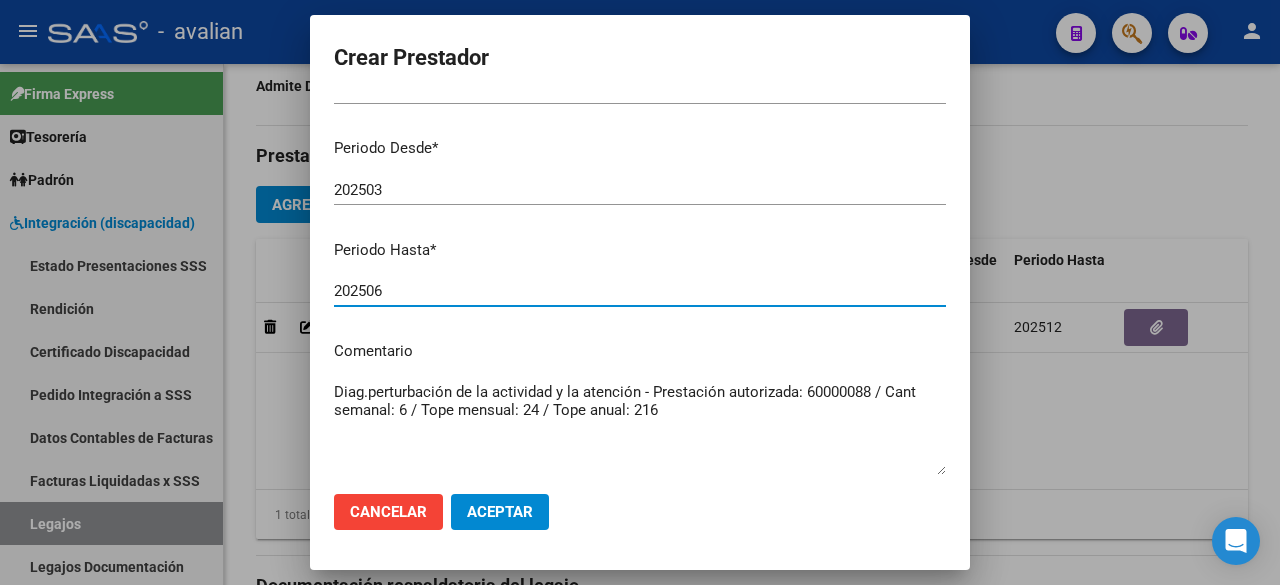type on "202506" 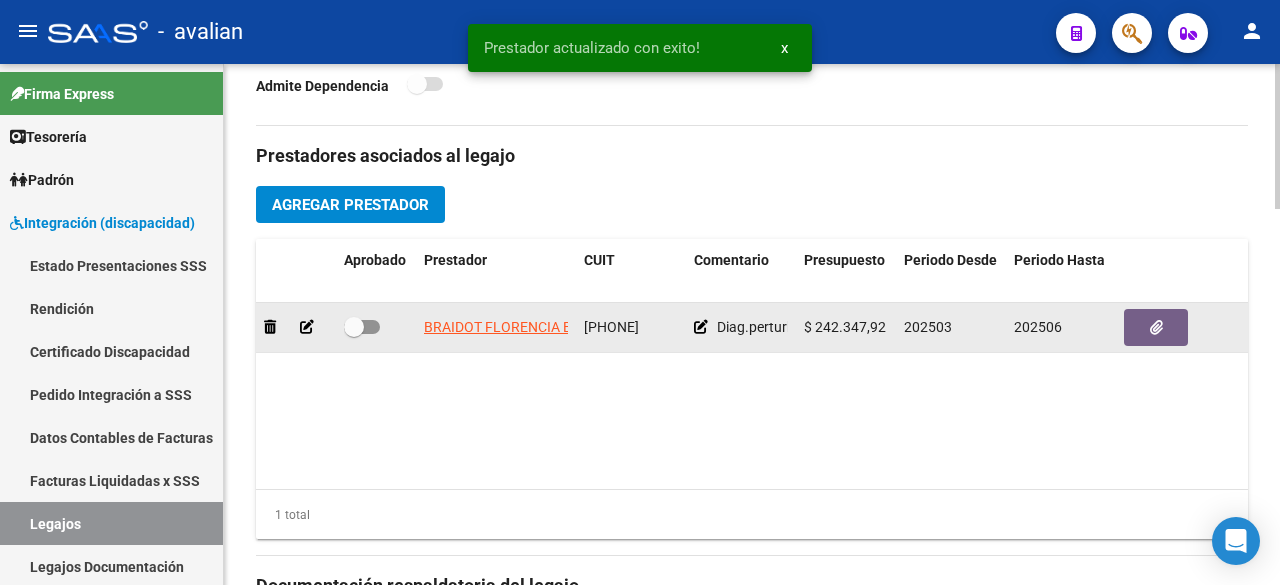 click at bounding box center [362, 327] 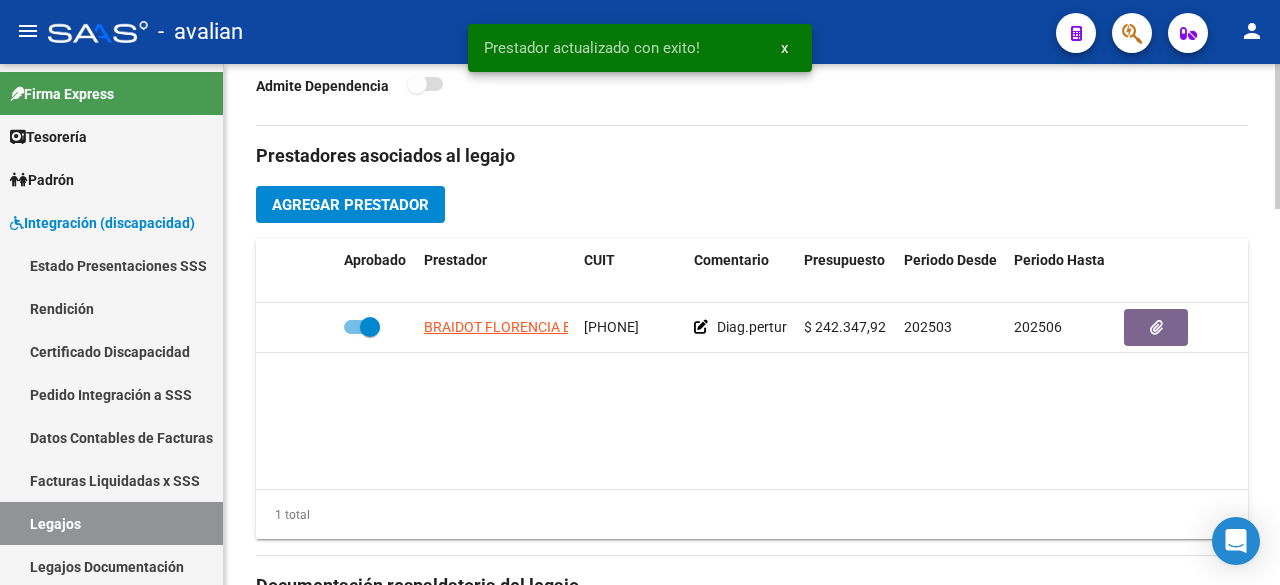 click on "[LAST] [FIRST] [LAST] [PHONE]     Diag.perturbación de la actividad y la atención - Prestación autorizada: 60000088 / Cant semanal: 6 / Tope mensual: 24 / Tope anual: 216  $ 242.347,92  202503 202506 Soporte SAAS   20/05/2025" 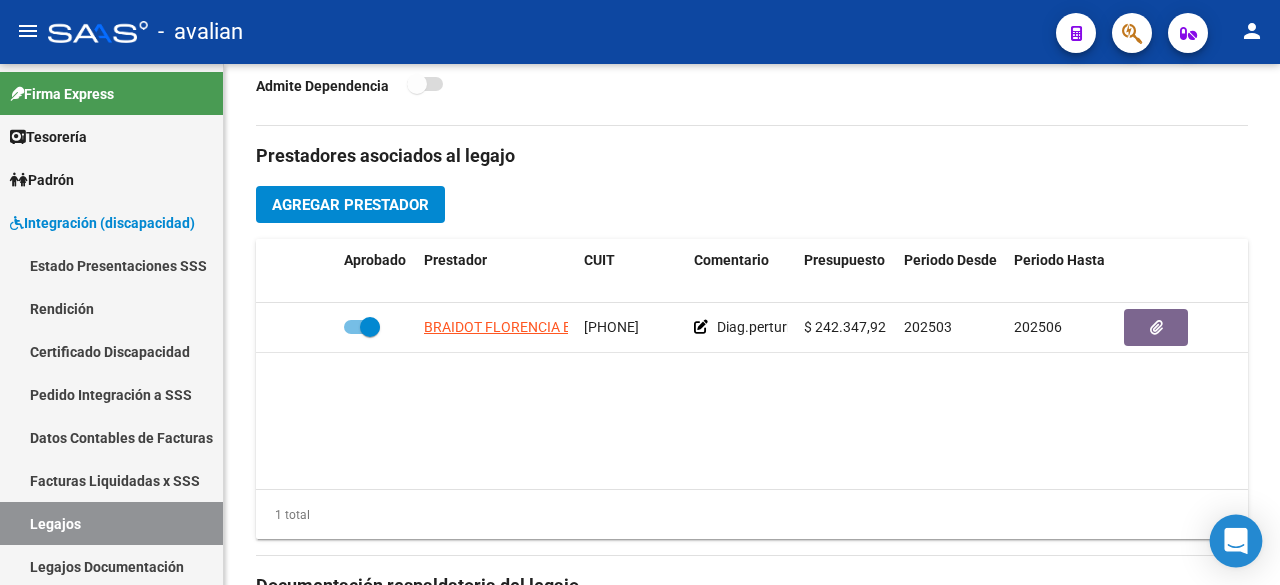 click 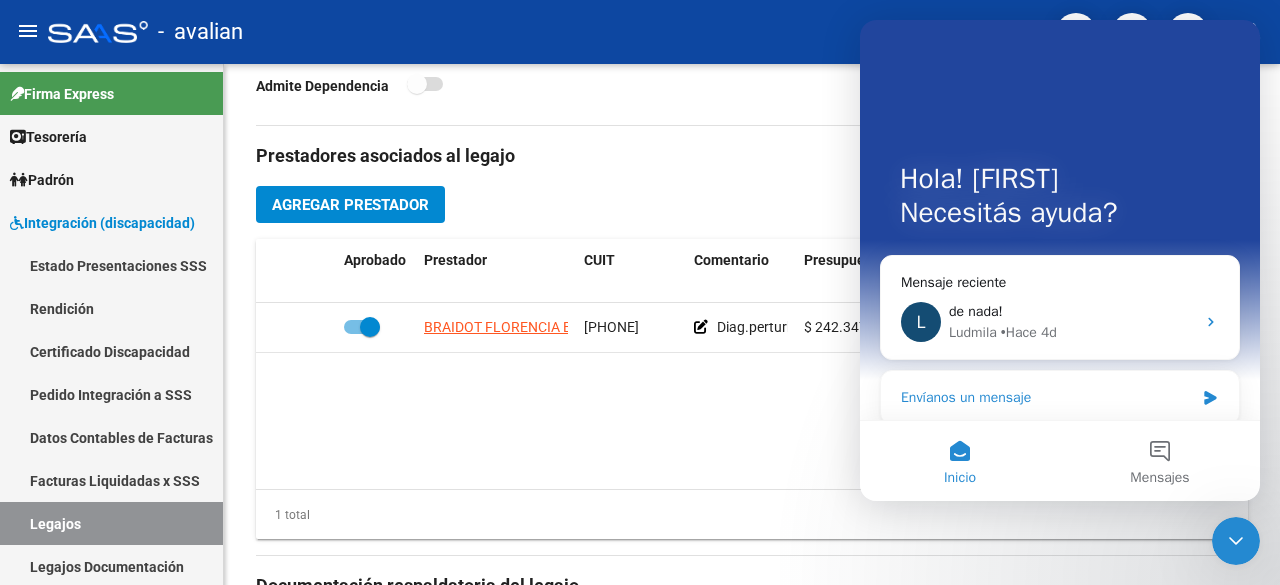 scroll, scrollTop: 0, scrollLeft: 0, axis: both 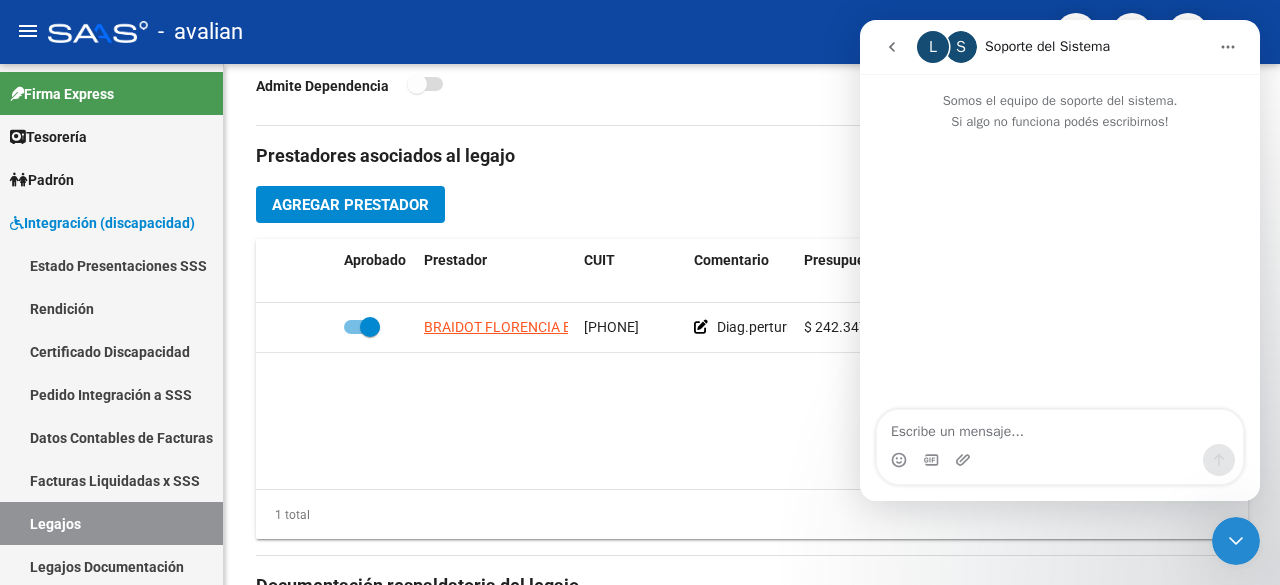 click at bounding box center (1060, 427) 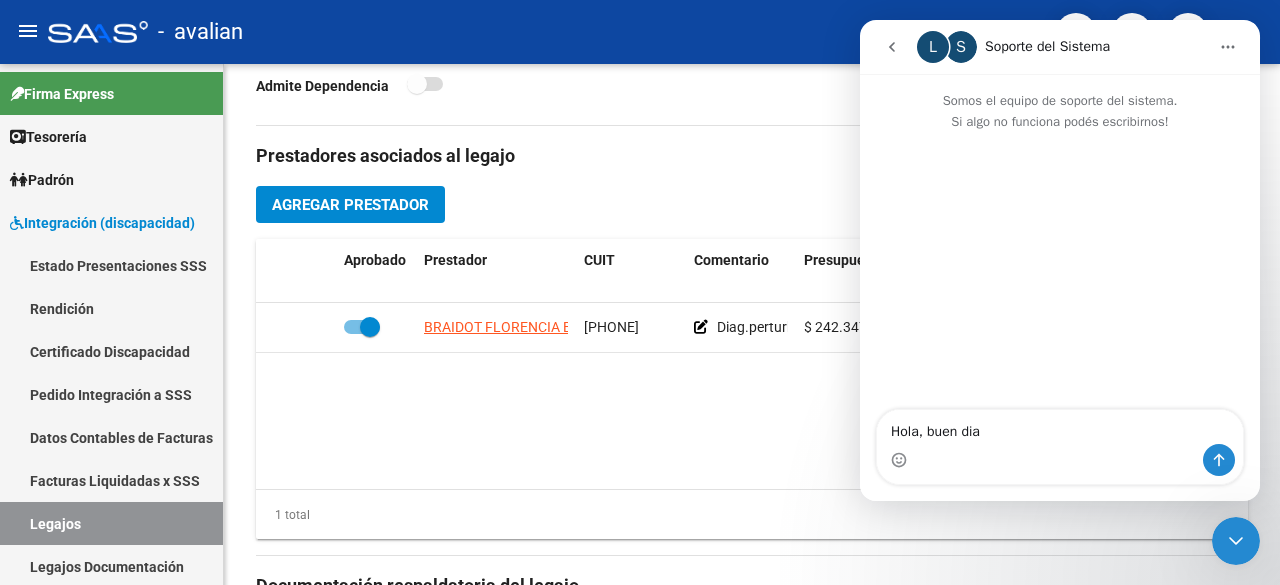 type on "Hola, buen dia" 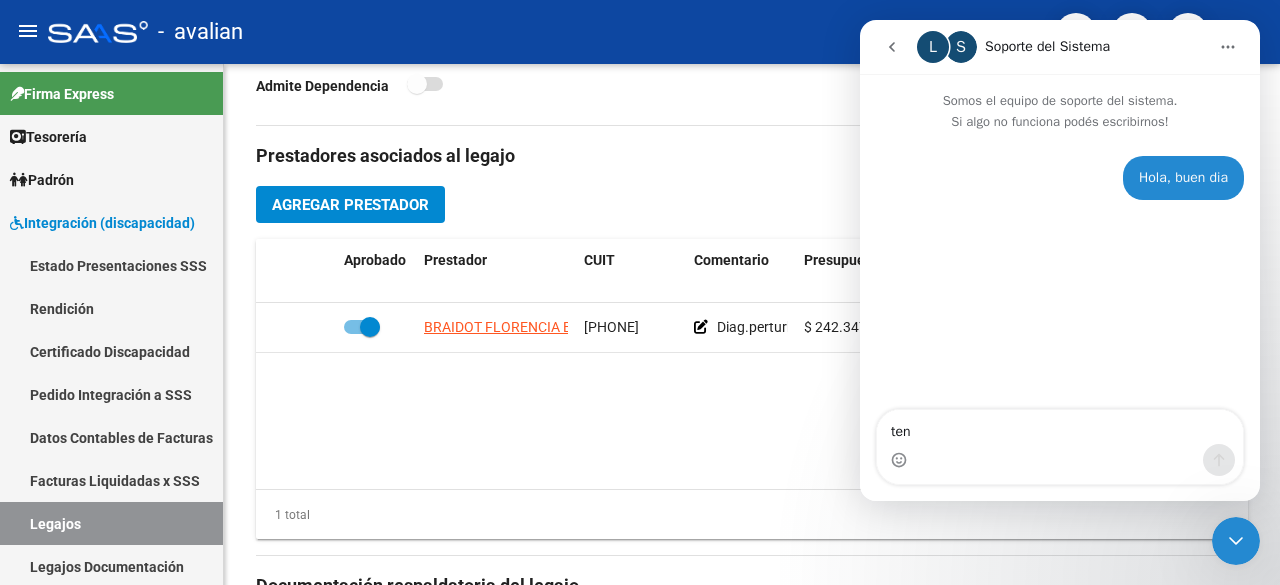 type on "teng" 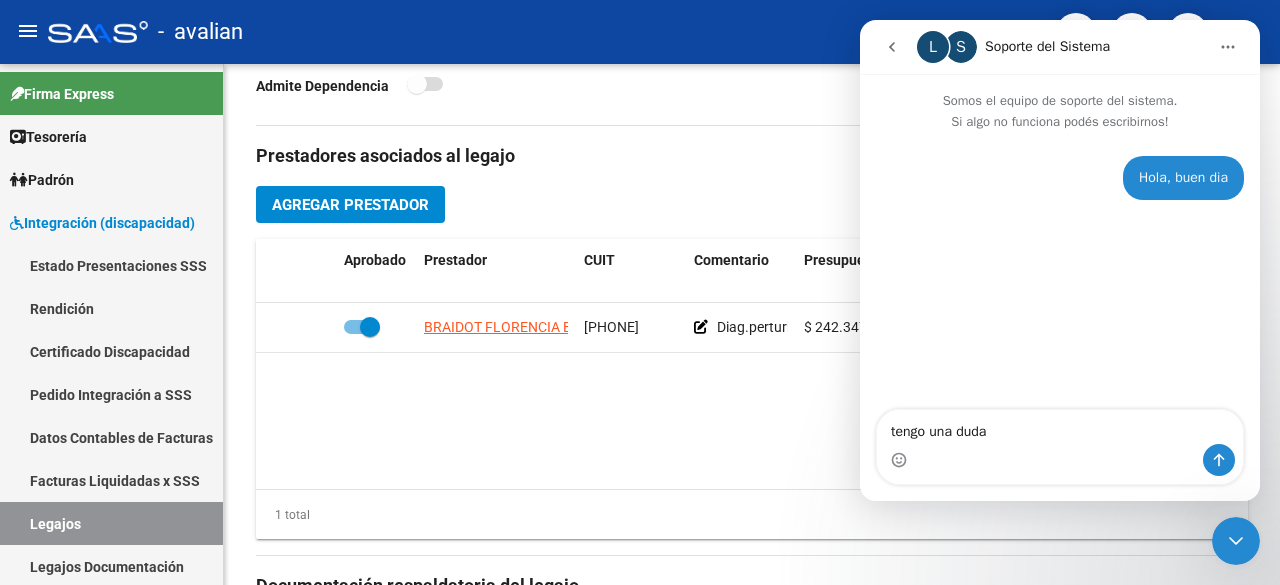 type on "tengo una duda" 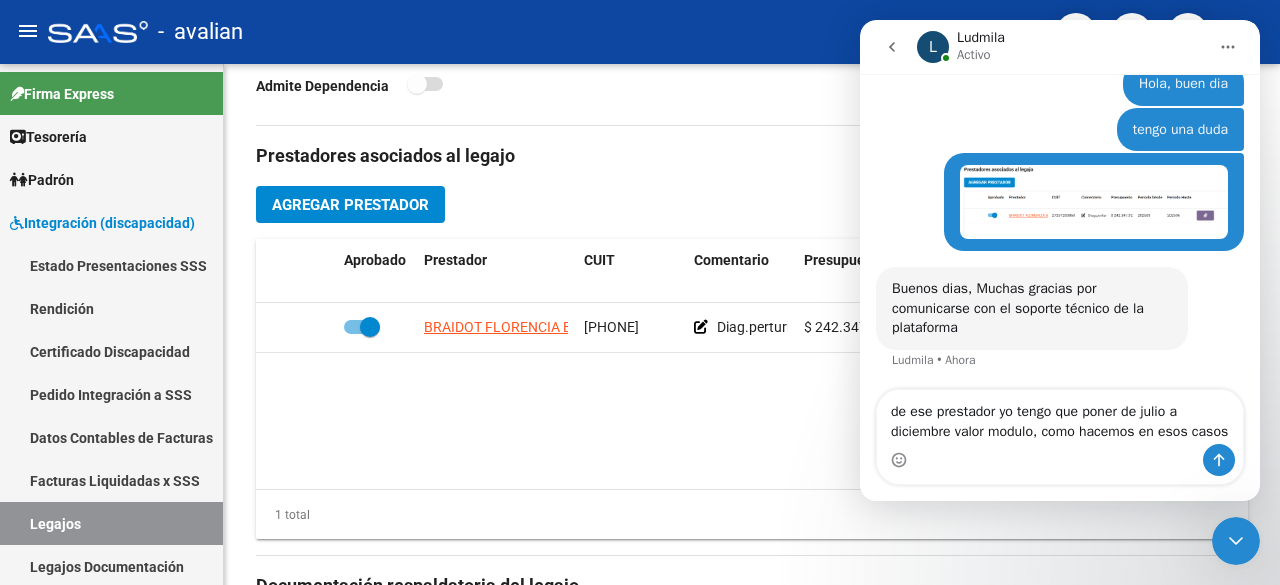 scroll, scrollTop: 114, scrollLeft: 0, axis: vertical 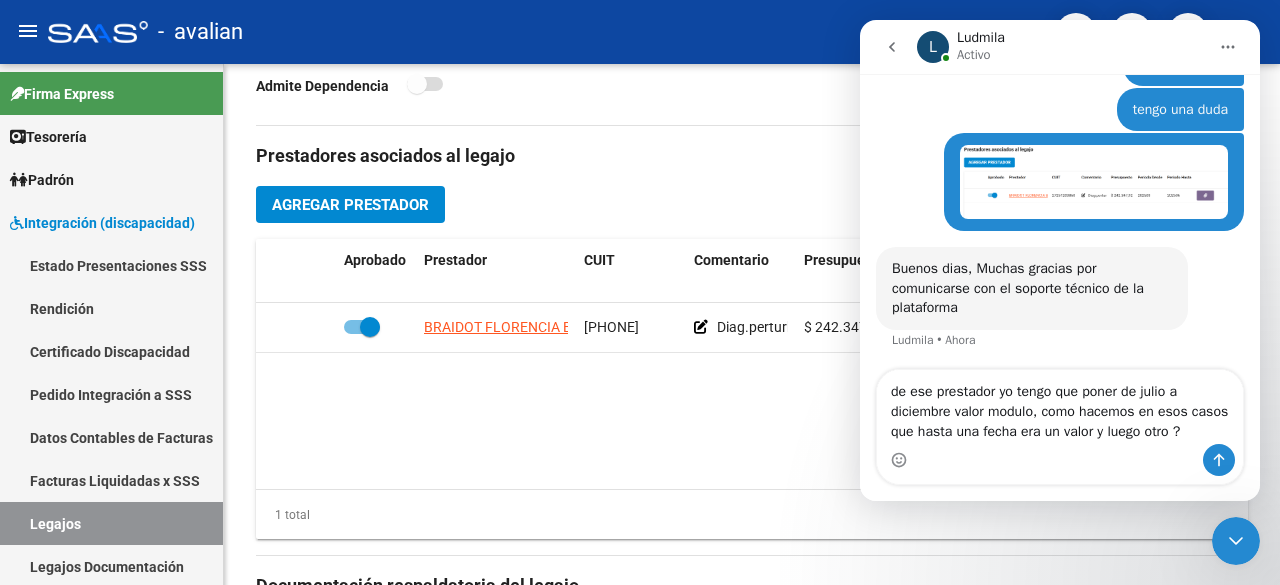 type on "de ese prestador yo tengo que poner de julio a diciembre valor modulo, como hacemos en esos casos que hasta una fecha era un valor y luego otro ?" 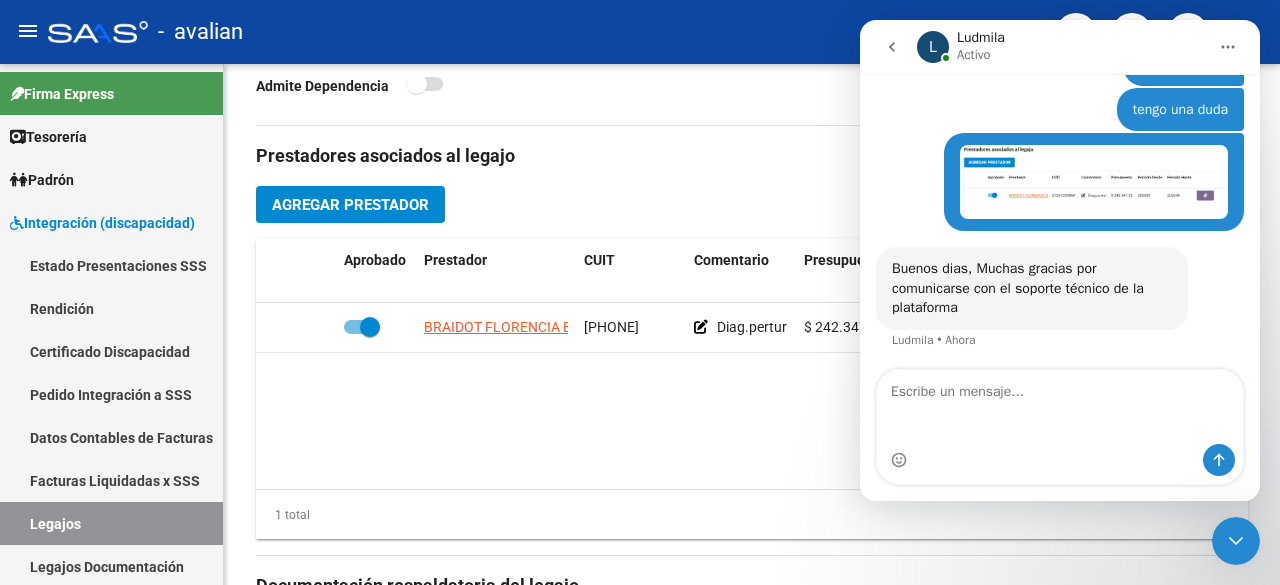 scroll, scrollTop: 193, scrollLeft: 0, axis: vertical 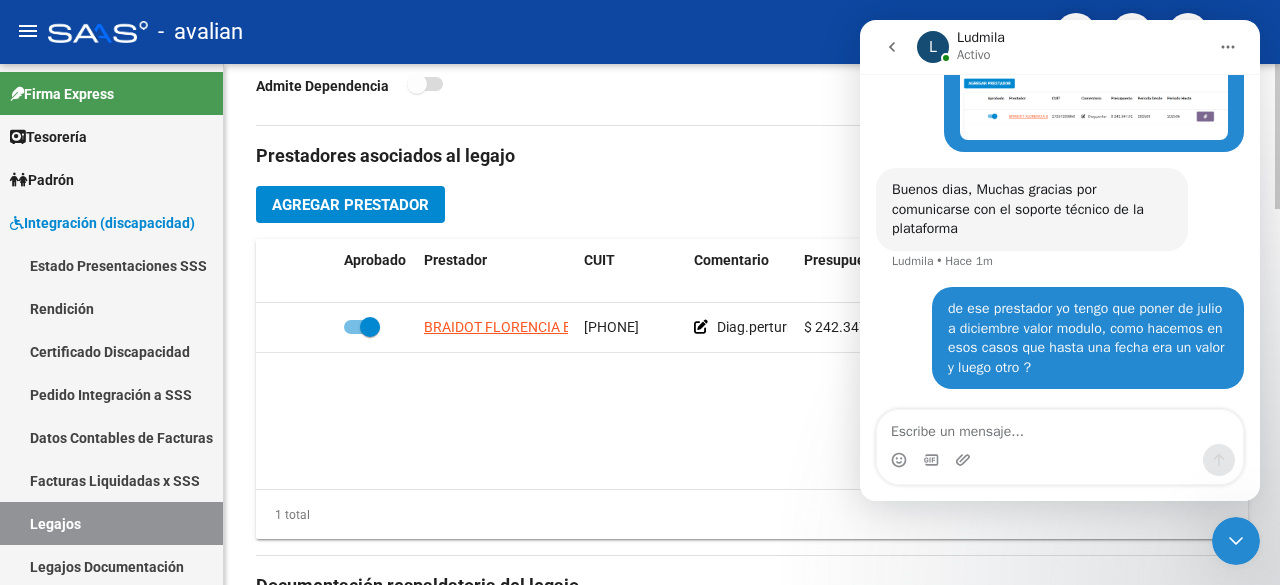 type 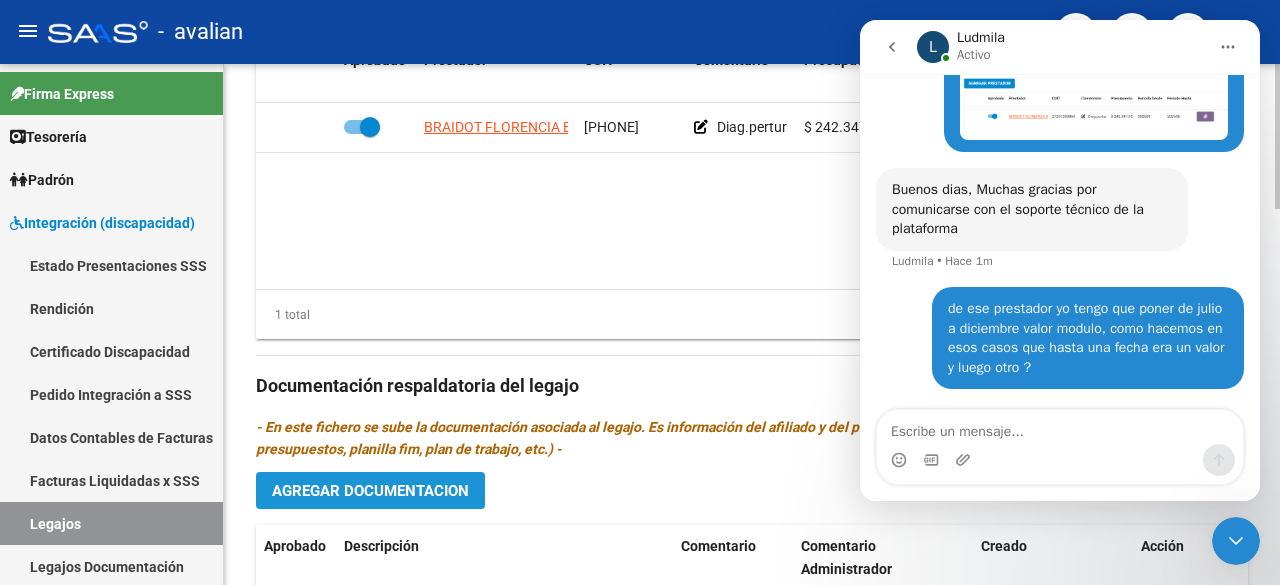 click on "Agregar Documentacion" 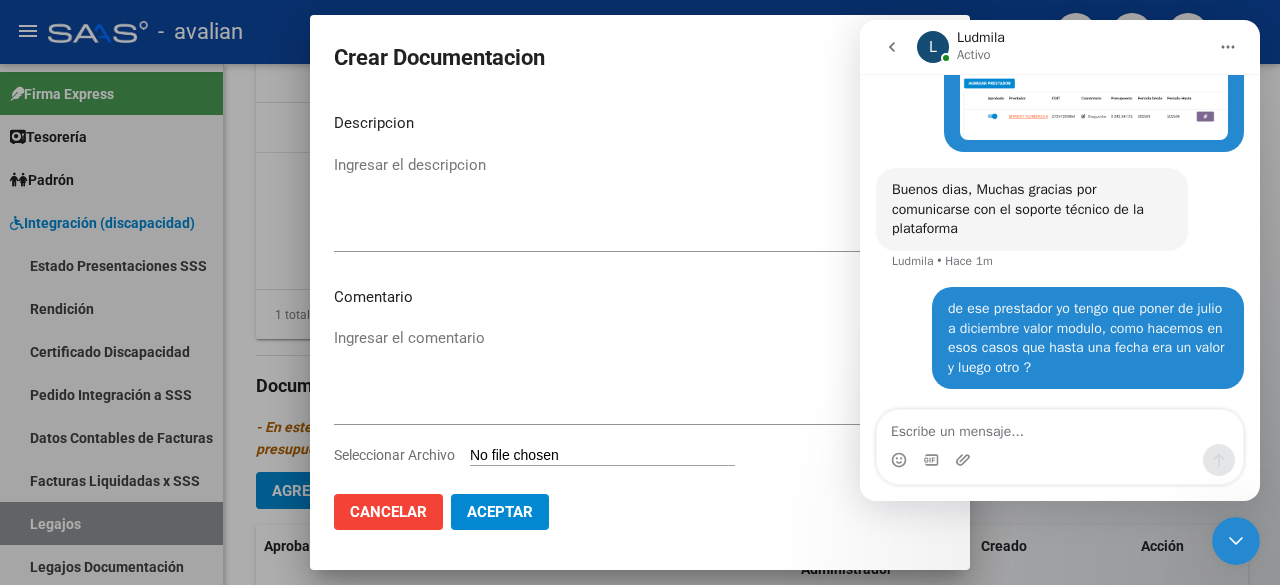 click on "Seleccionar Archivo" at bounding box center (602, 456) 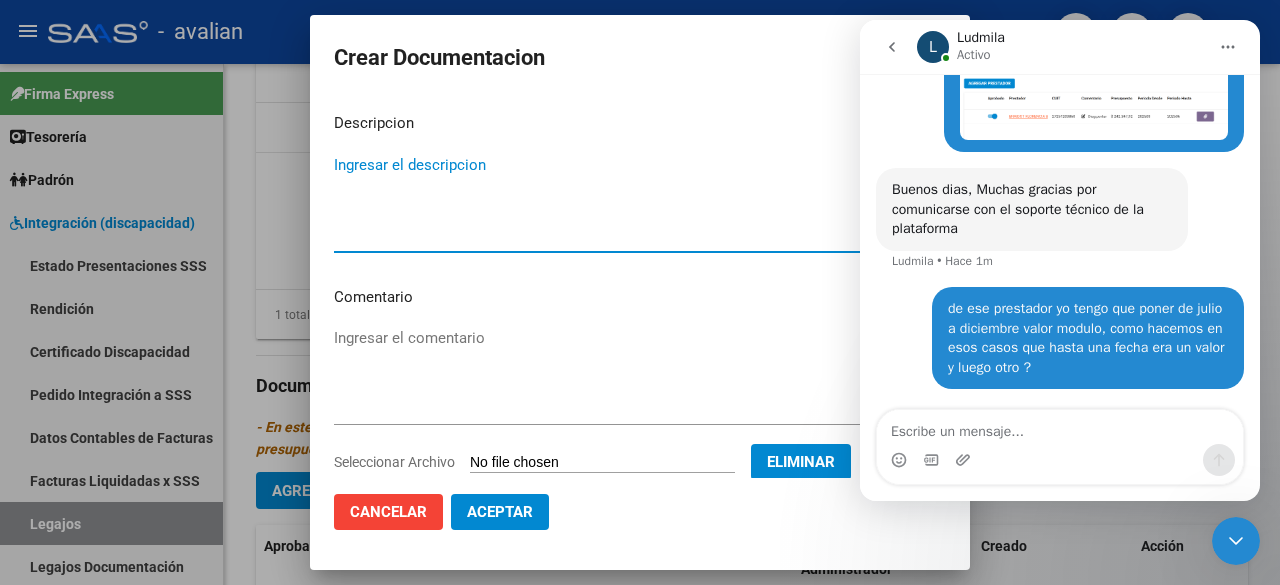 click on "Ingresar el descripcion" at bounding box center [640, 201] 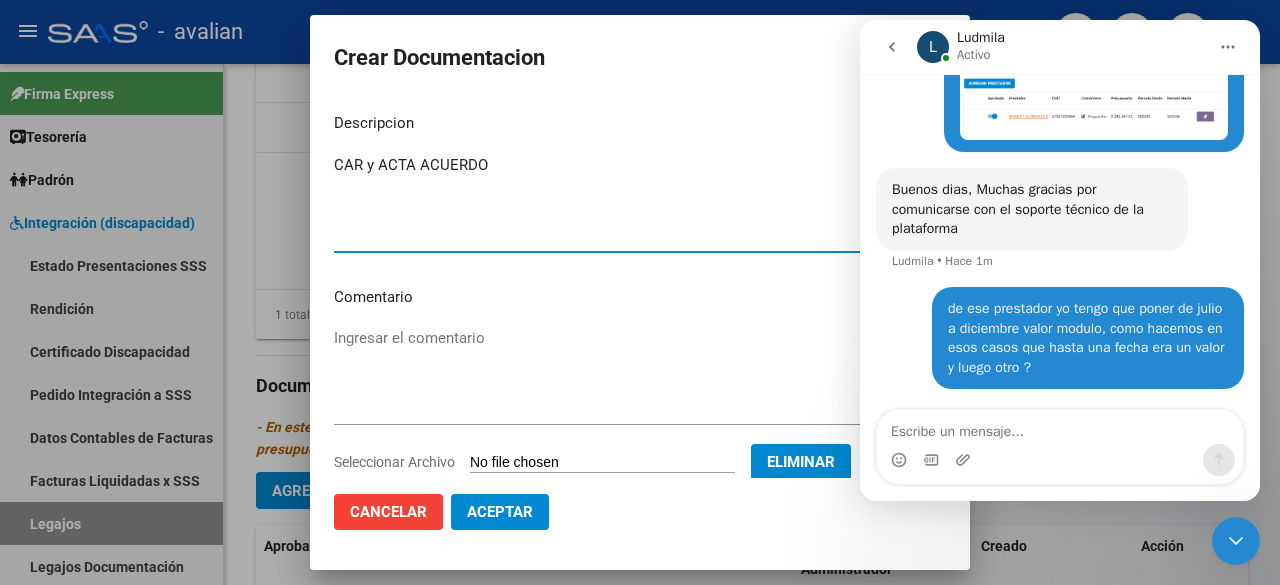type on "CAR y ACTA ACUERDO" 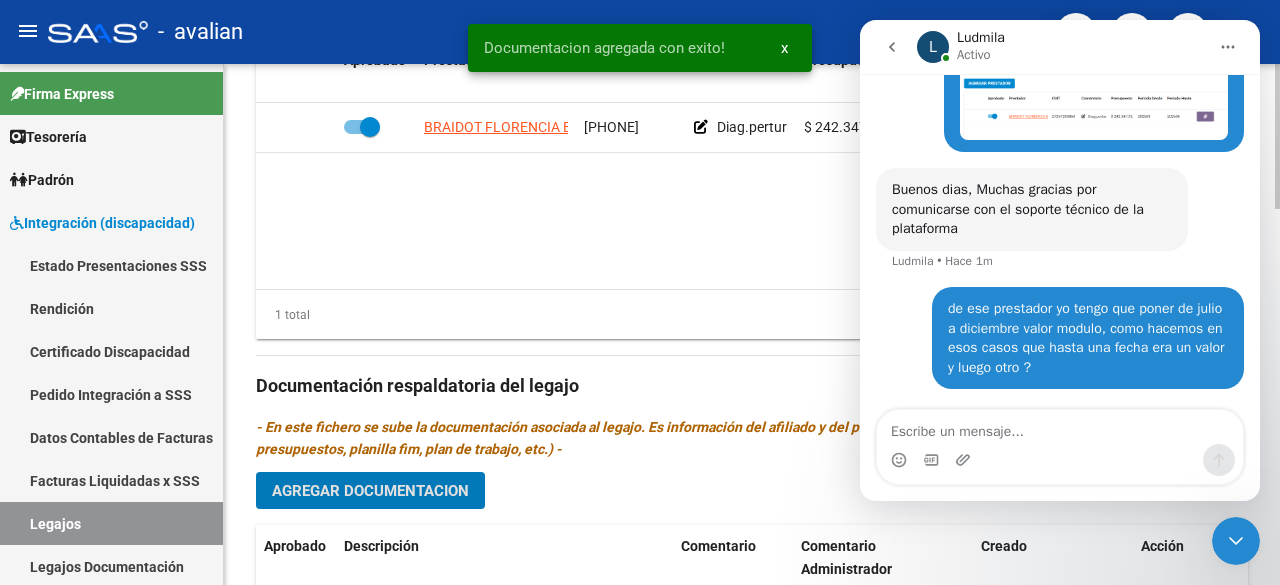 scroll, scrollTop: 1246, scrollLeft: 0, axis: vertical 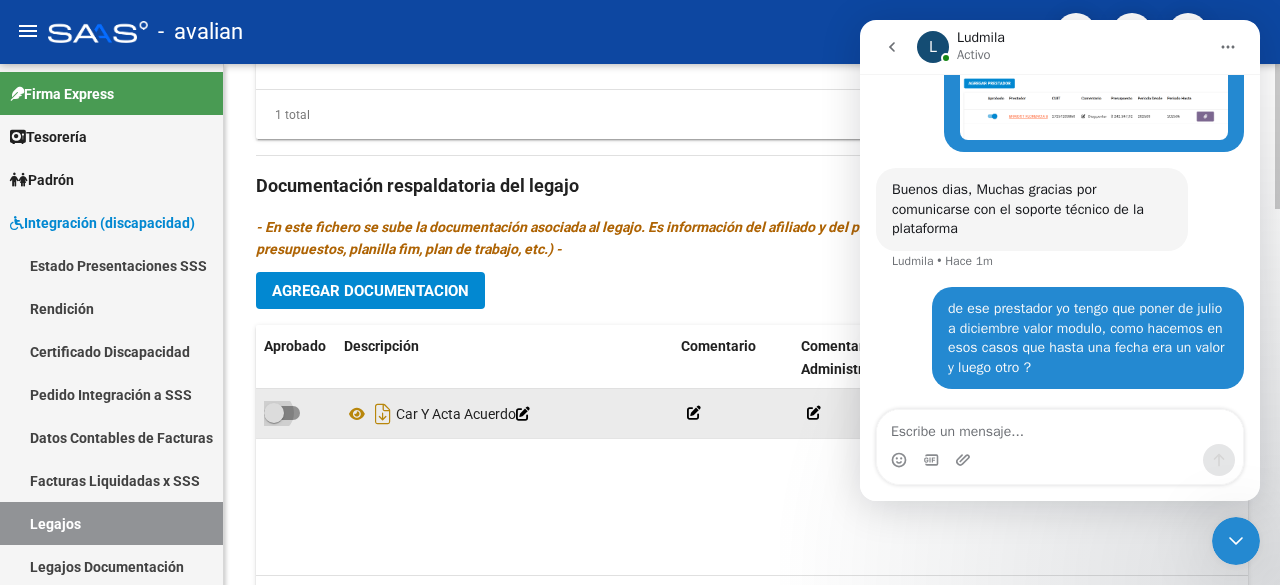 click at bounding box center [282, 413] 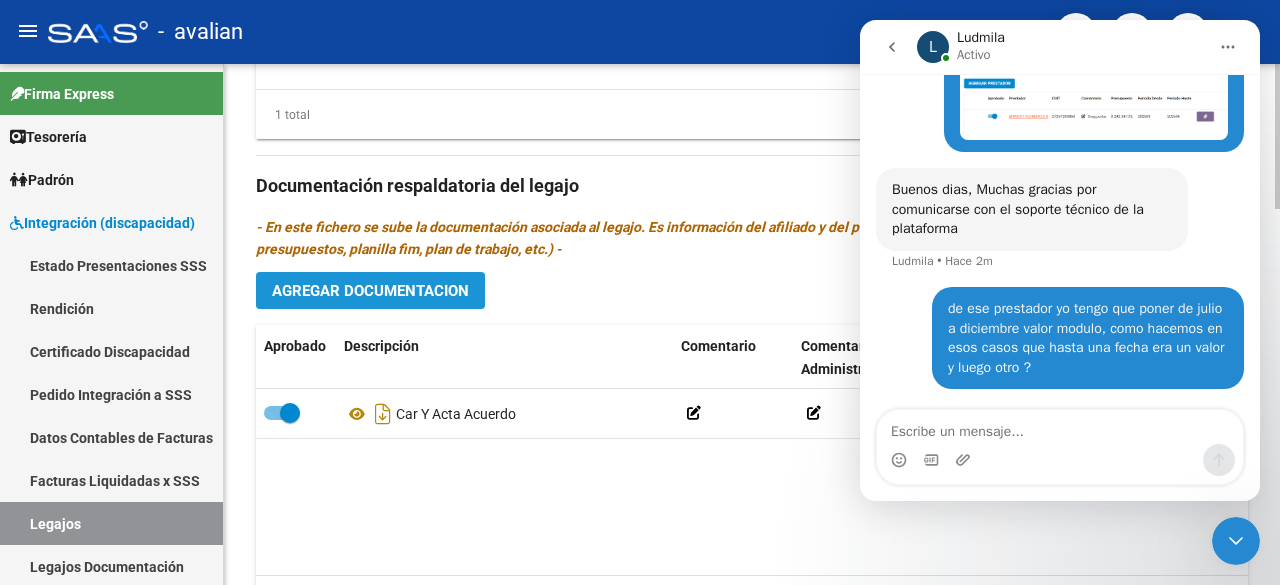 click on "Agregar Documentacion" 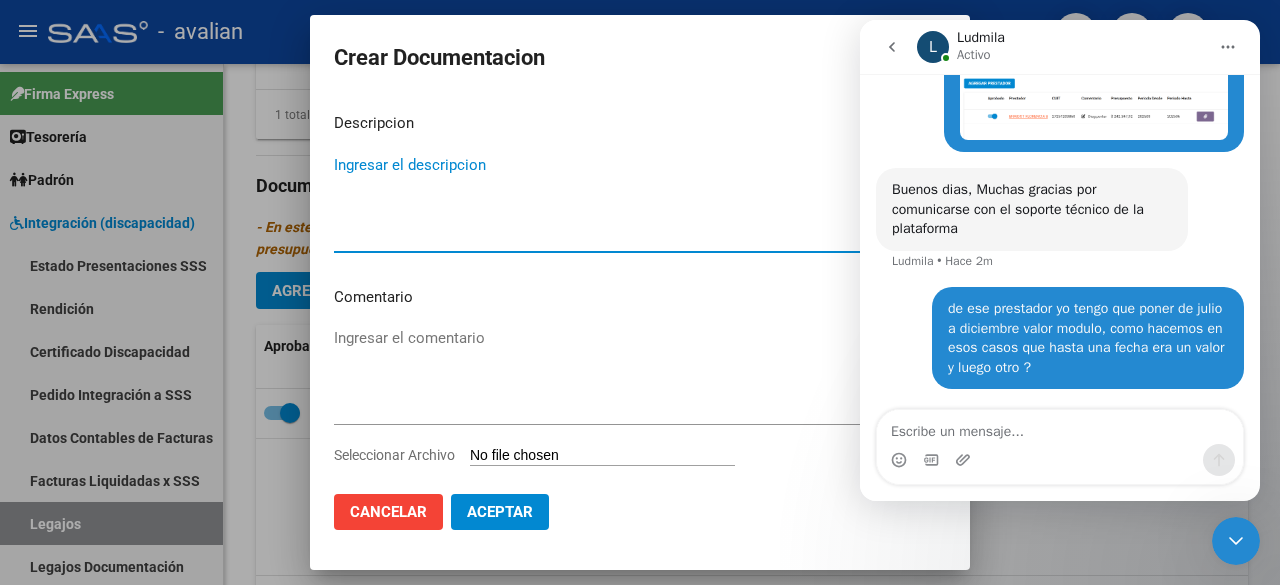 click on "Seleccionar Archivo" at bounding box center [602, 456] 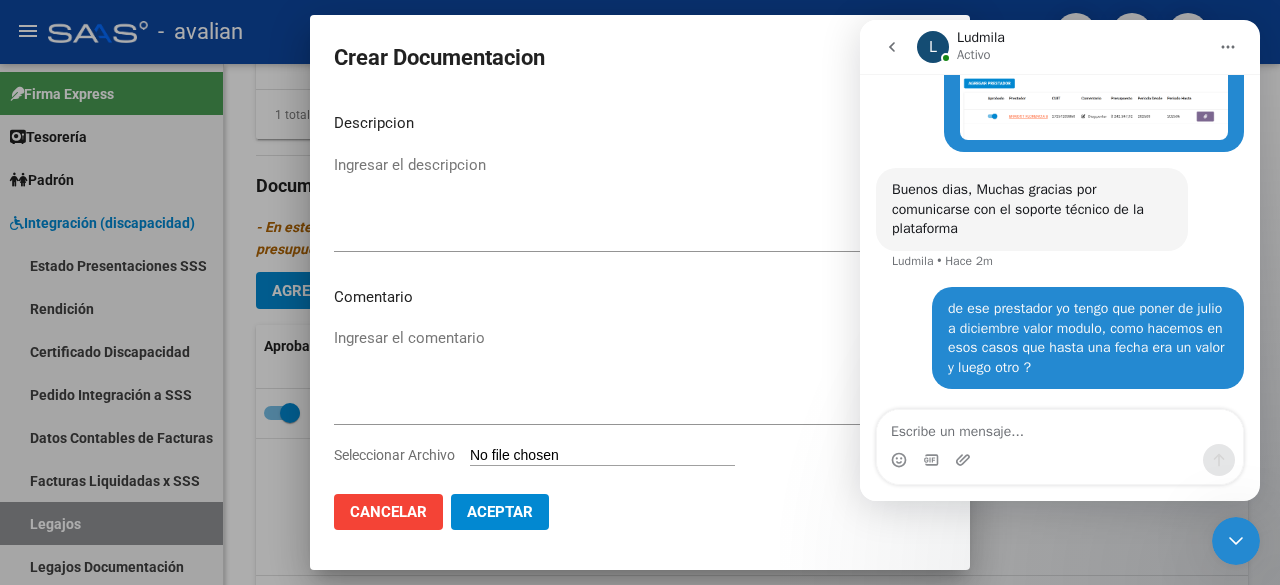type on "C:\fakepath\PROYECTO 2025.pdf" 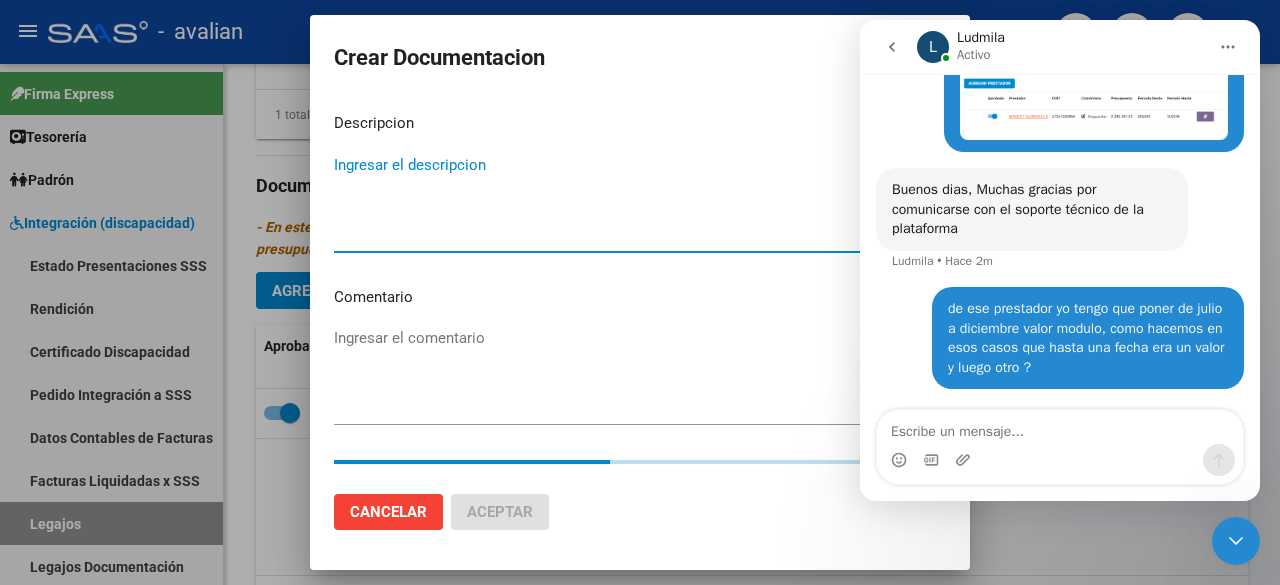 click on "Ingresar el descripcion" at bounding box center [640, 201] 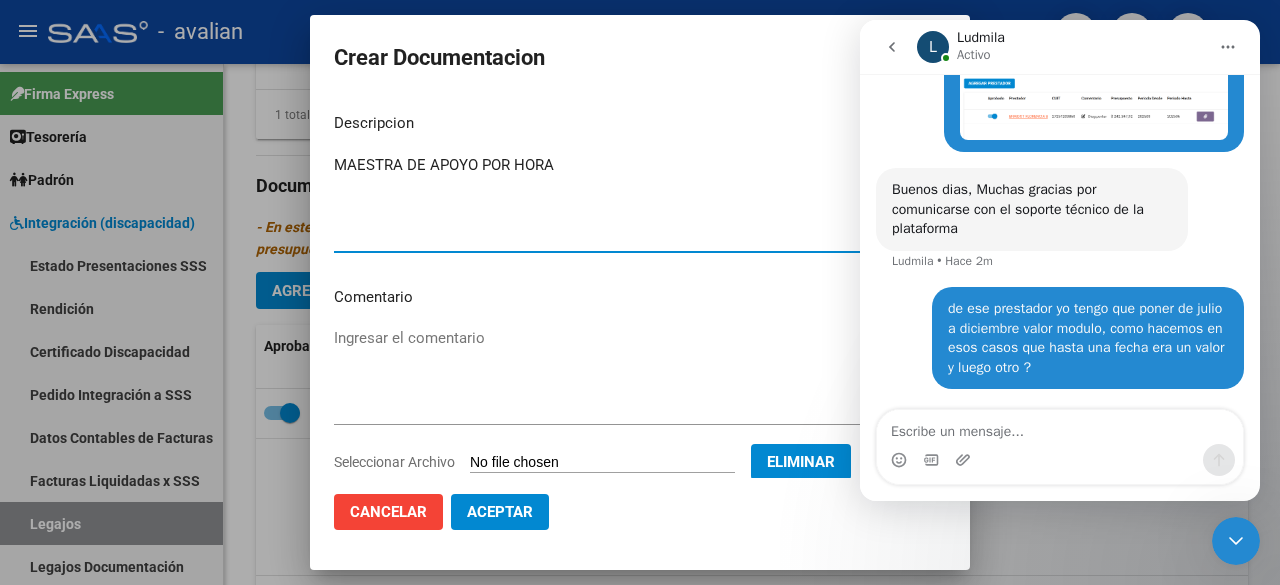 type on "MAESTRA DE APOYO POR HORA" 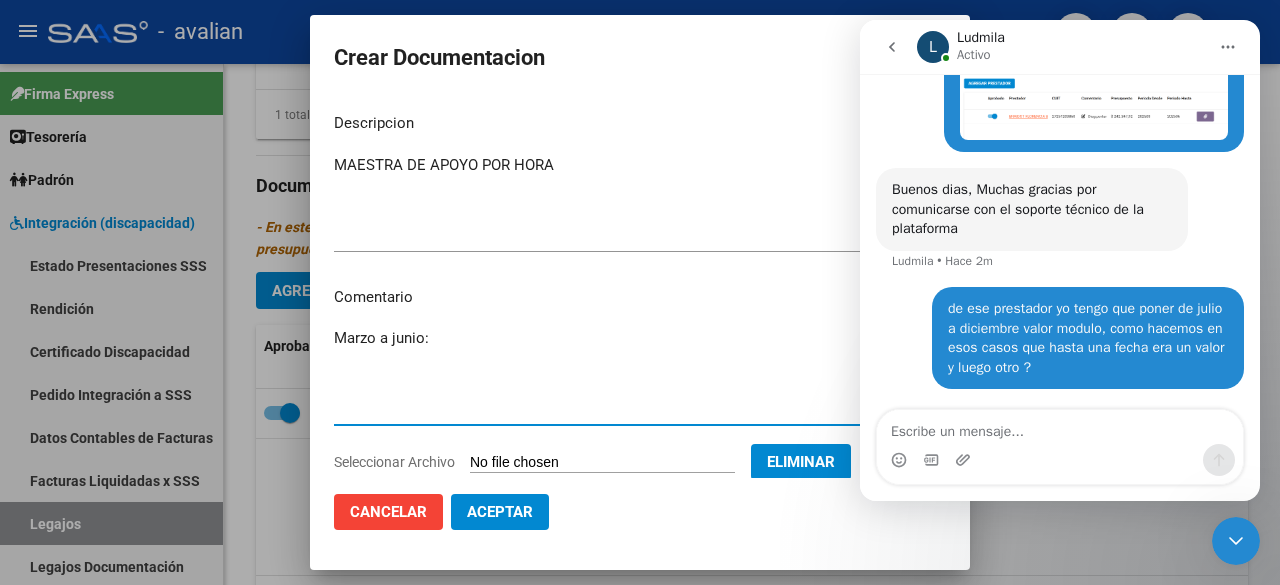 paste on "- Mód. maestra de apoyo: Prof. [LAST], [FIRST] ([NUMBER]) - Valor resol. vigente." 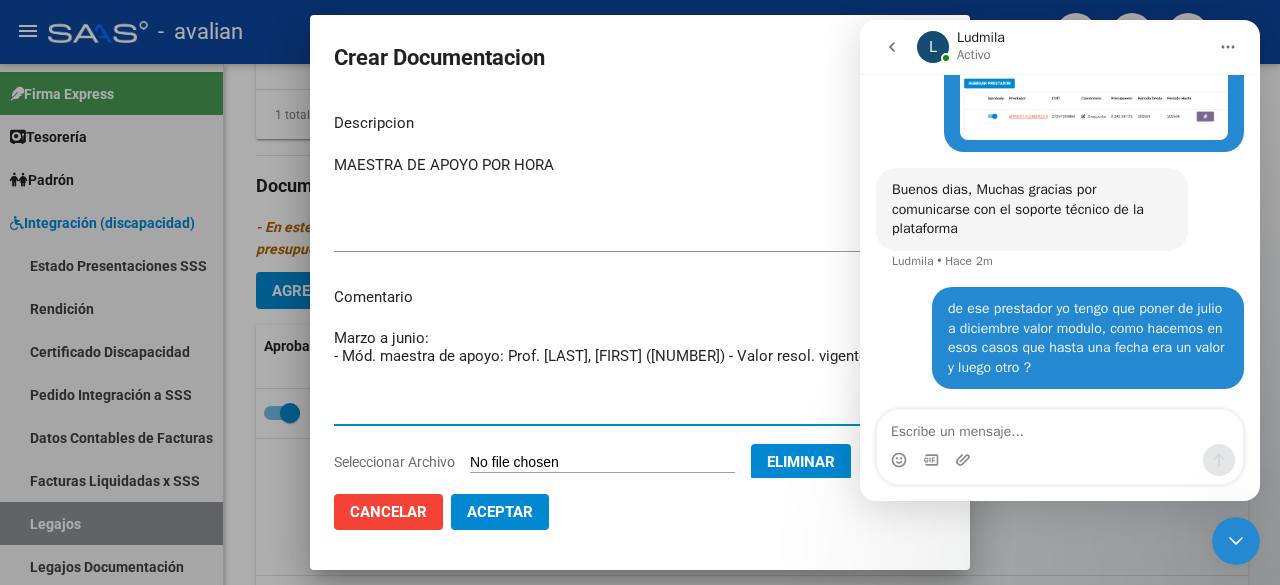 drag, startPoint x: 390, startPoint y: 357, endPoint x: 346, endPoint y: 355, distance: 44.04543 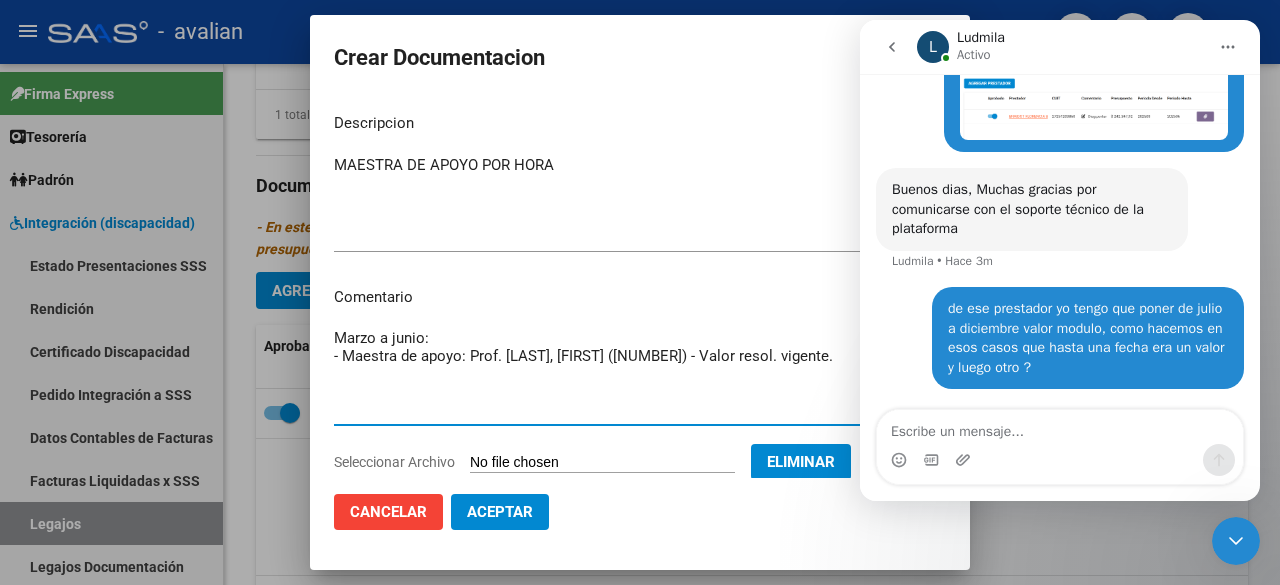 click on "Marzo a junio:
- Maestra de apoyo: Prof. [LAST], [FIRST] ([NUMBER]) - Valor resol. vigente." at bounding box center [640, 374] 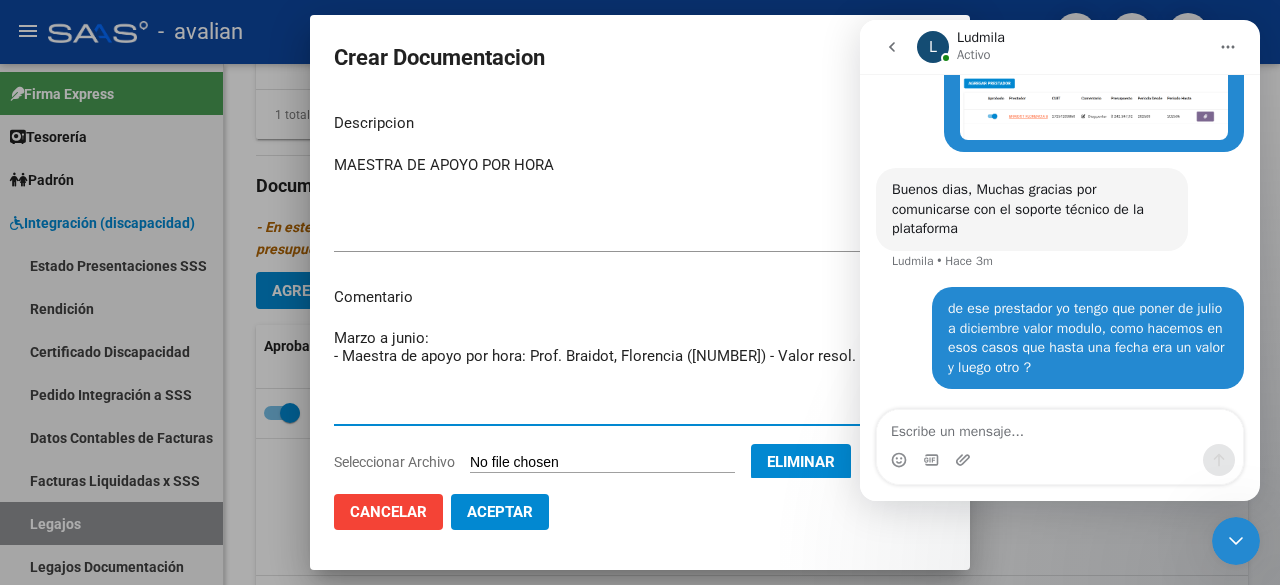 click 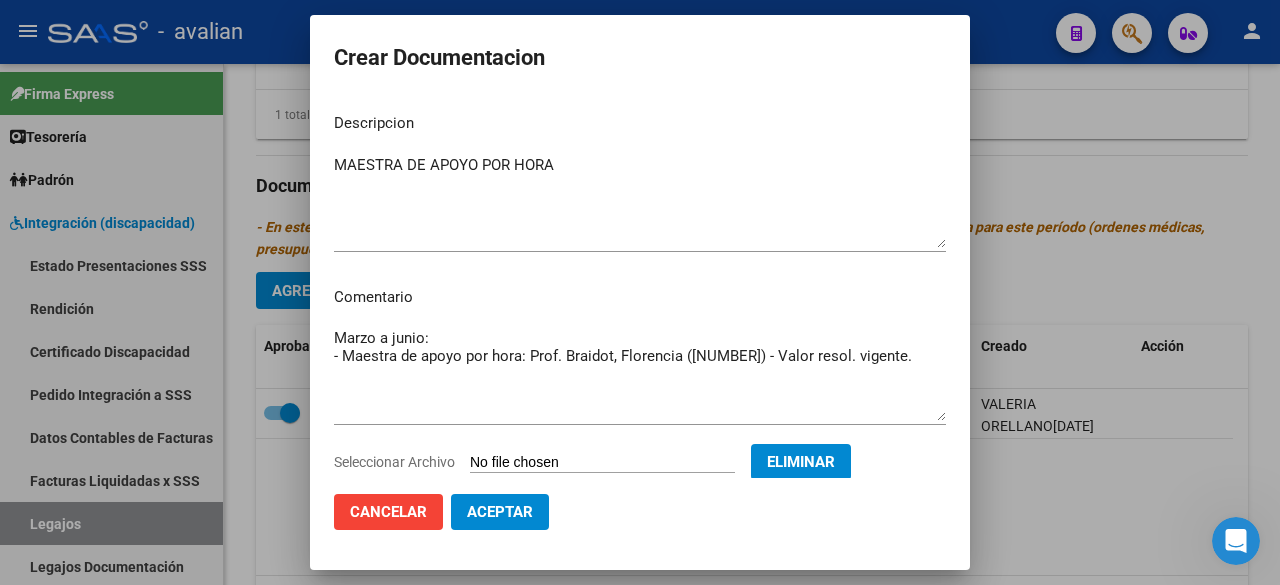 scroll, scrollTop: 0, scrollLeft: 0, axis: both 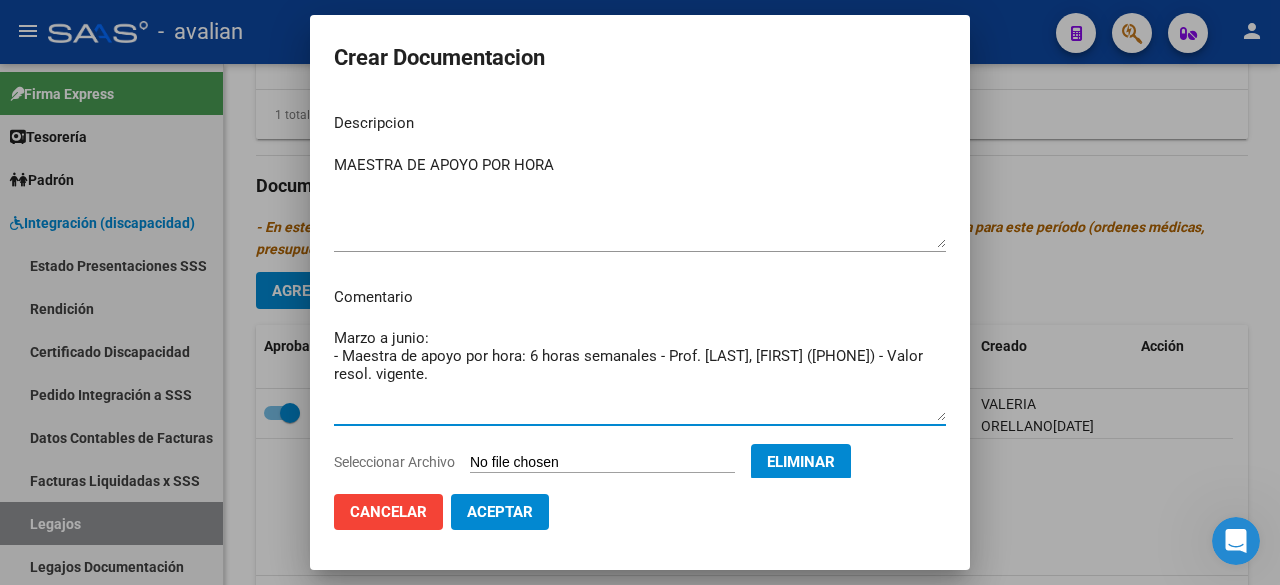drag, startPoint x: 470, startPoint y: 387, endPoint x: 318, endPoint y: 365, distance: 153.58385 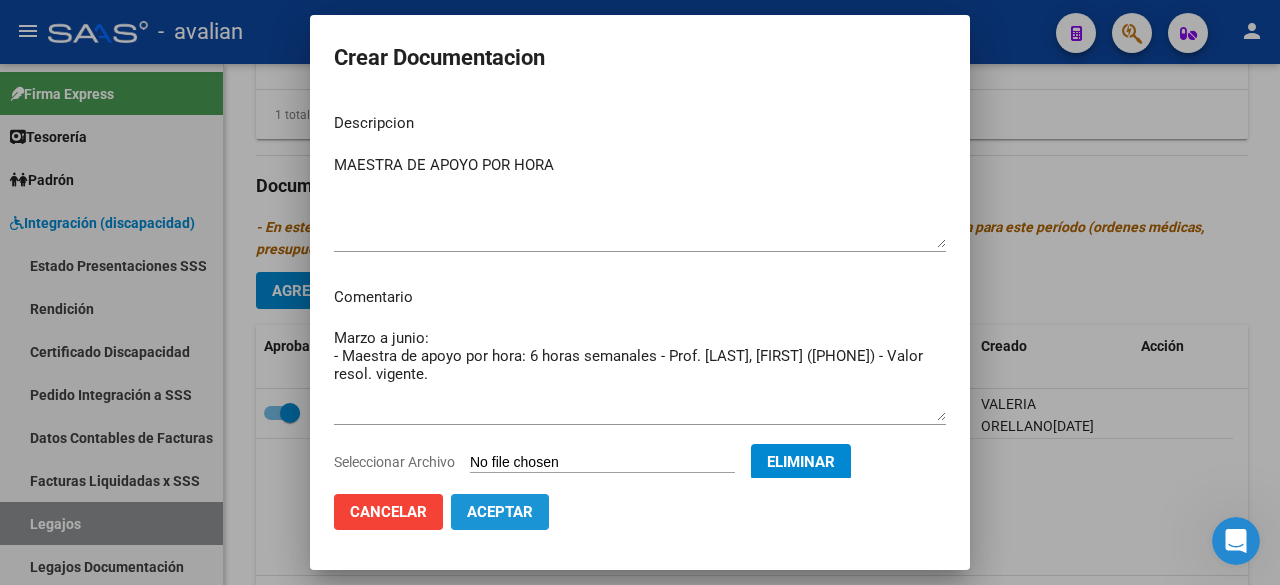 click on "Aceptar" 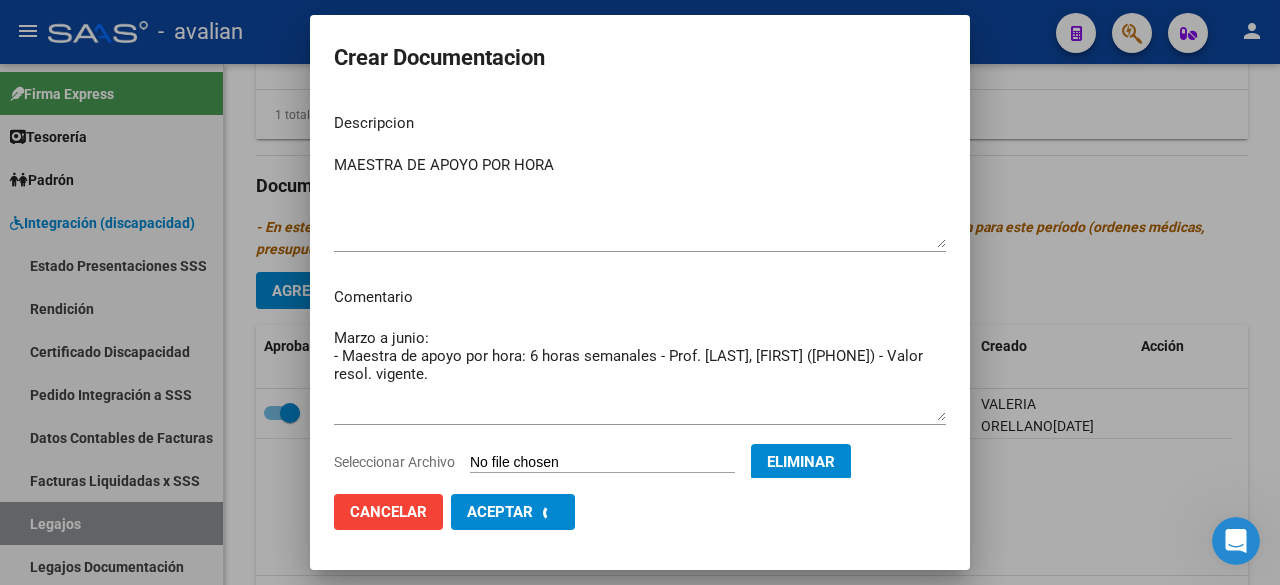 checkbox on "false" 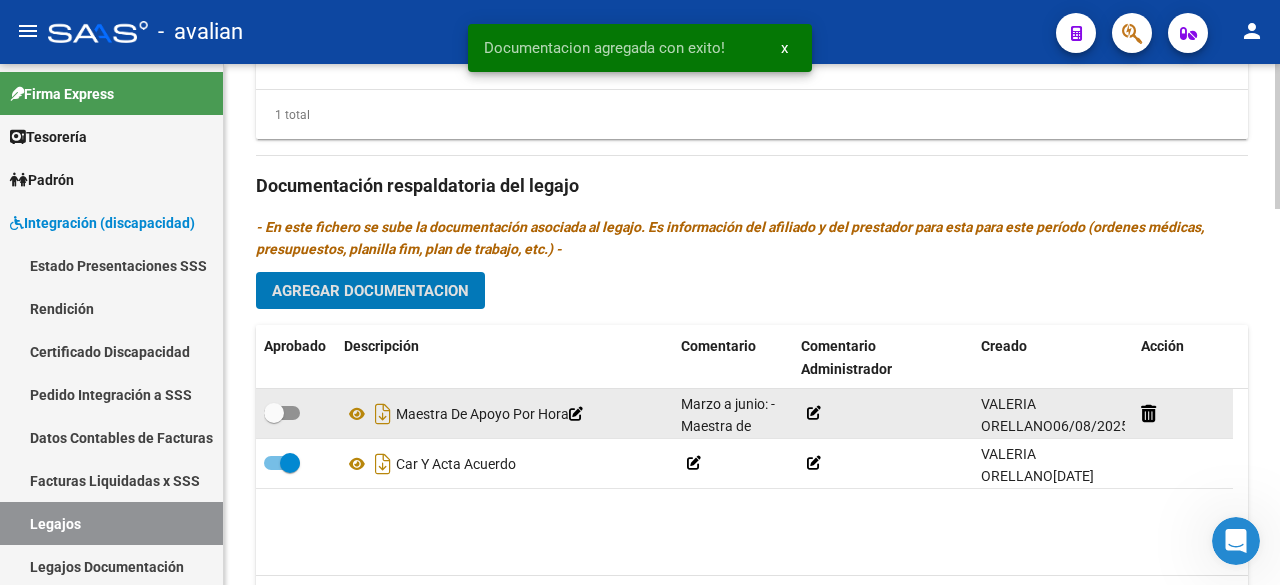 click 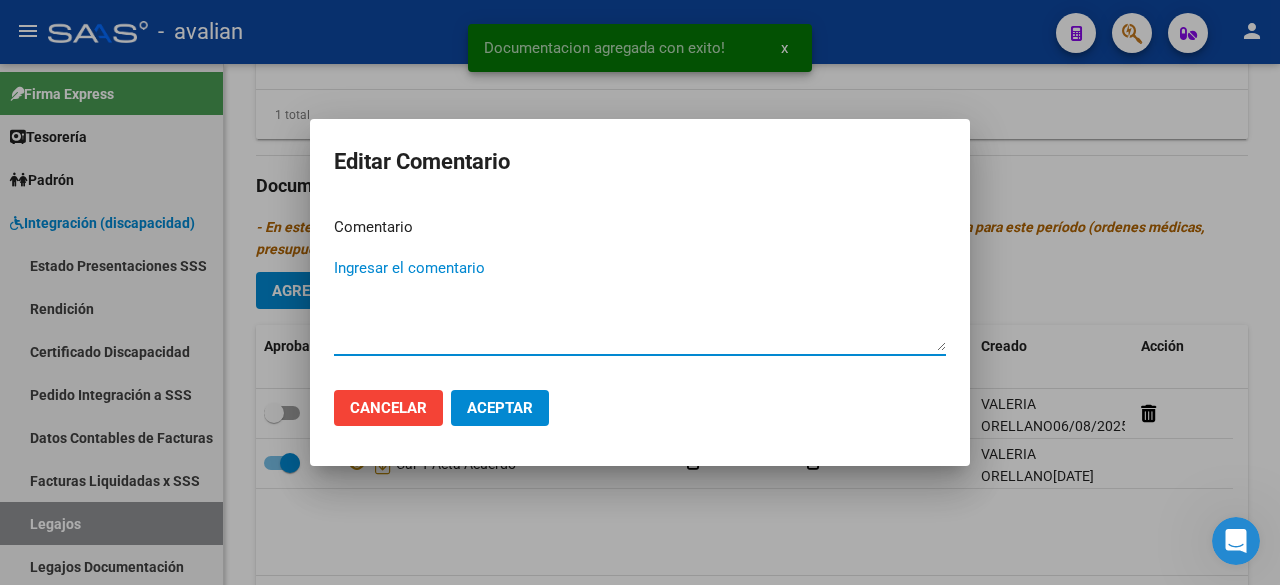 paste on "- Maestra de apoyo por hora: [NUMBER] horas semanales - Prof. Braidot, Florencia ([NUMBER]) - Valor resol. vigente." 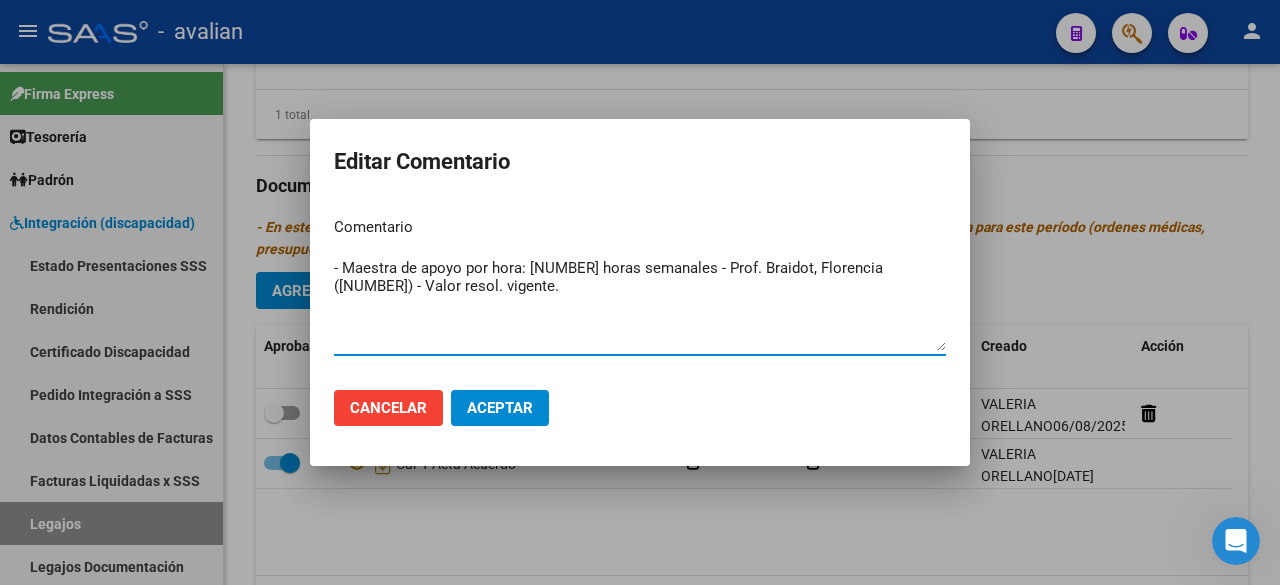 type on "- Maestra de apoyo por hora: [NUMBER] horas semanales - Prof. Braidot, Florencia ([NUMBER]) - Valor resol. vigente." 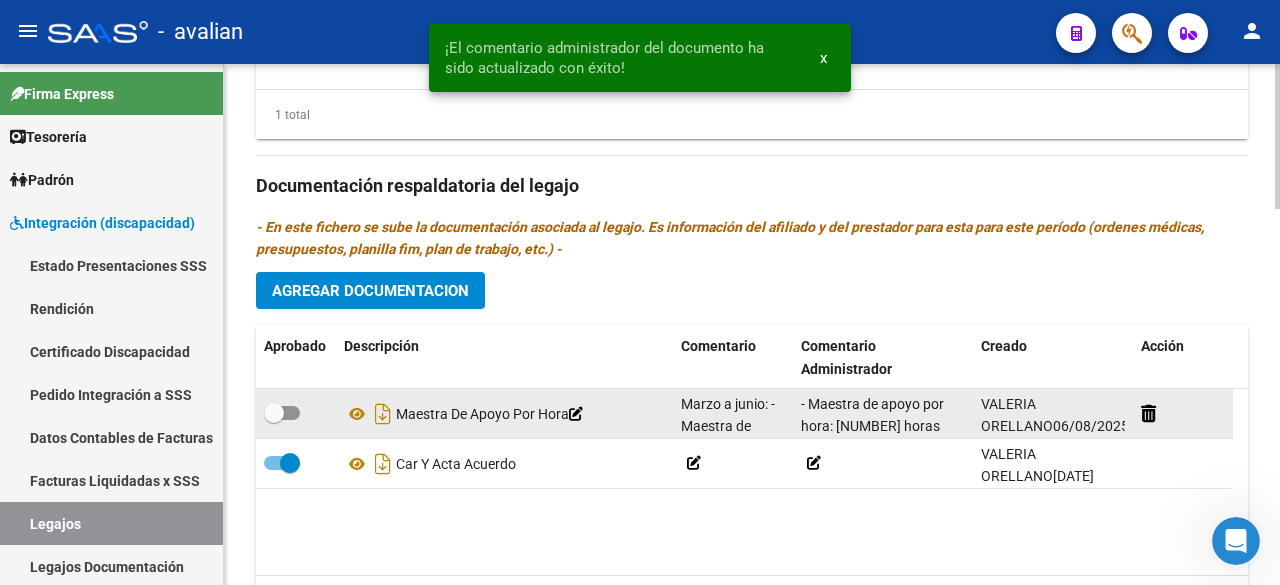 click at bounding box center (282, 413) 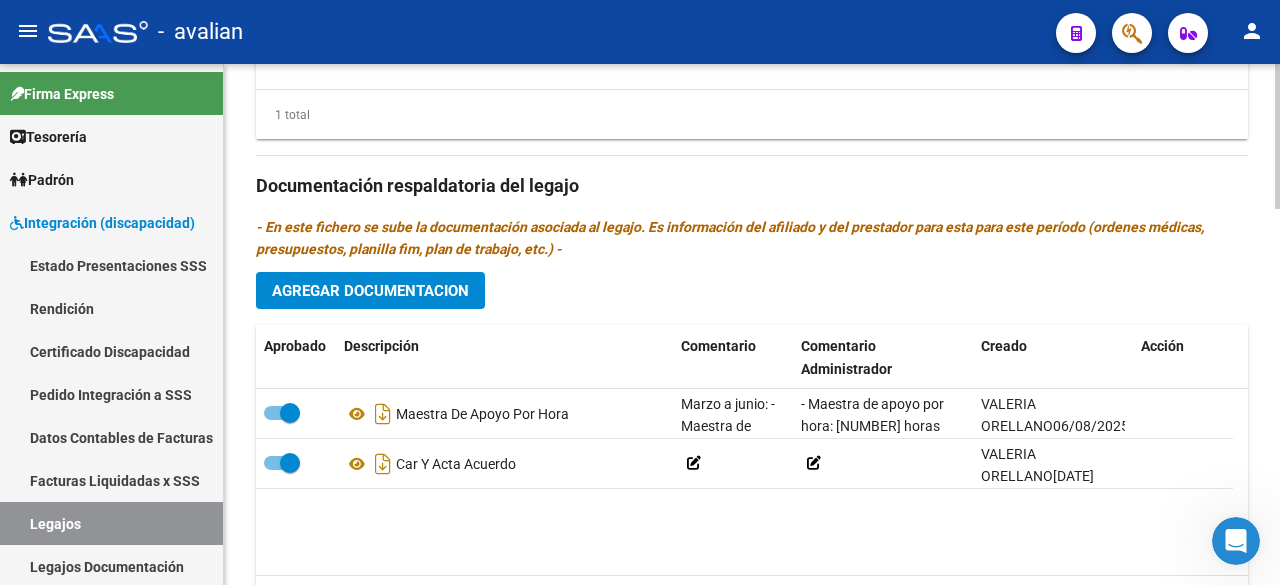 click on "Agregar Documentacion" 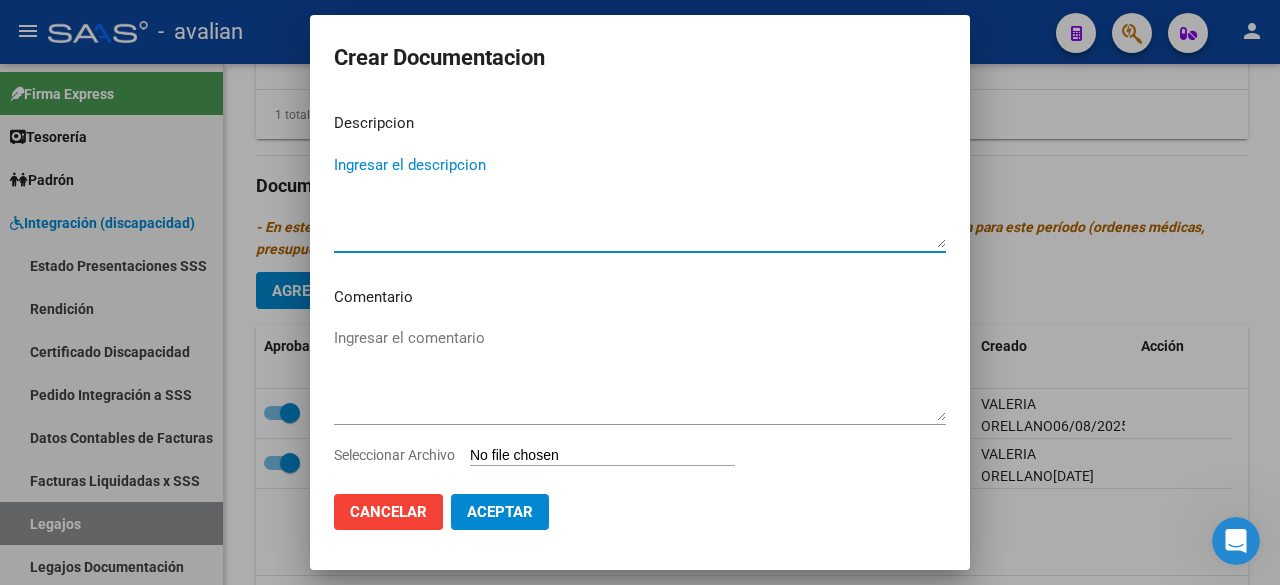 click on "Ingresar el descripcion" at bounding box center (640, 201) 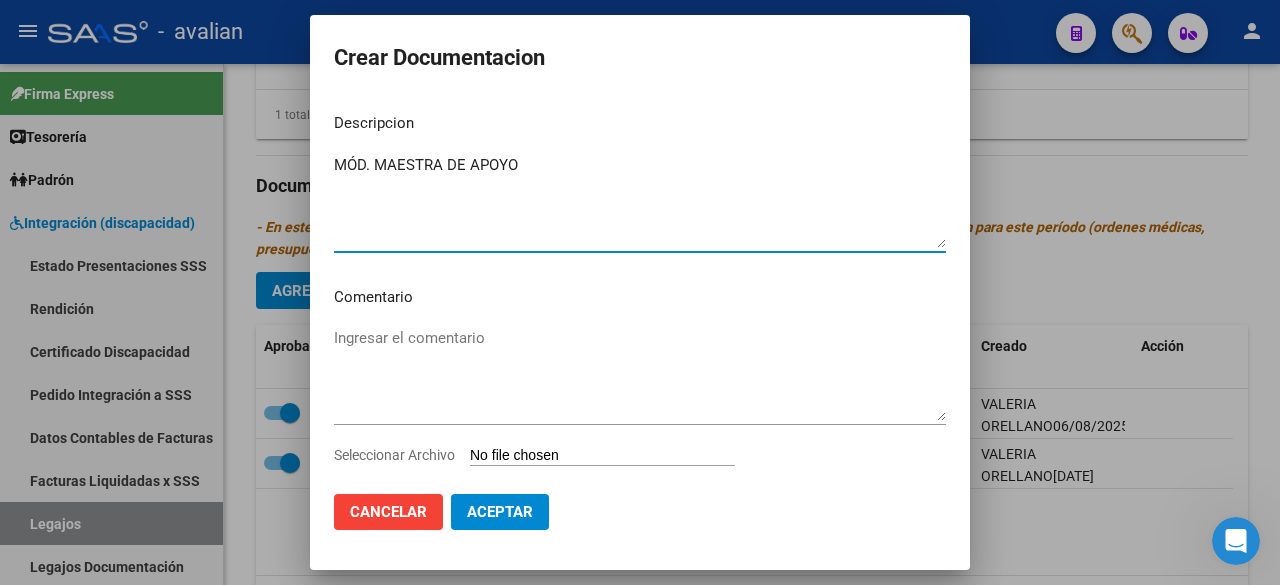 type on "MÓD. MAESTRA DE APOYO" 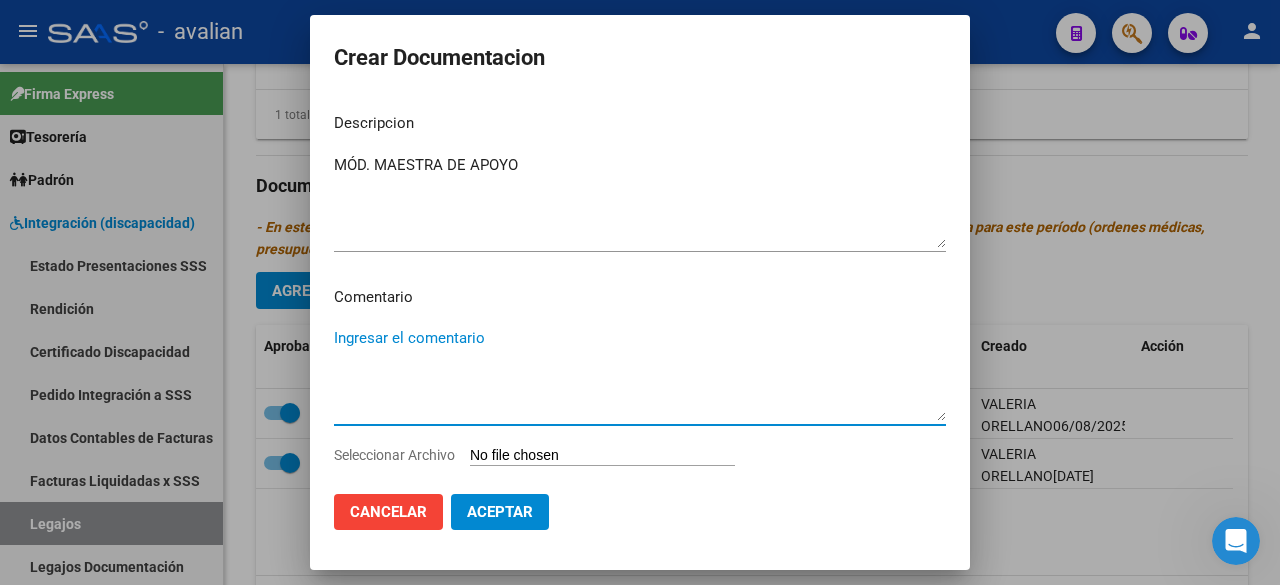 click on "Ingresar el comentario" at bounding box center (640, 374) 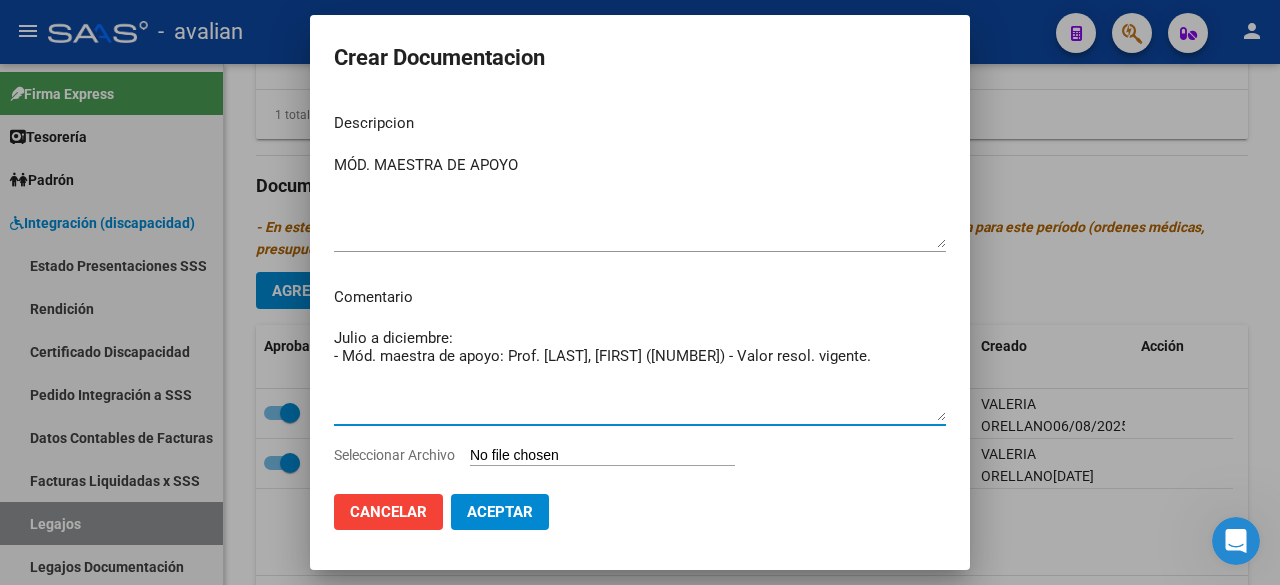 click on "Julio a diciembre:
- Mód. maestra de apoyo: Prof. [LAST], [FIRST] ([NUMBER]) - Valor resol. vigente." at bounding box center (640, 374) 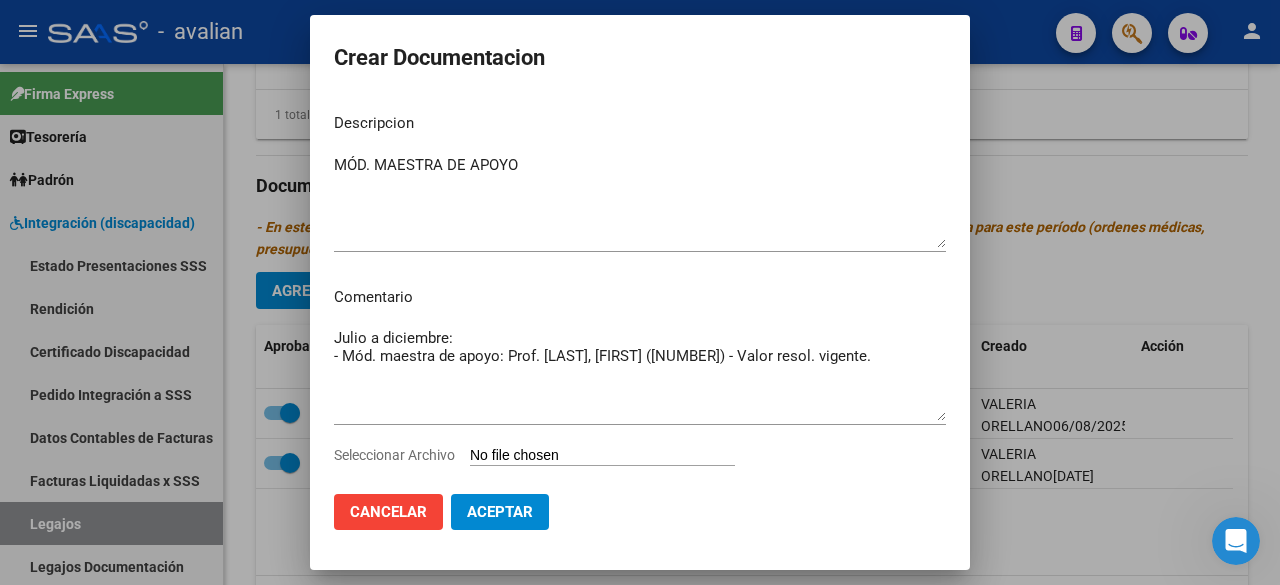 type on "C:\fakepath\MOD. MAESTRA DE APOYO [LAST].pdf" 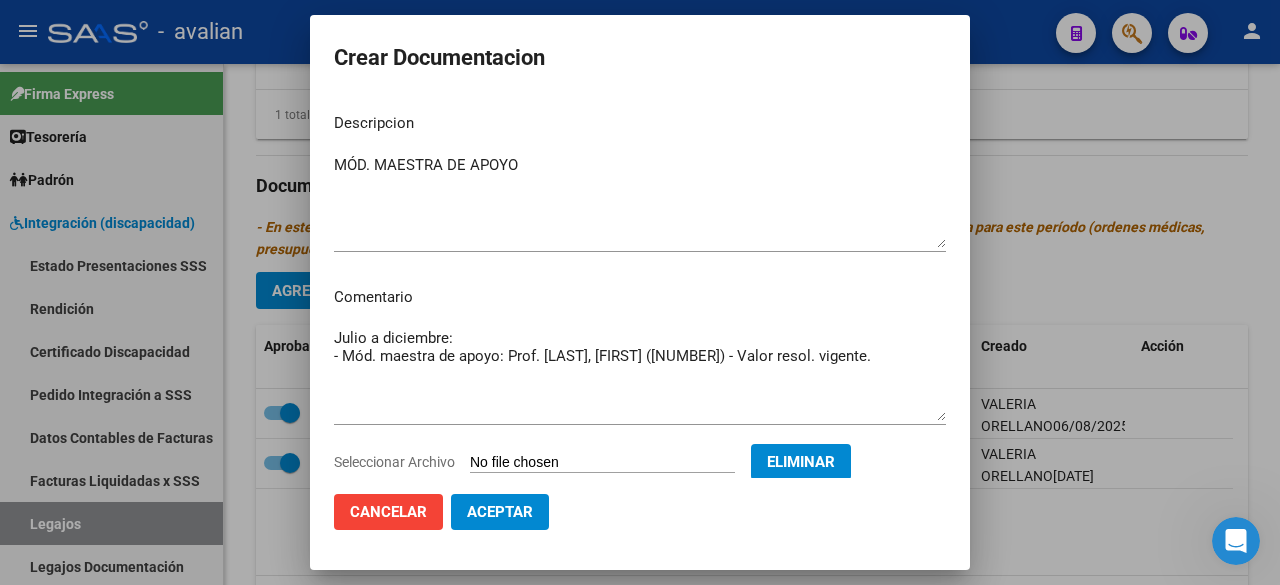 click on "Aceptar" 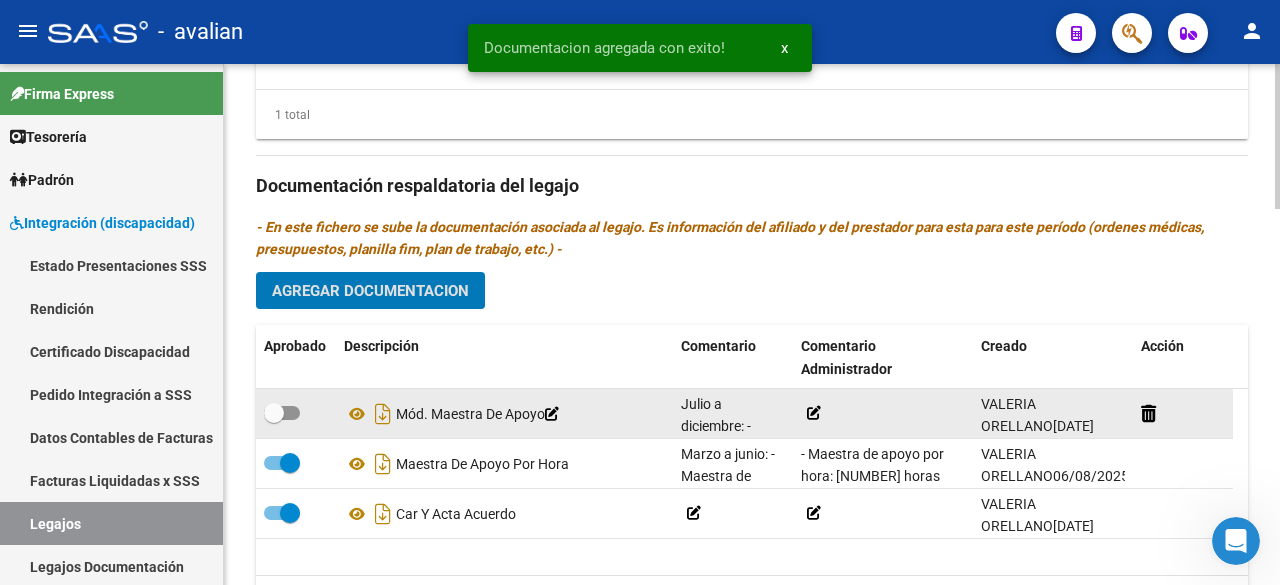 click at bounding box center (282, 413) 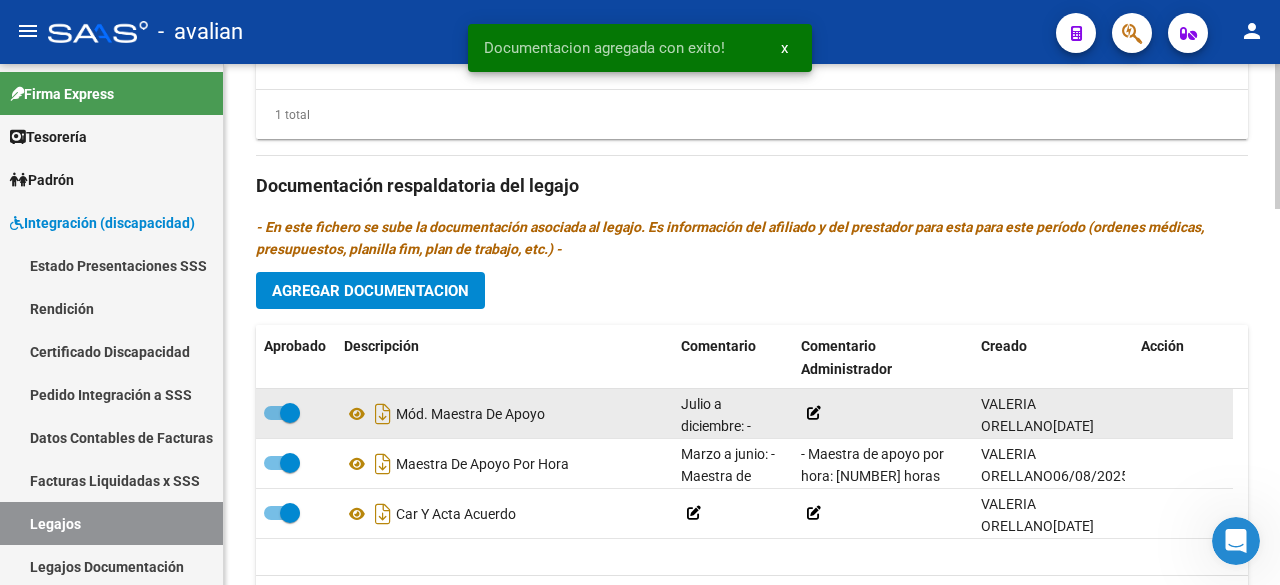 click 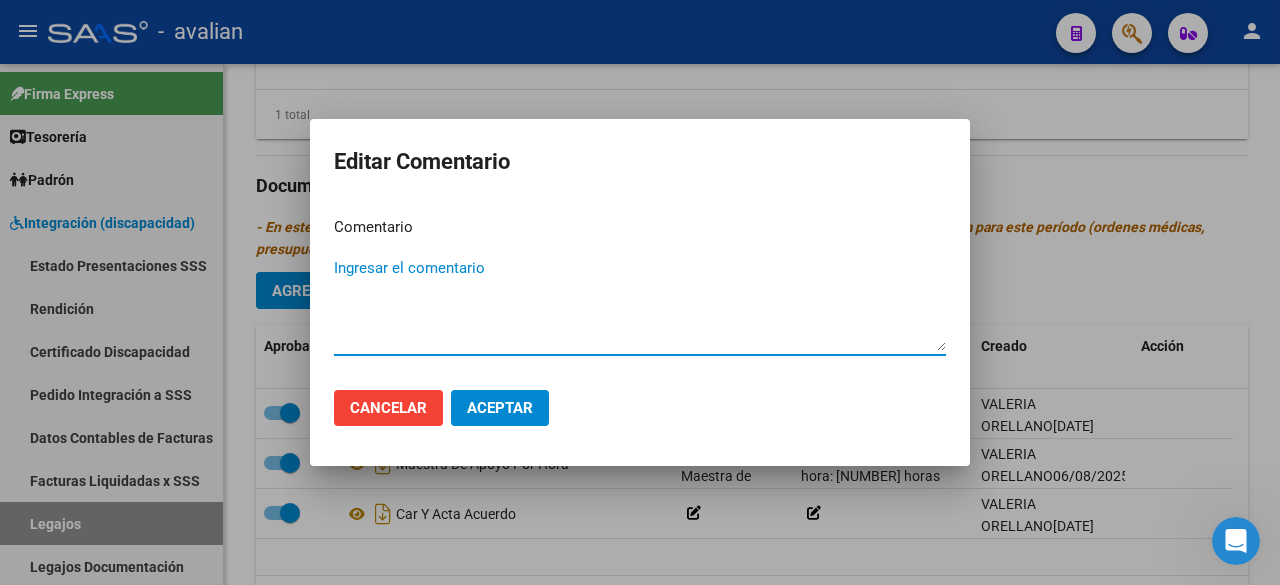 paste on "Julio a diciembre:
- Mód. maestra de apoyo: Prof. [LAST], [FIRST] ([NUMBER]) - Valor resol. vigente." 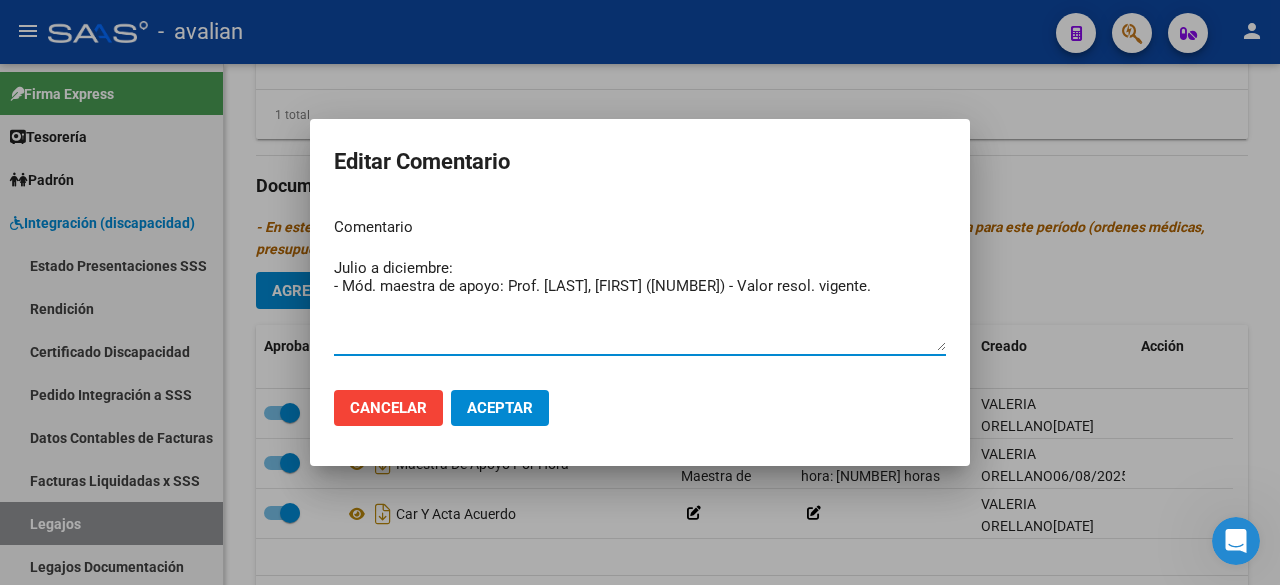 drag, startPoint x: 334, startPoint y: 285, endPoint x: 289, endPoint y: 219, distance: 79.881165 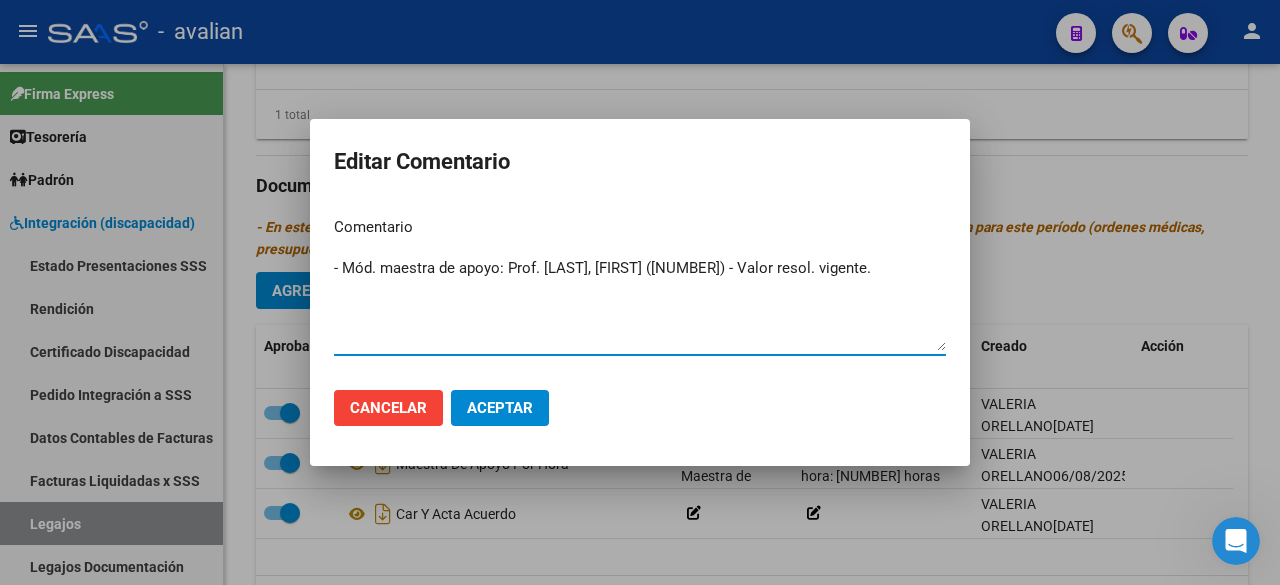 type on "- Mód. maestra de apoyo: Prof. [LAST], [FIRST] ([NUMBER]) - Valor resol. vigente." 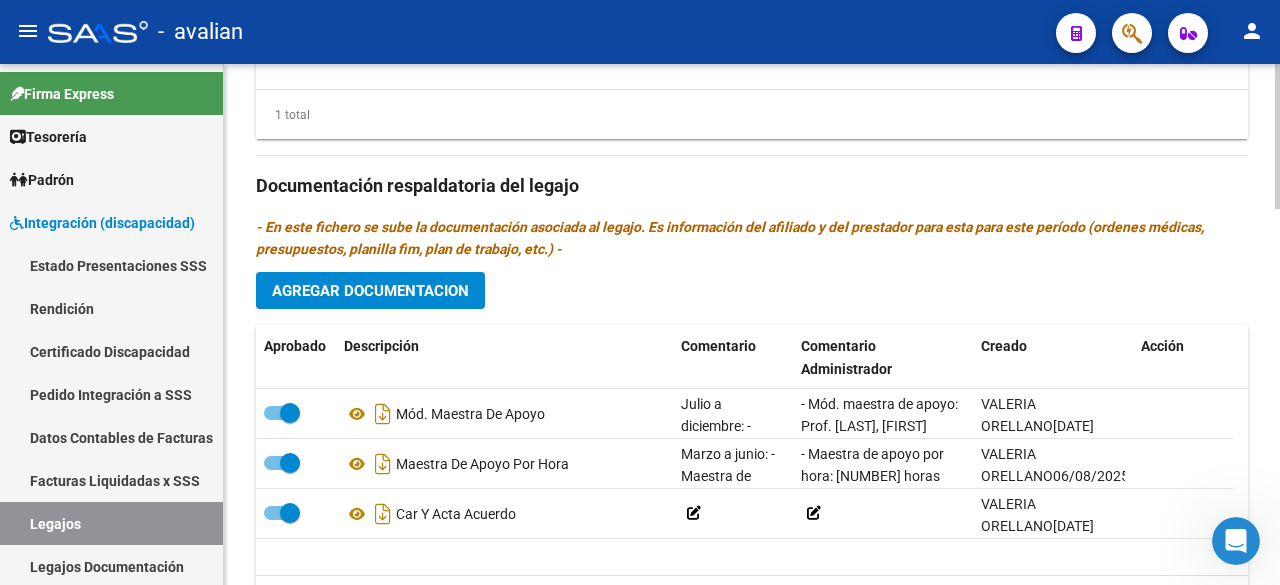 scroll, scrollTop: 846, scrollLeft: 0, axis: vertical 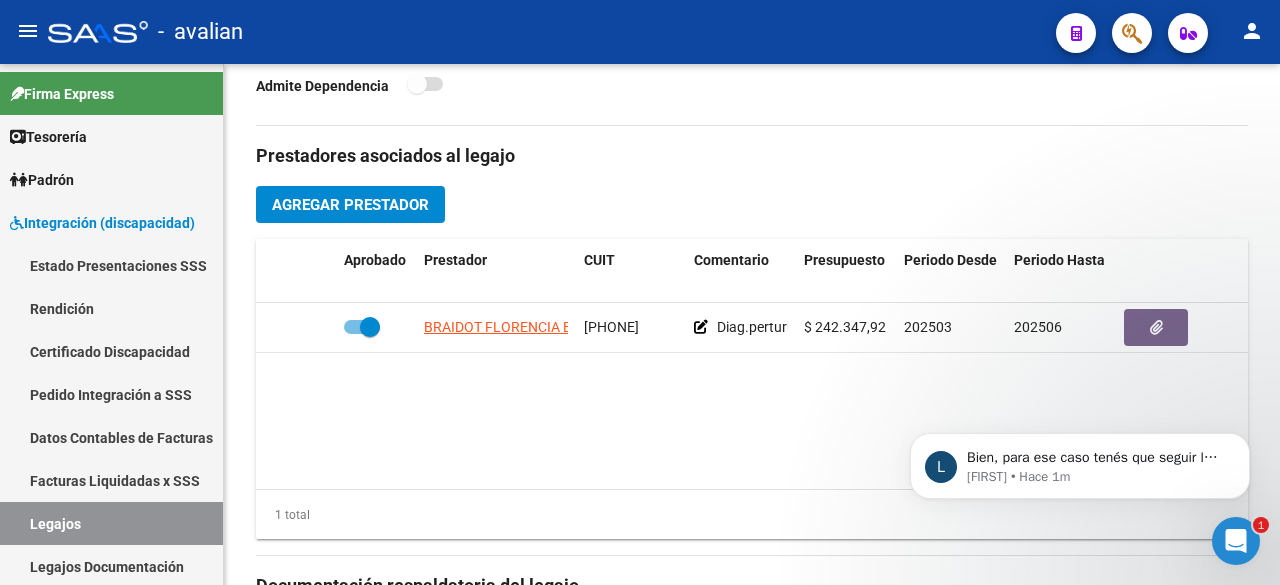 click at bounding box center (1236, 541) 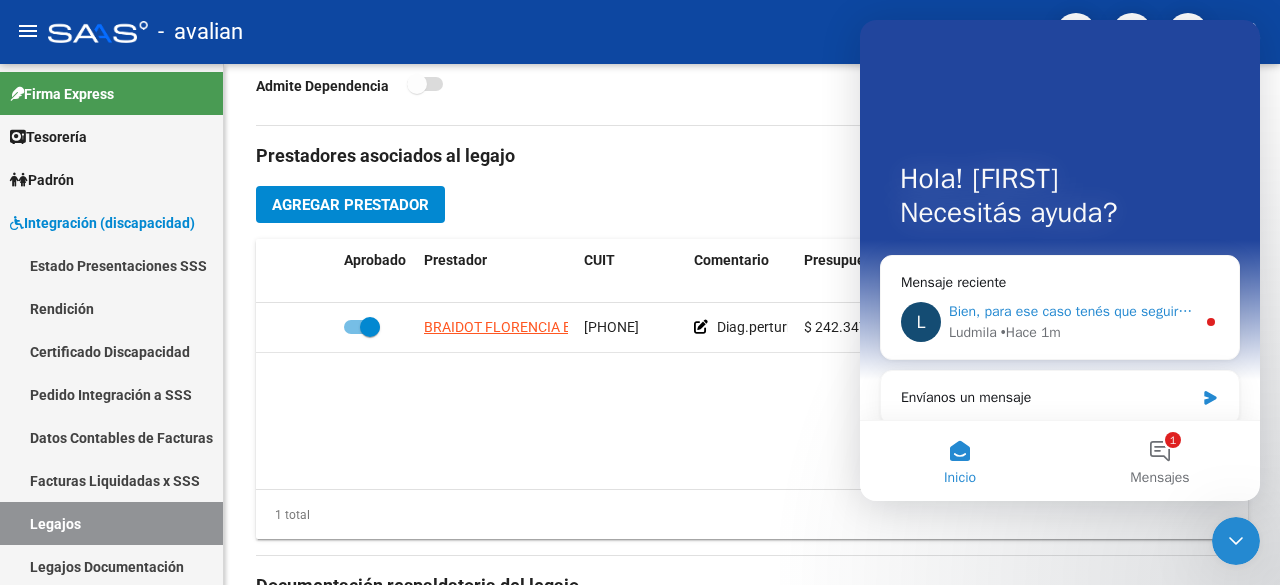 click on "[FIRST] •  Hace 1m" at bounding box center [1072, 332] 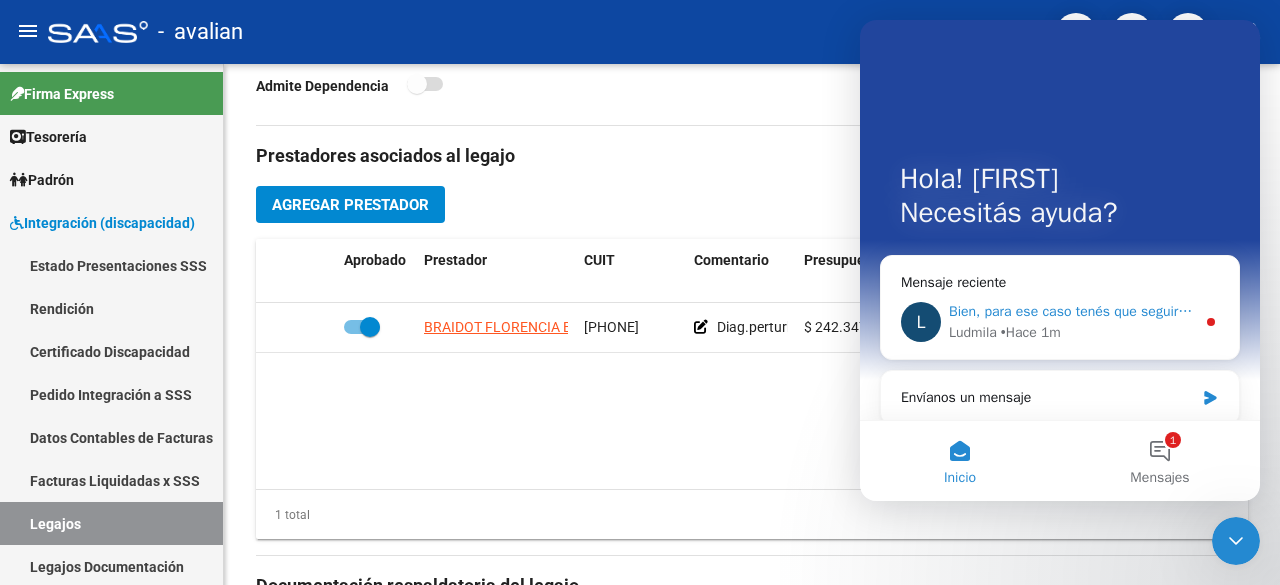 click on "[FIRST] •  Hace 1m" at bounding box center [1072, 332] 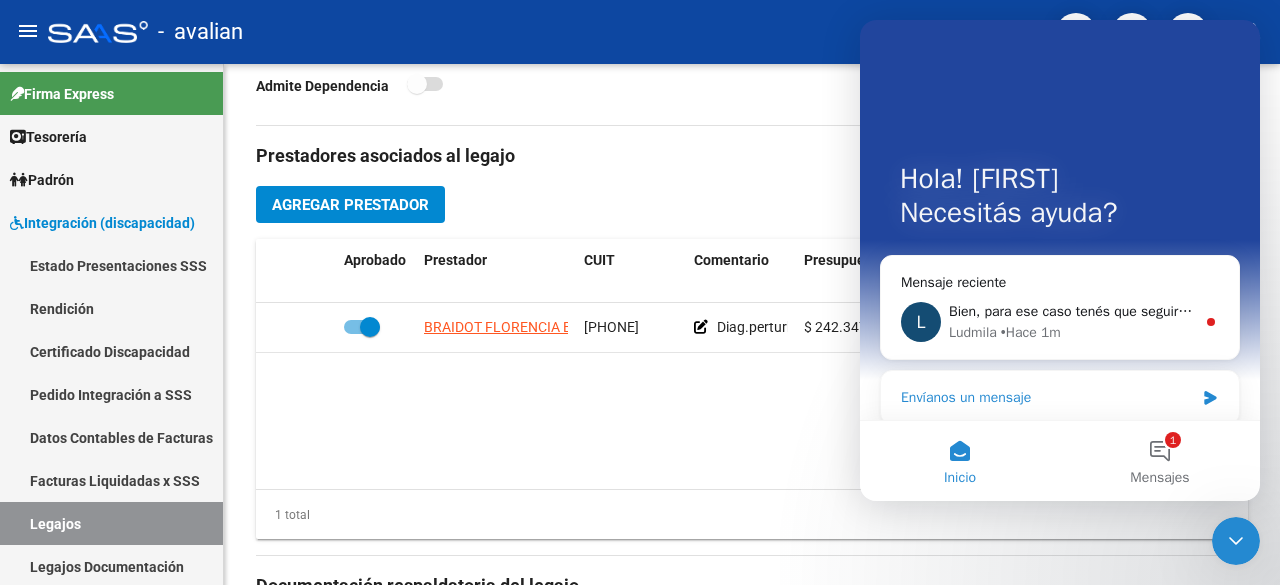 click on "Envíanos un mensaje" at bounding box center [1060, 397] 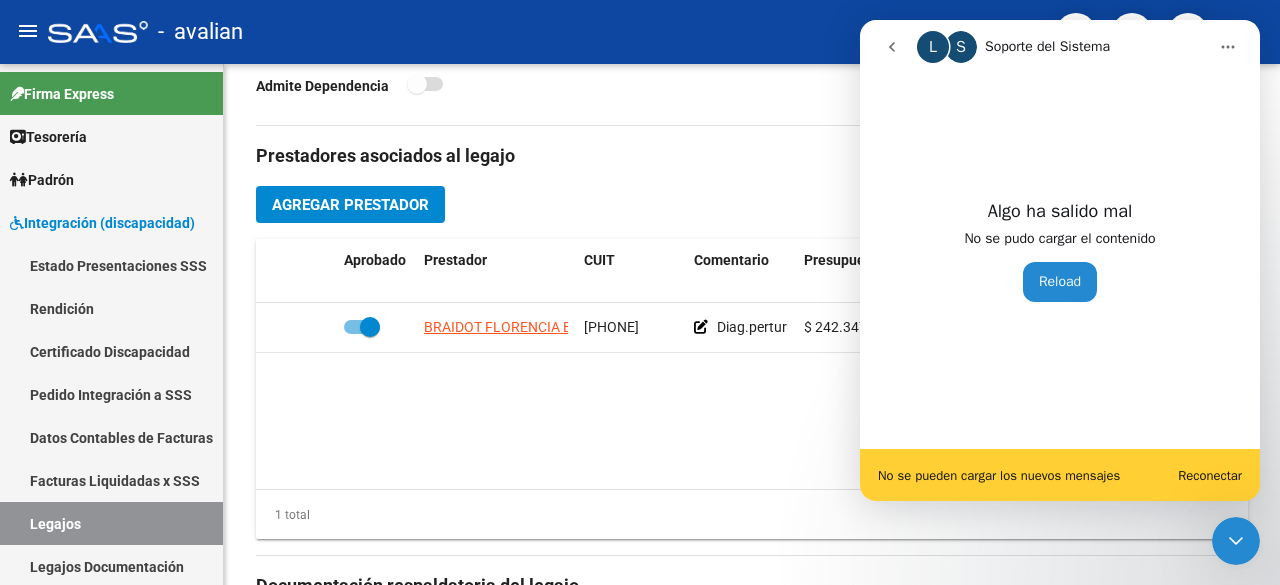 click on "No se pueden cargar los nuevos mensajes" at bounding box center (999, 475) 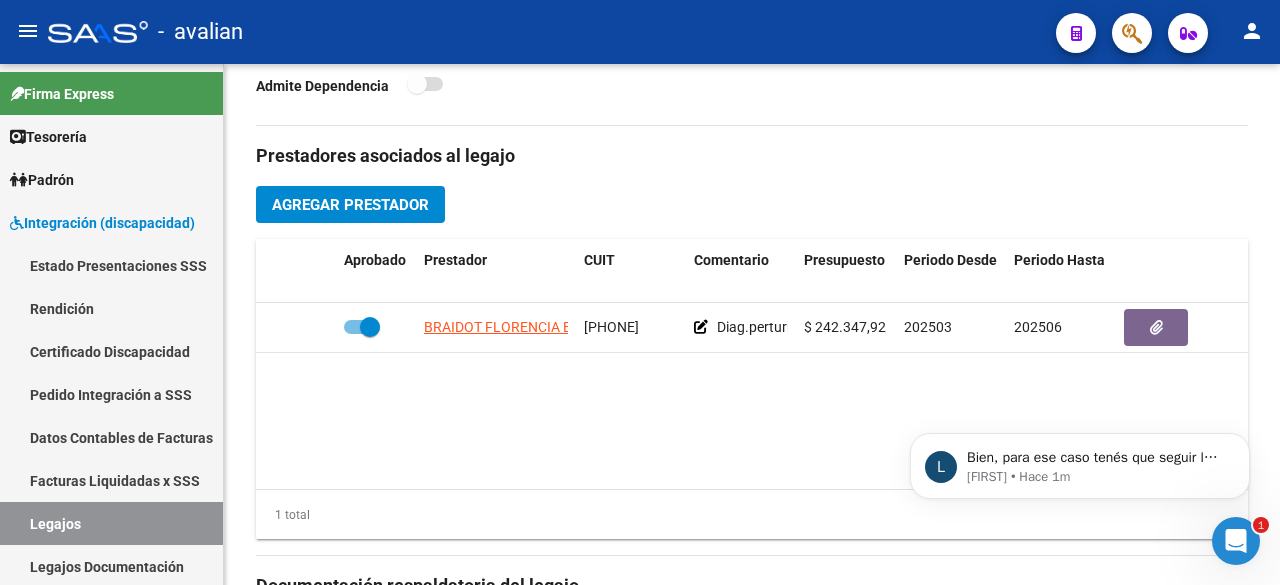 scroll, scrollTop: 0, scrollLeft: 0, axis: both 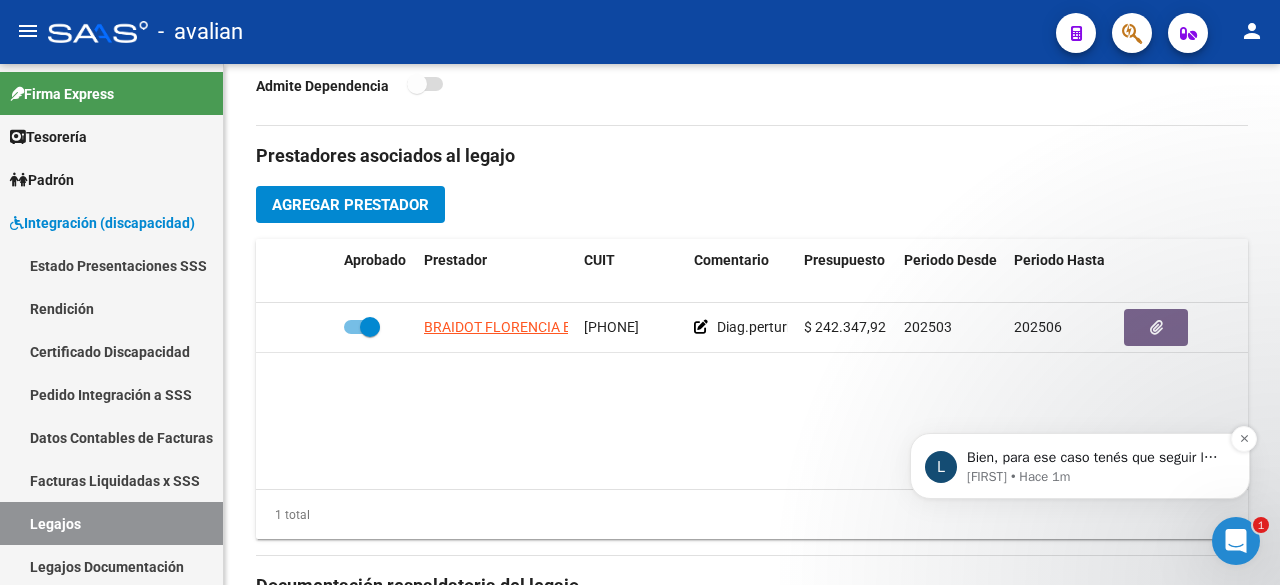 click on "Bien, para ese caso tenés que seguir los siguientes pasos:  1- Desaprobar el prestador 2- Se te habilitará el lapiz de edición para que puedas realizar los cambios que necesitas. 3- Guardar Cambios." at bounding box center (1096, 458) 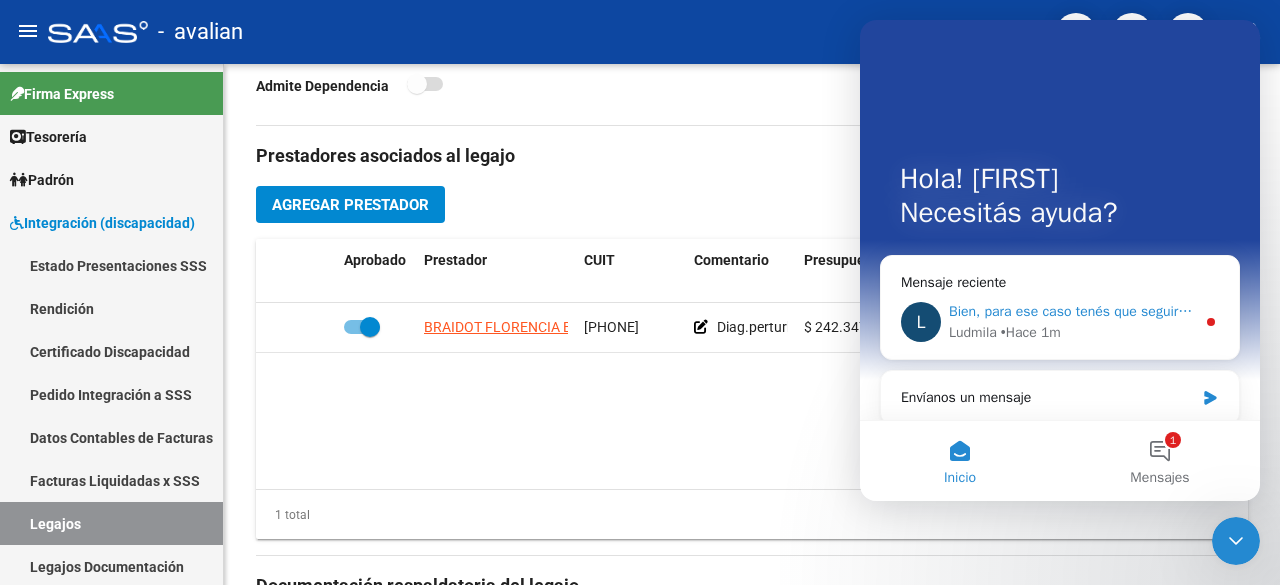 click on "Bien, para ese caso tenés que seguir los siguientes pasos:  1- Desaprobar el prestador 2- Se te habilitará el lapiz de edición para que puedas realizar los cambios que necesitas. 3- Guardar Cambios." at bounding box center (1560, 311) 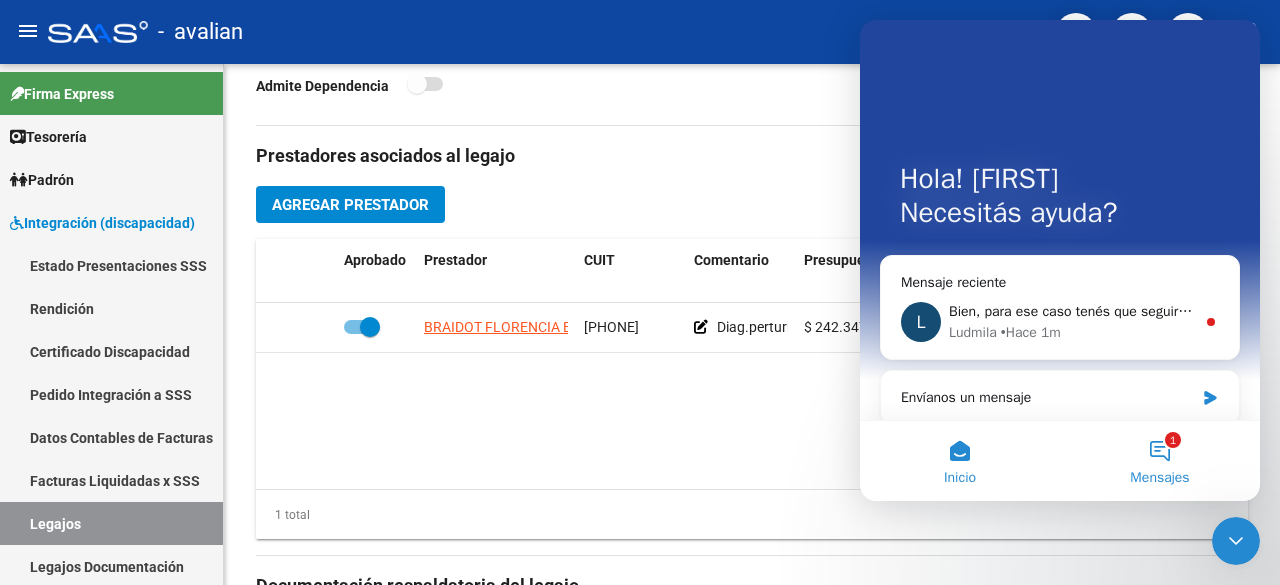 click on "1 Mensajes" at bounding box center [1160, 461] 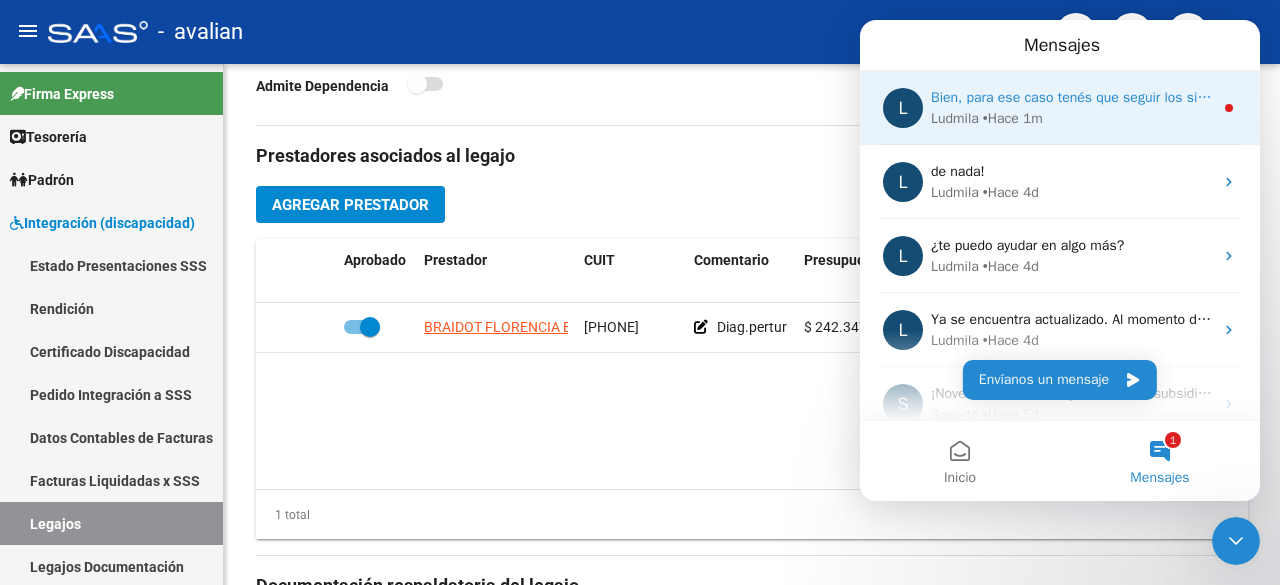 click on "Bien, para ese caso tenés que seguir los siguientes pasos:  1- Desaprobar el prestador 2- Se te habilitará el lapiz de edición para que puedas realizar los cambios que necesitas. 3- Guardar Cambios." at bounding box center [1542, 97] 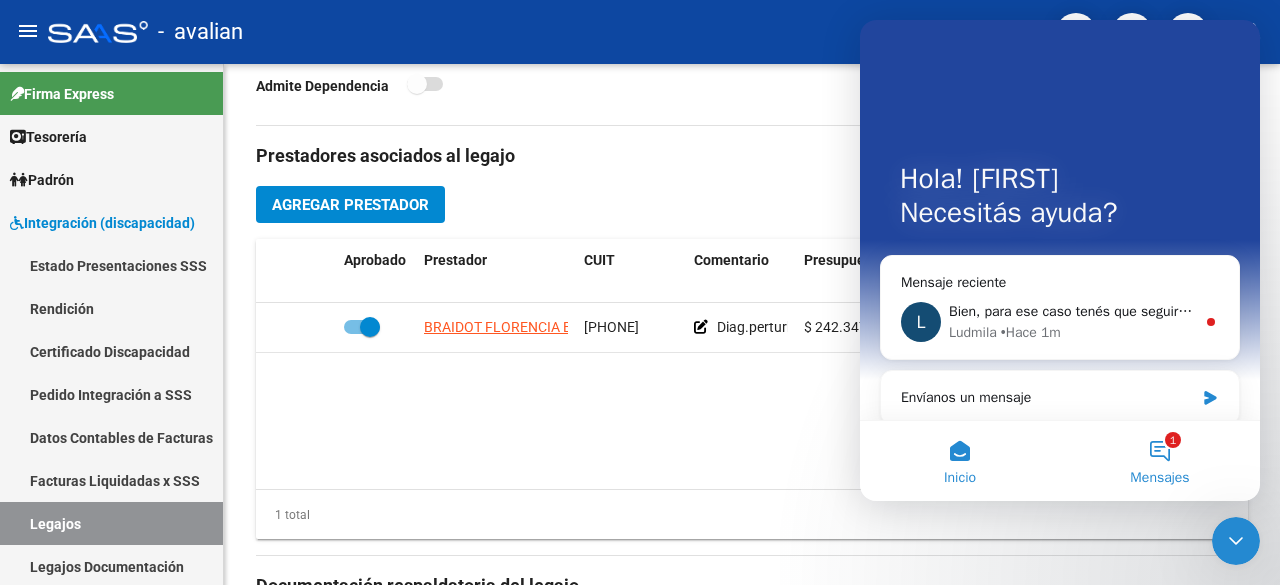 click on "1 Mensajes" at bounding box center [1160, 461] 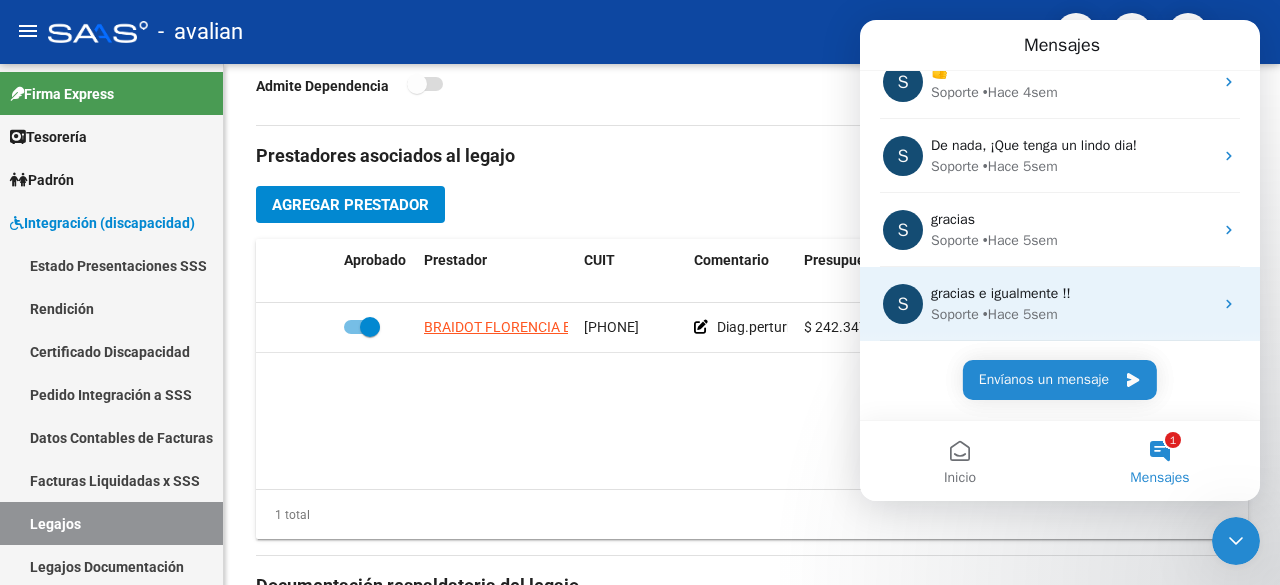 scroll, scrollTop: 0, scrollLeft: 0, axis: both 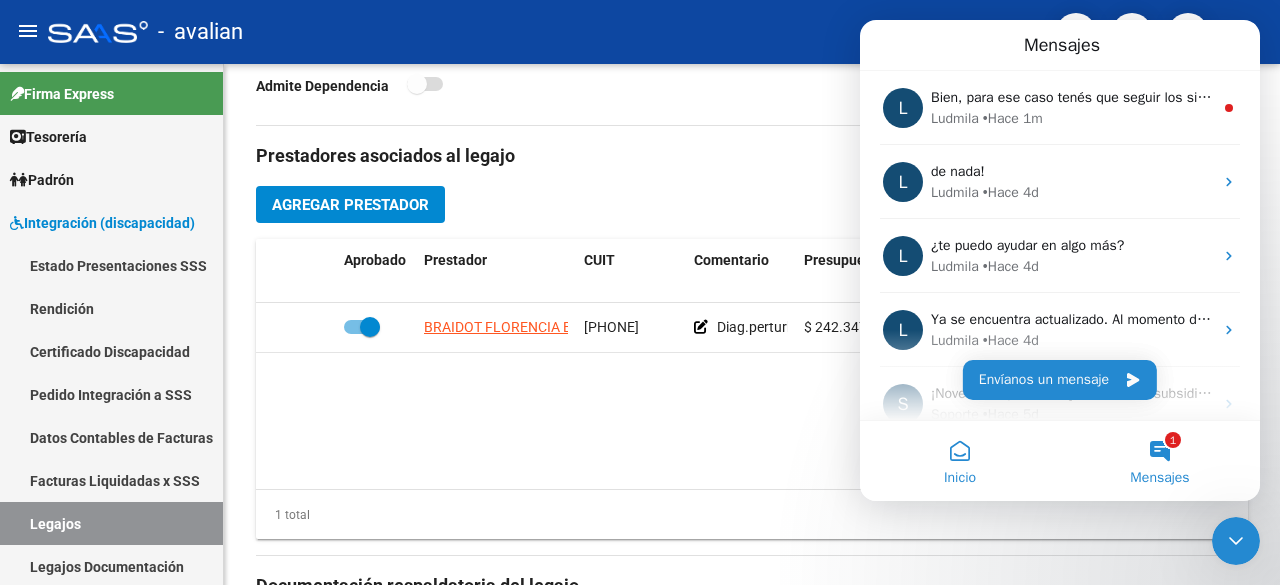 click on "Inicio" at bounding box center (960, 461) 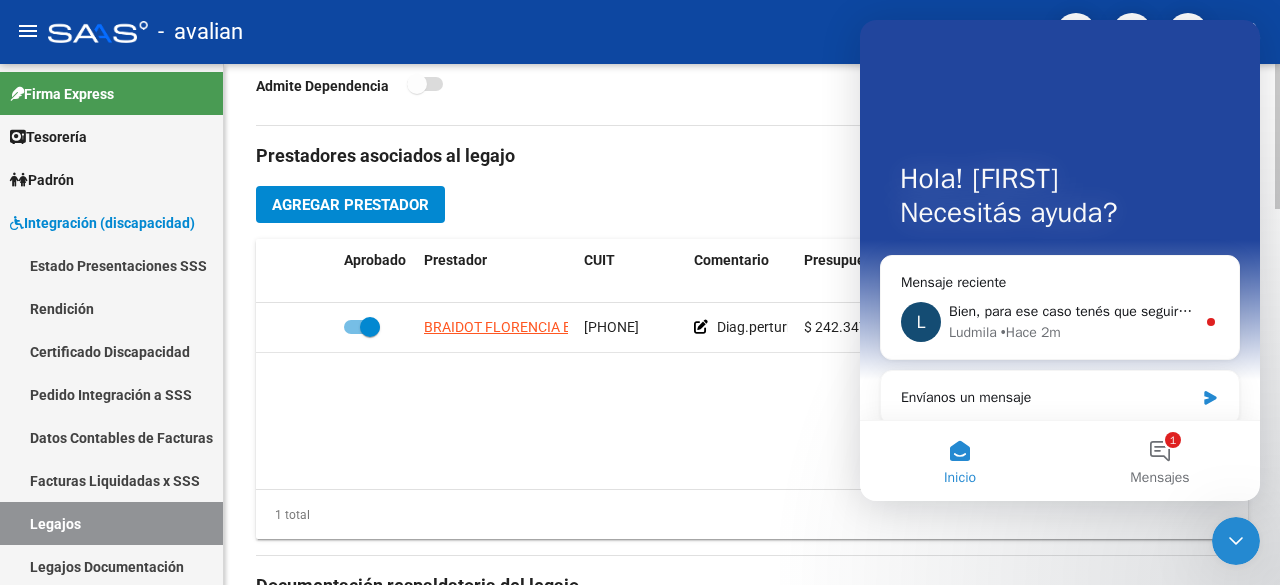 click on "[LAST] [FIRST] [LAST] [PHONE]     Diag.perturbación de la actividad y la atención - Prestación autorizada: 60000088 / Cant semanal: 6 / Tope mensual: 24 / Tope anual: 216  $ 242.347,92  202503 202506 Soporte SAAS   20/05/2025" 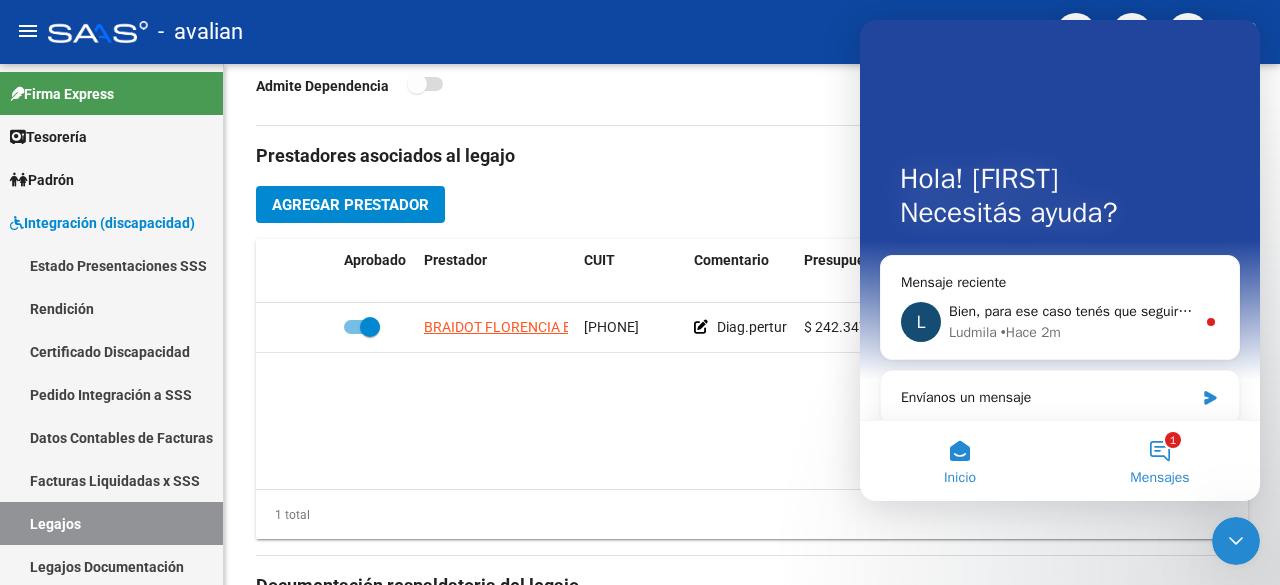 click on "1 Mensajes" at bounding box center [1160, 461] 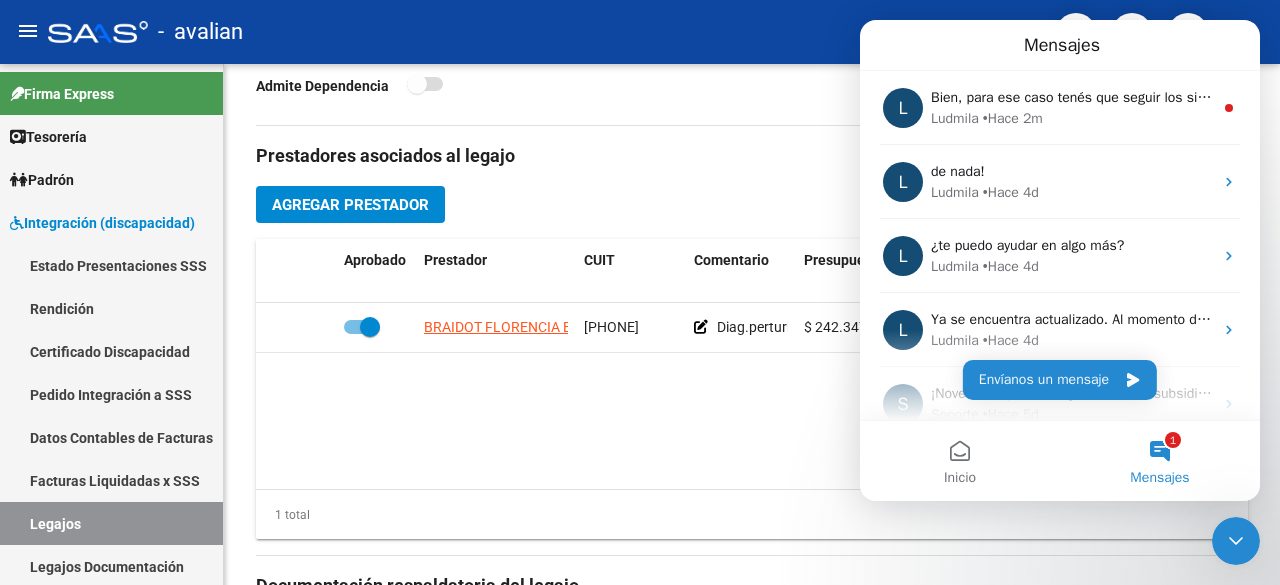 click at bounding box center [1236, 541] 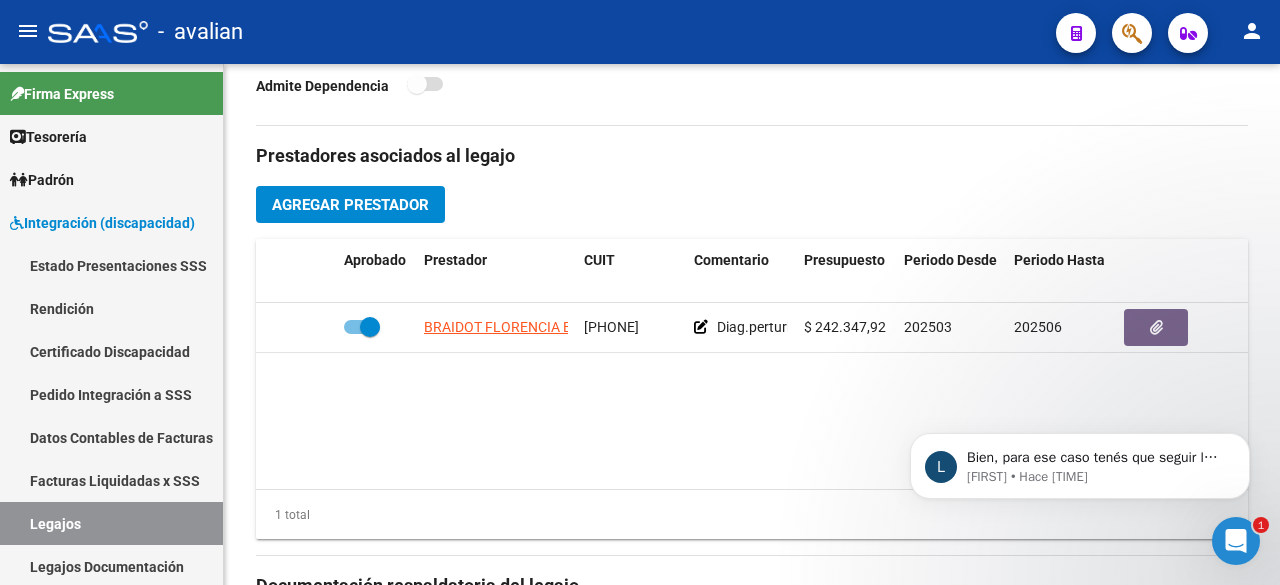 scroll, scrollTop: 0, scrollLeft: 0, axis: both 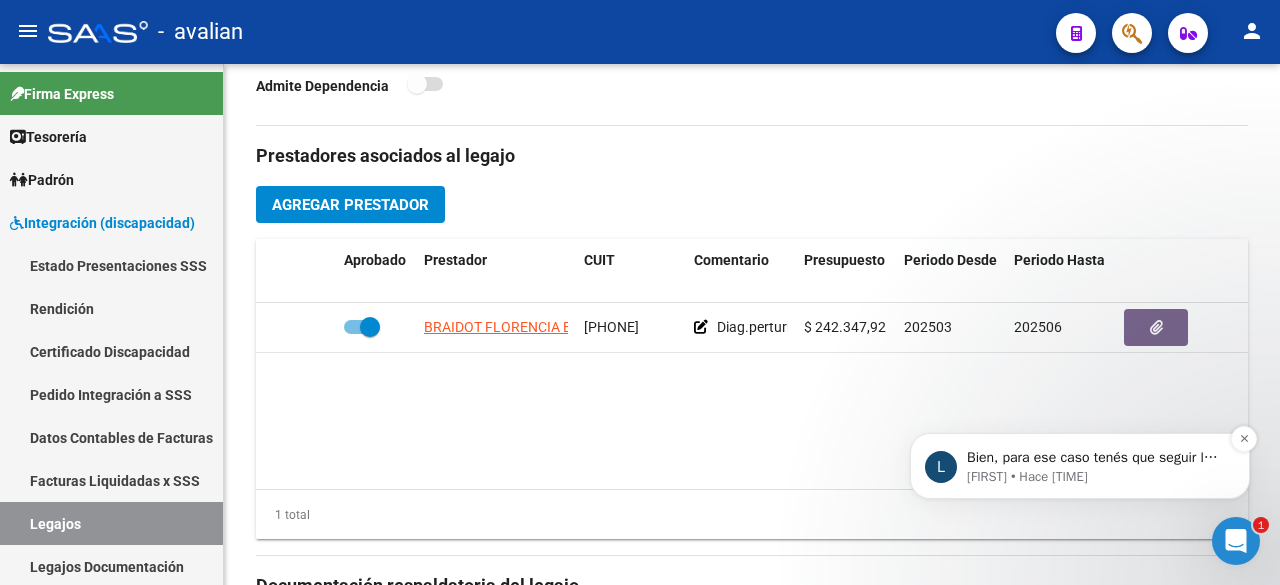 click on "Bien, para ese caso tenés que seguir los siguientes pasos:  1- Desaprobar el prestador 2- Se te habilitará el lapiz de edición para que puedas realizar los cambios que necesitas. 3- Guardar Cambios." at bounding box center (1096, 458) 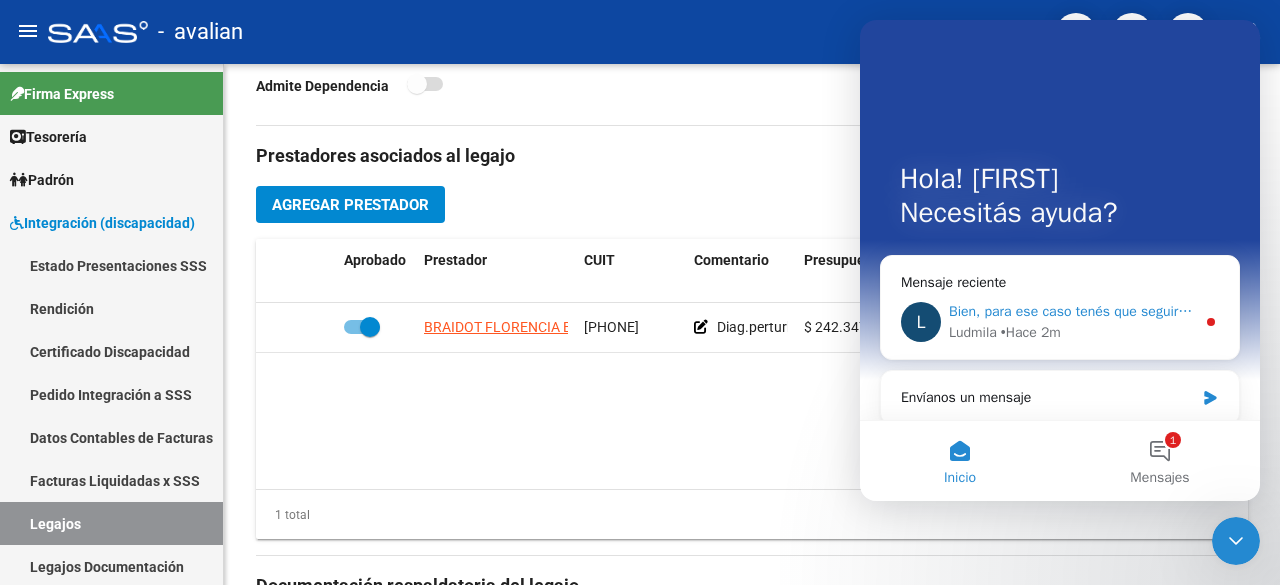 click 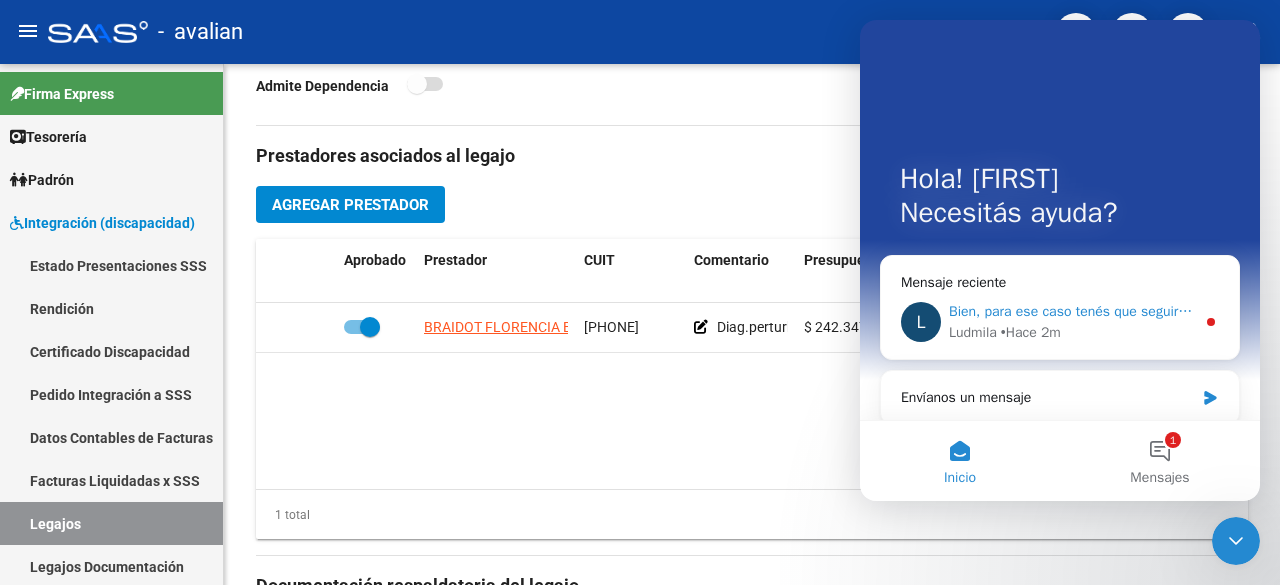 click 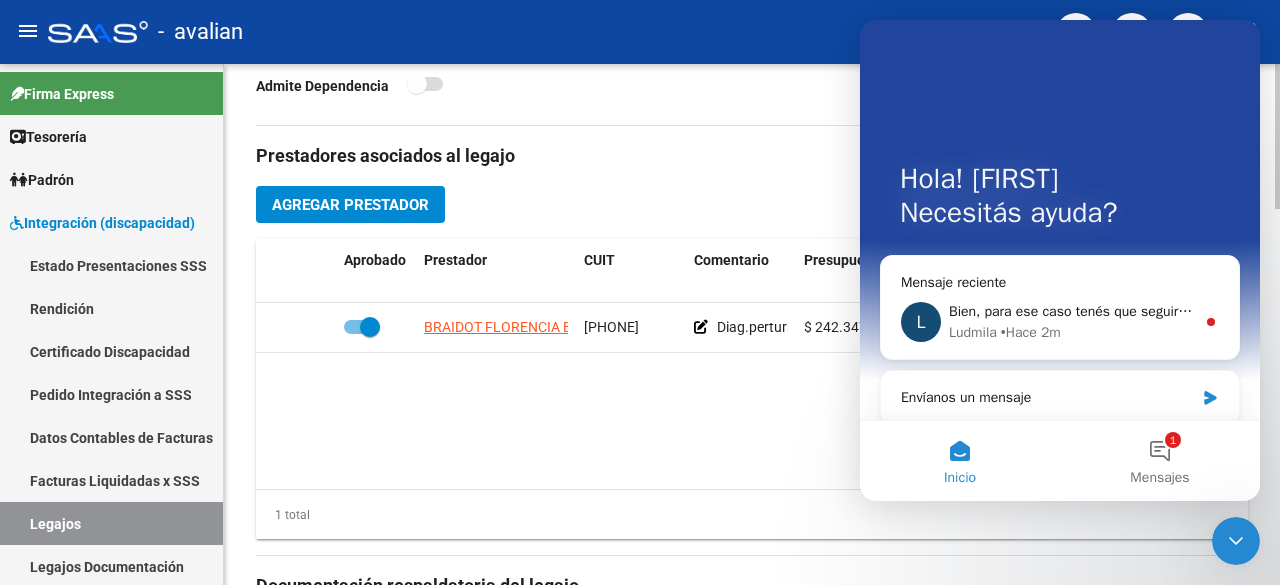 click on "[LAST] [FIRST] [LAST] [PHONE]     Diag.perturbación de la actividad y la atención - Prestación autorizada: 60000088 / Cant semanal: 6 / Tope mensual: 24 / Tope anual: 216  $ 242.347,92  202503 202506 Soporte SAAS   20/05/2025" 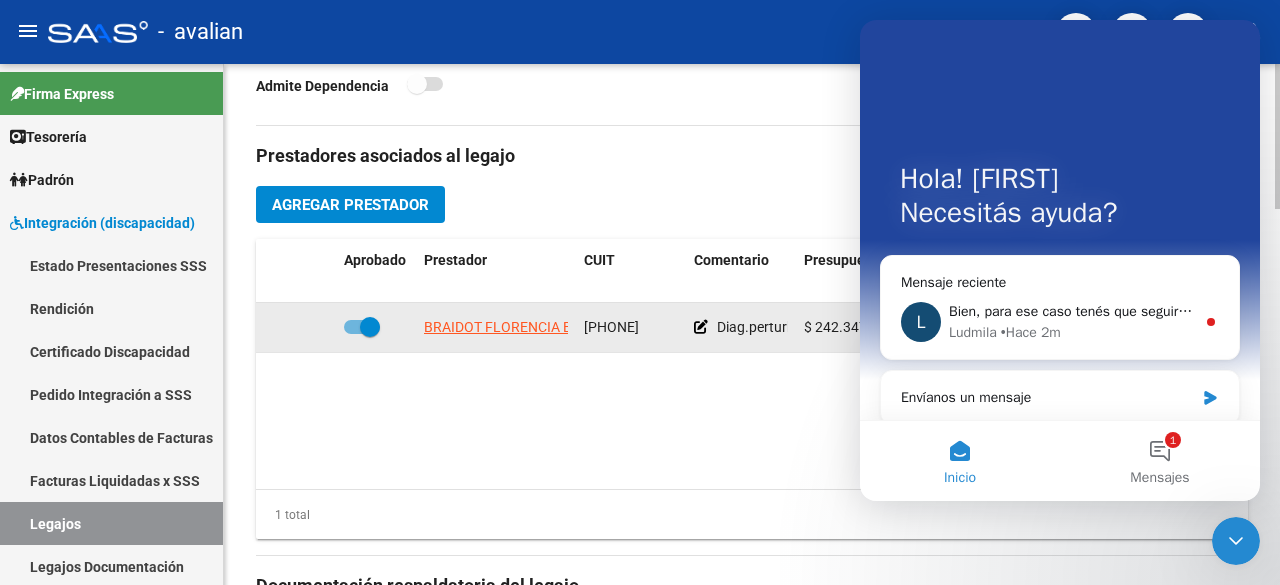drag, startPoint x: 640, startPoint y: 393, endPoint x: 692, endPoint y: 347, distance: 69.426216 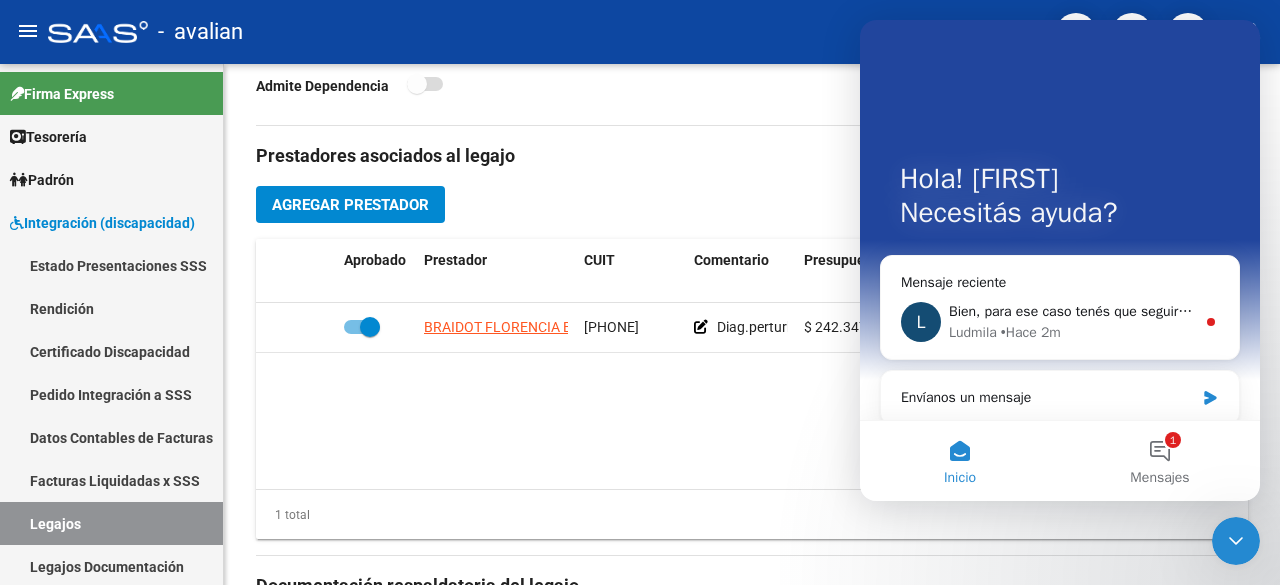 click 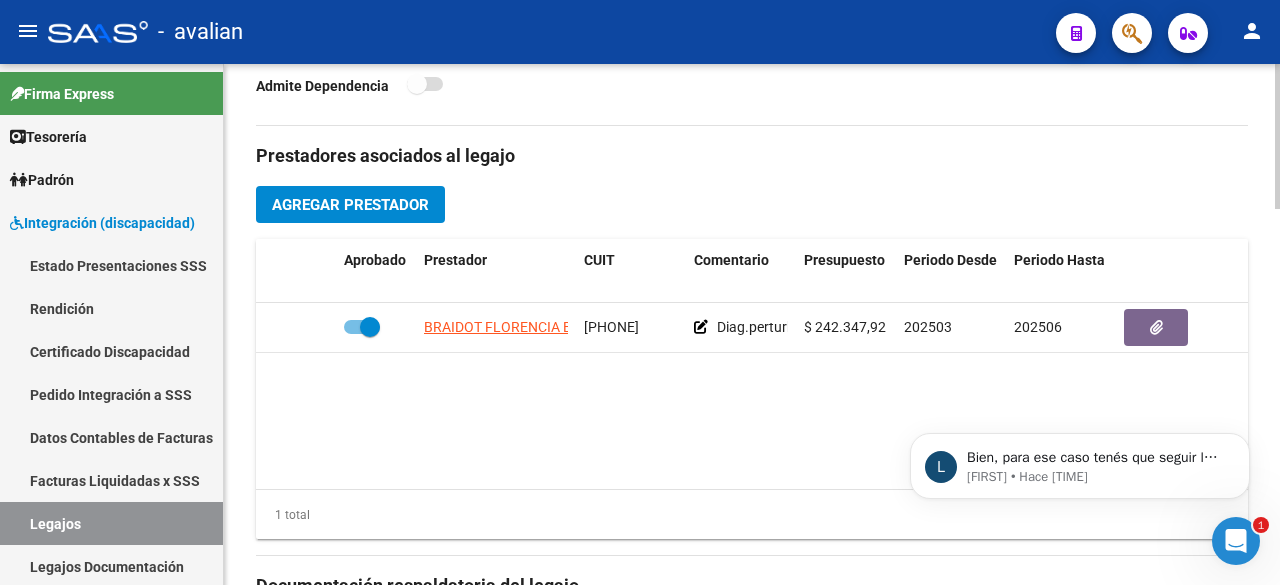 scroll, scrollTop: 0, scrollLeft: 0, axis: both 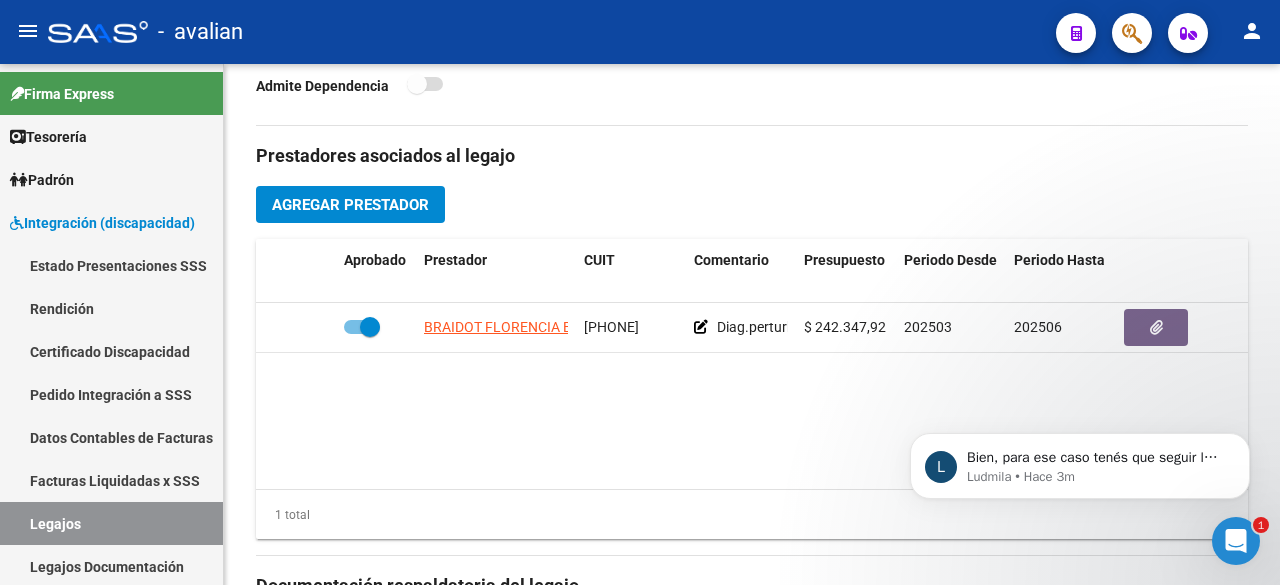 click at bounding box center (1236, 541) 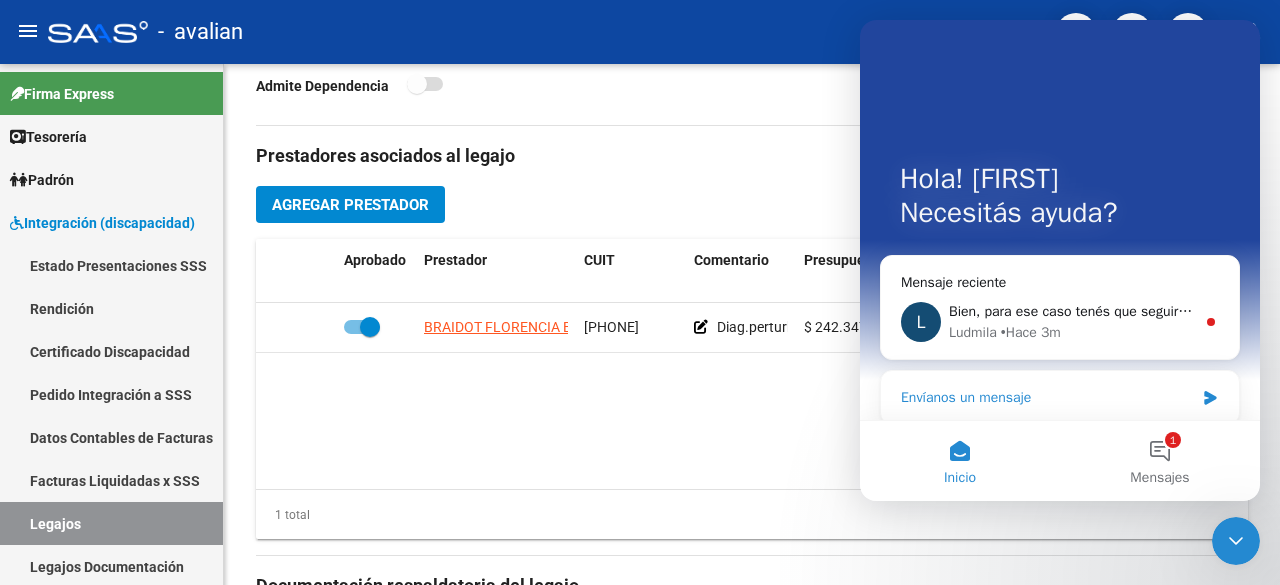 click 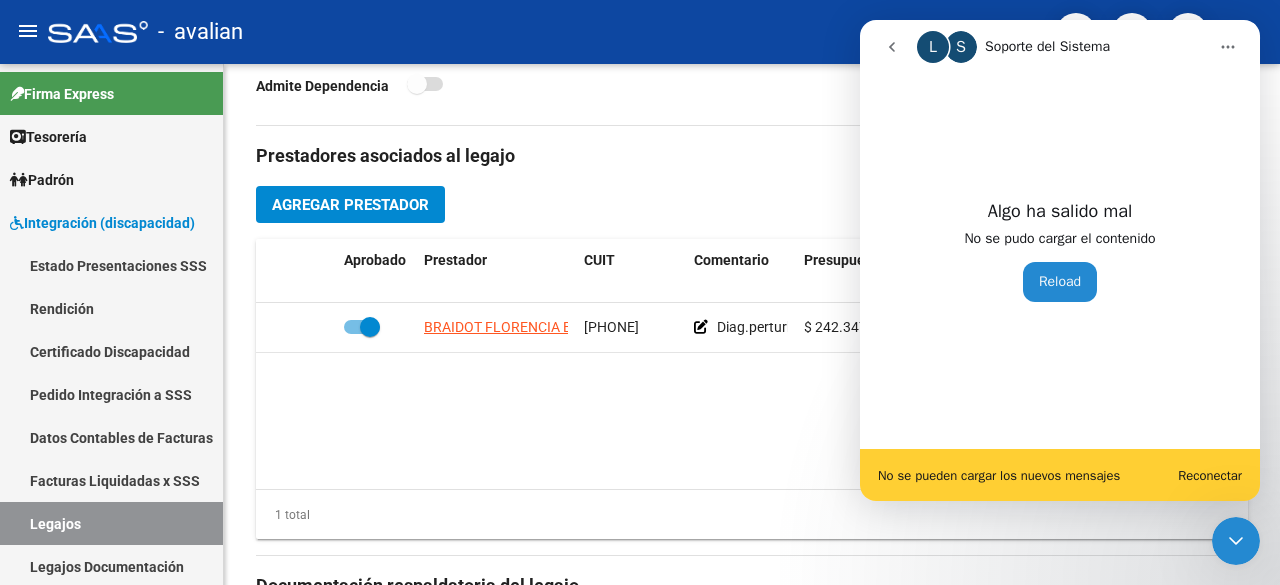 click on "Reconectar" at bounding box center (1210, 475) 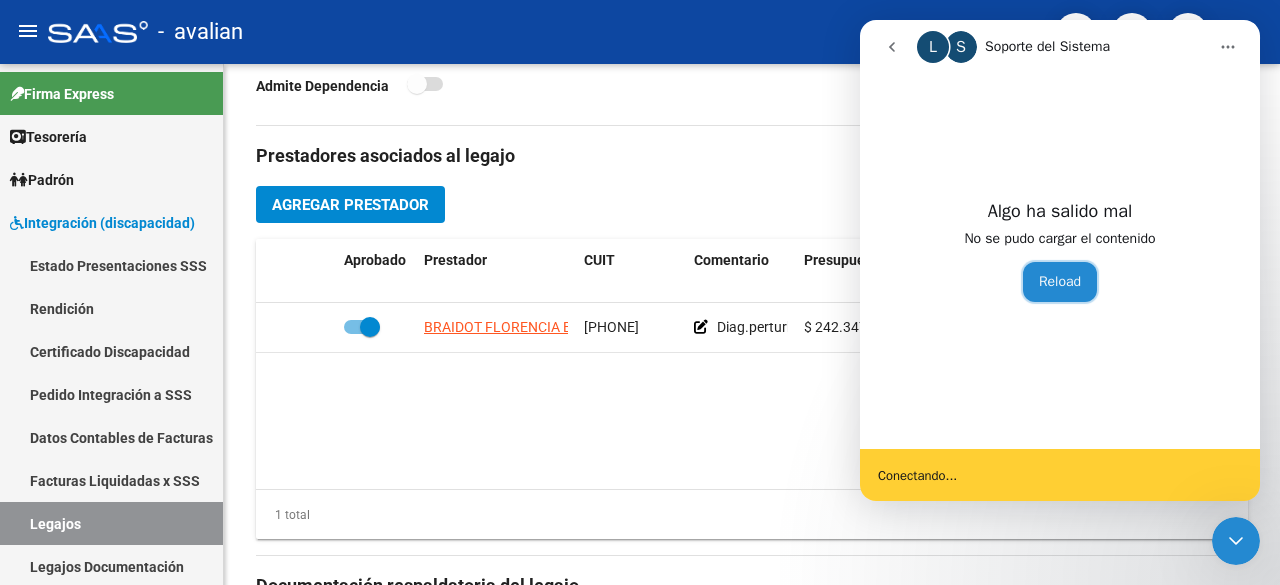 click on "Reload" at bounding box center [1060, 282] 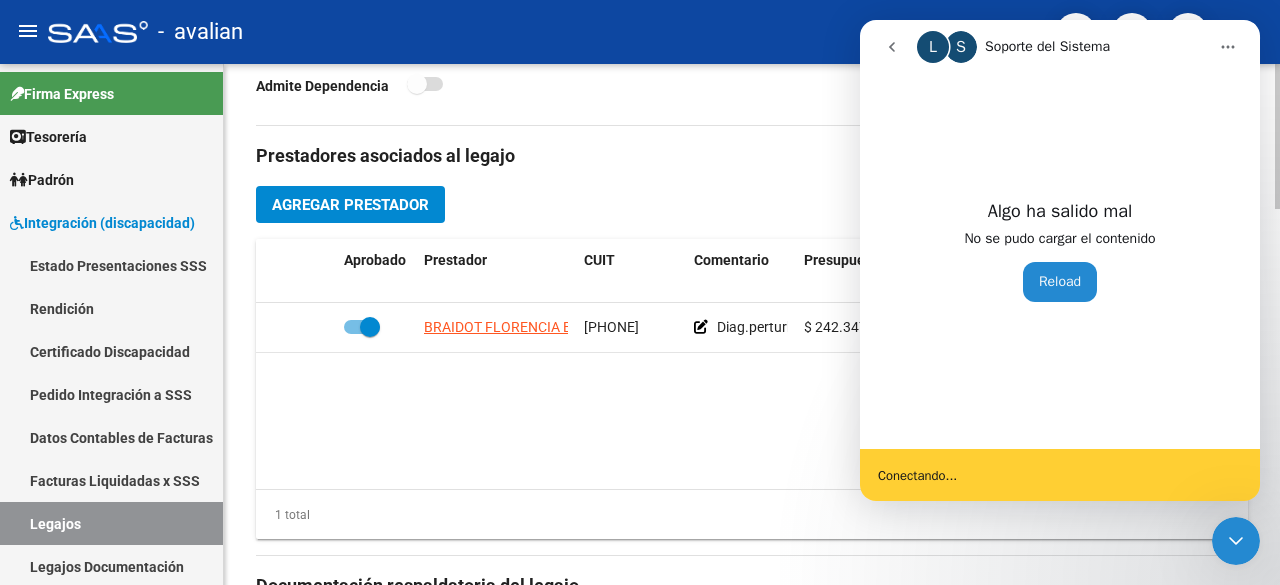 click on "[LAST] [FIRST] [LAST] [PHONE]     Diag.perturbación de la actividad y la atención - Prestación autorizada: 60000088 / Cant semanal: 6 / Tope mensual: 24 / Tope anual: 216  $ 242.347,92  202503 202506 Soporte SAAS   20/05/2025" 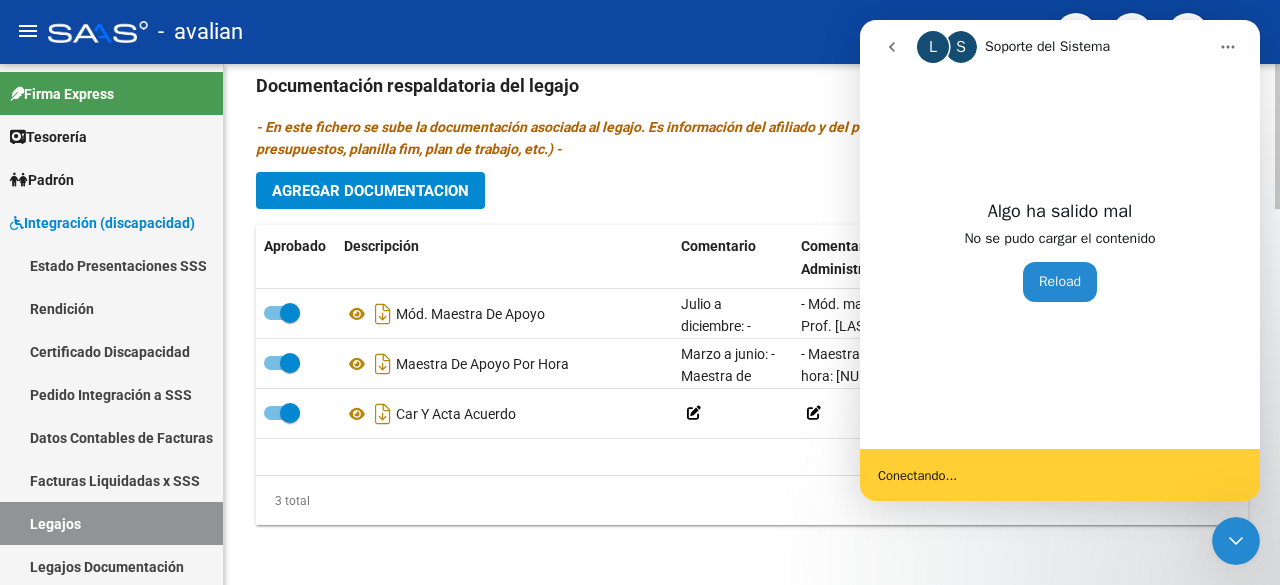 scroll, scrollTop: 746, scrollLeft: 0, axis: vertical 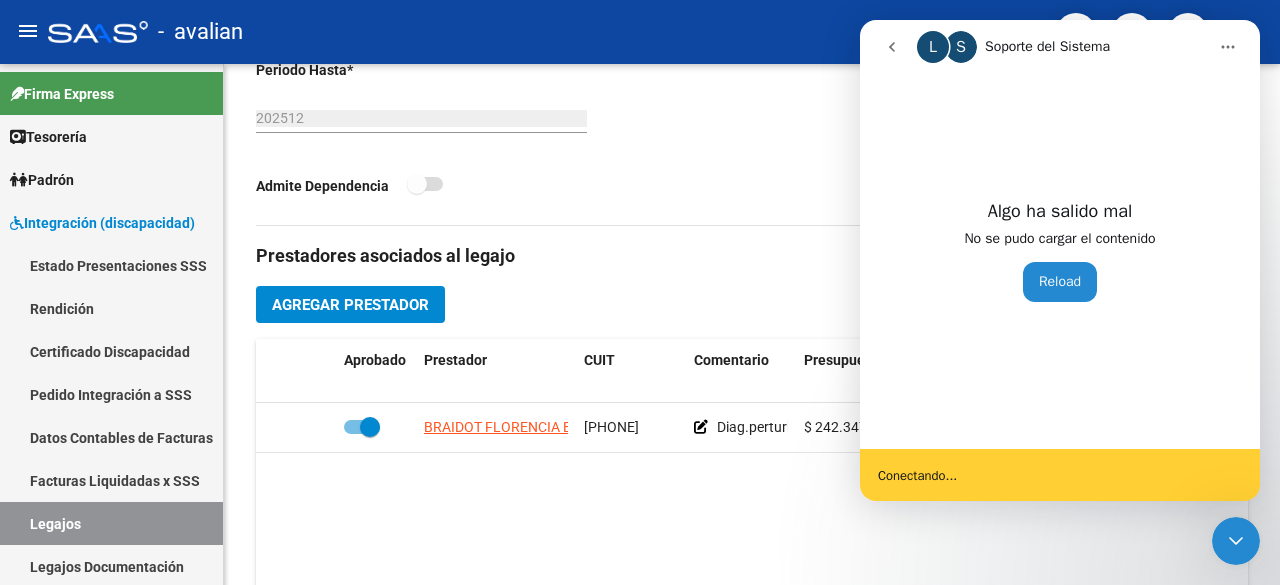 click 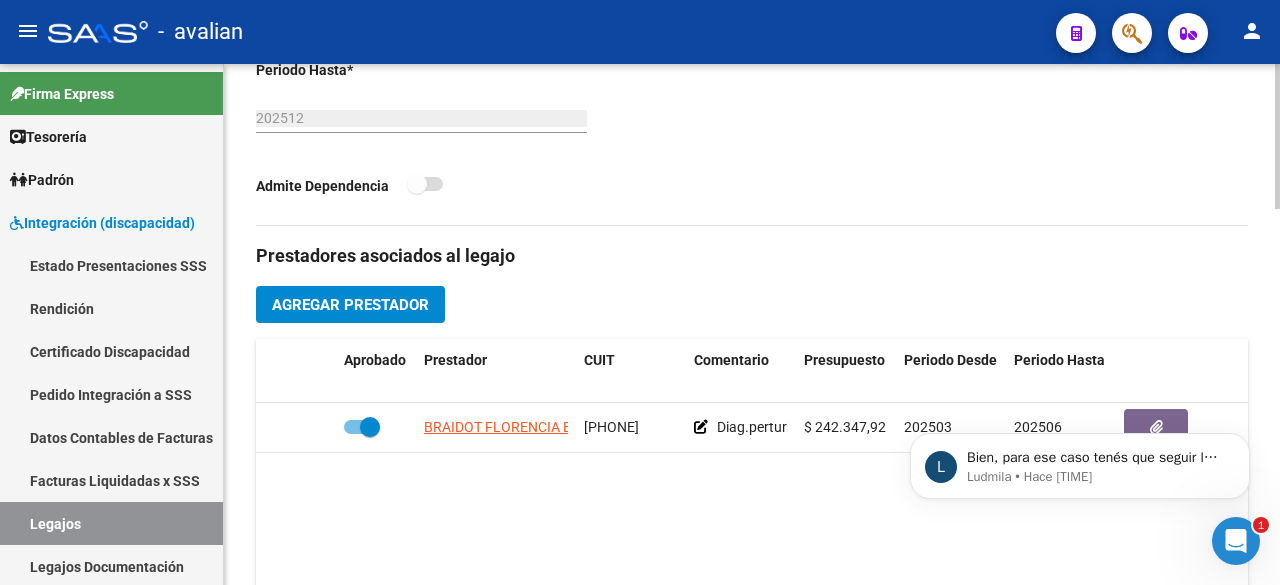 scroll, scrollTop: 0, scrollLeft: 0, axis: both 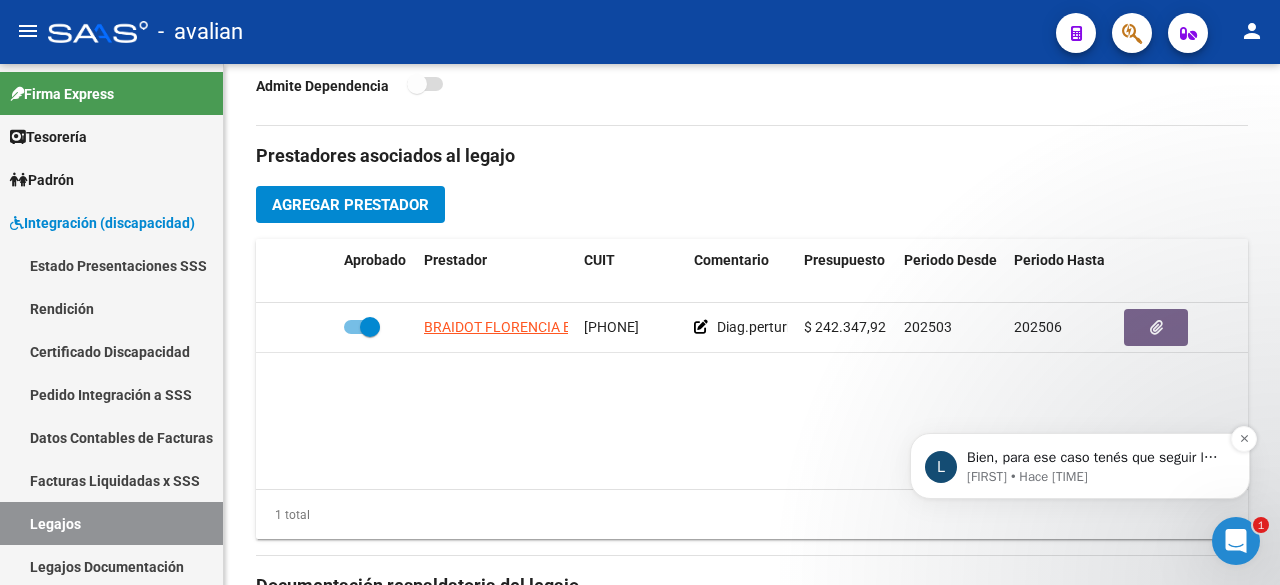 click on "Bien, para ese caso tenés que seguir los siguientes pasos:  1- Desaprobar el prestador 2- Se te habilitará el lapiz de edición para que puedas realizar los cambios que necesitas. 3- Guardar Cambios." at bounding box center (1096, 458) 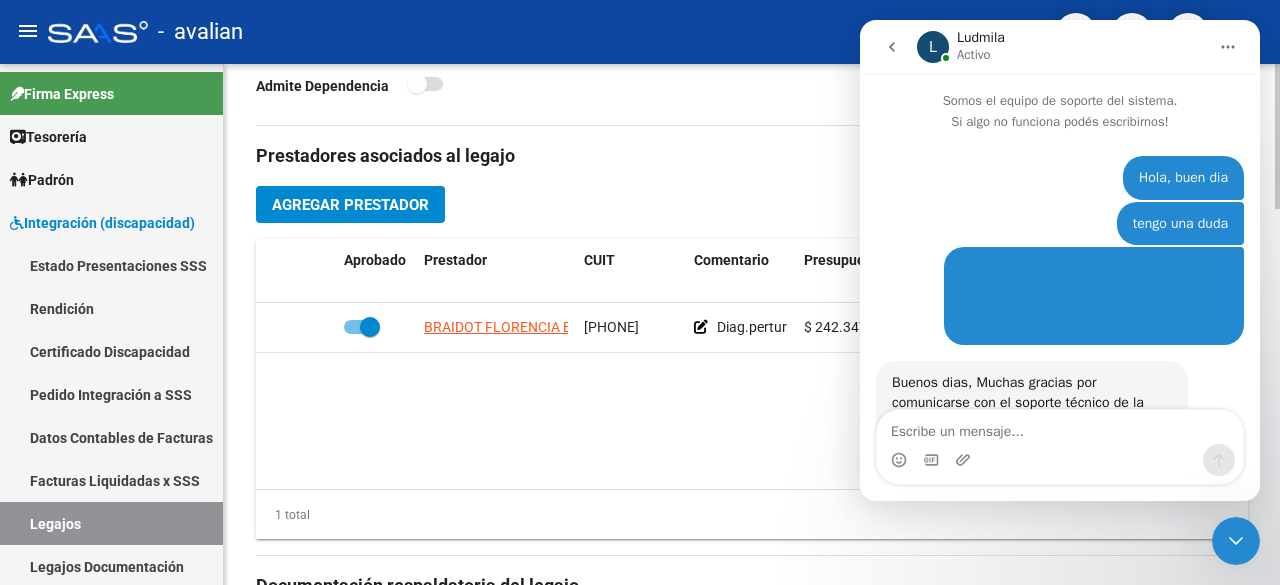 scroll, scrollTop: 2, scrollLeft: 0, axis: vertical 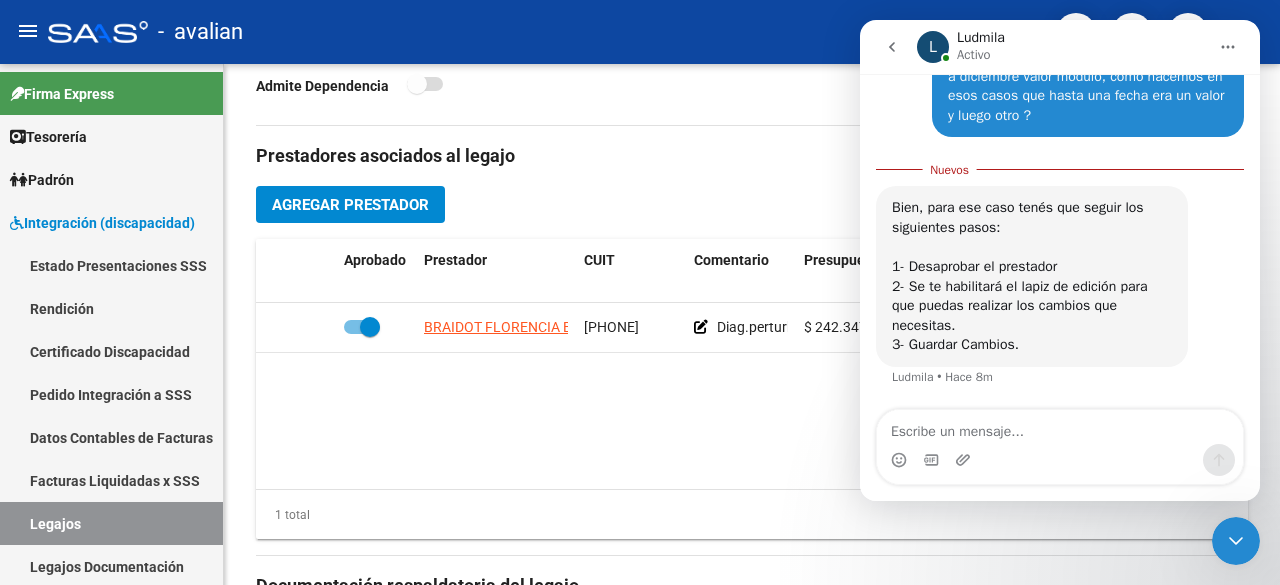 click at bounding box center (1060, 427) 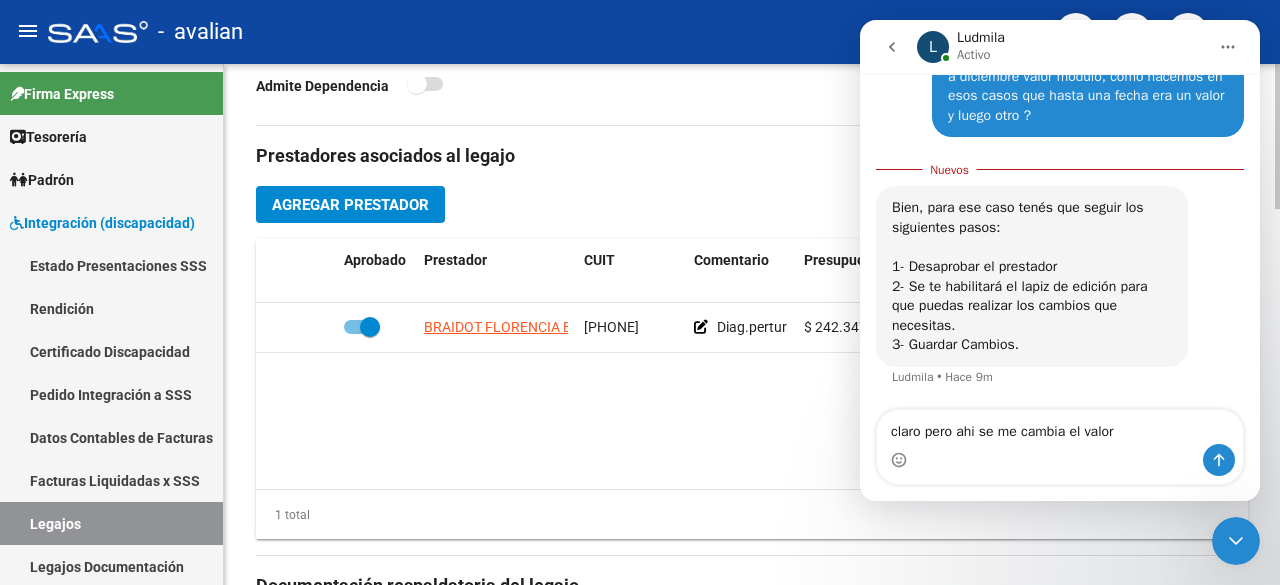type on "claro pero ahi se me cambia el valor" 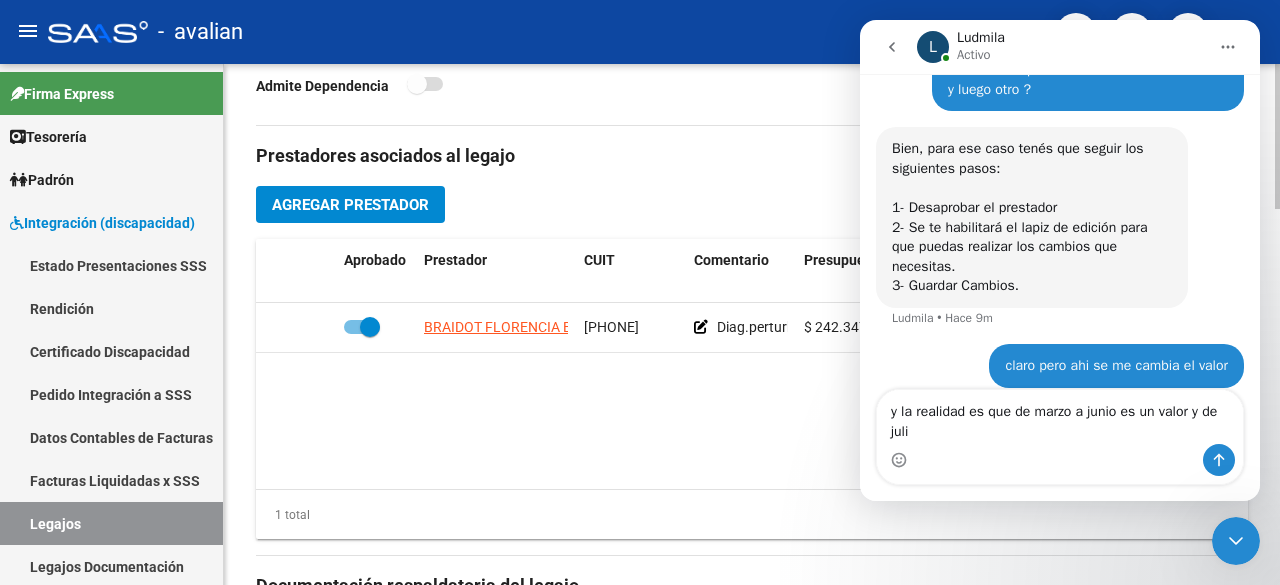 scroll, scrollTop: 469, scrollLeft: 0, axis: vertical 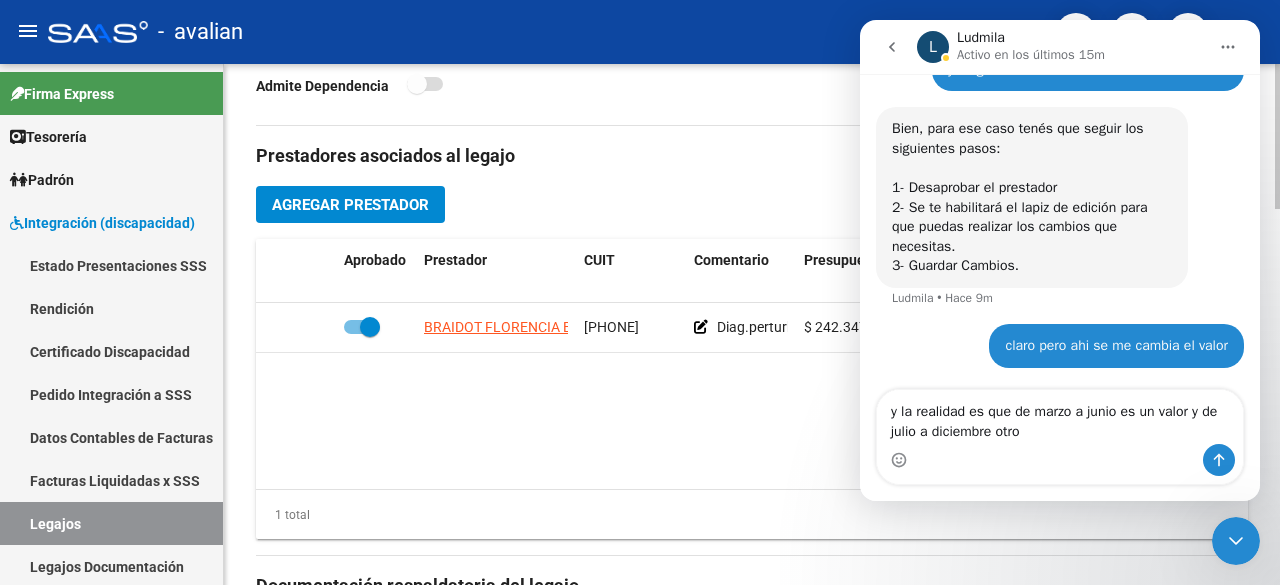 type on "y la realidad es que de marzo a junio es un valor y de julio a diciembre otro" 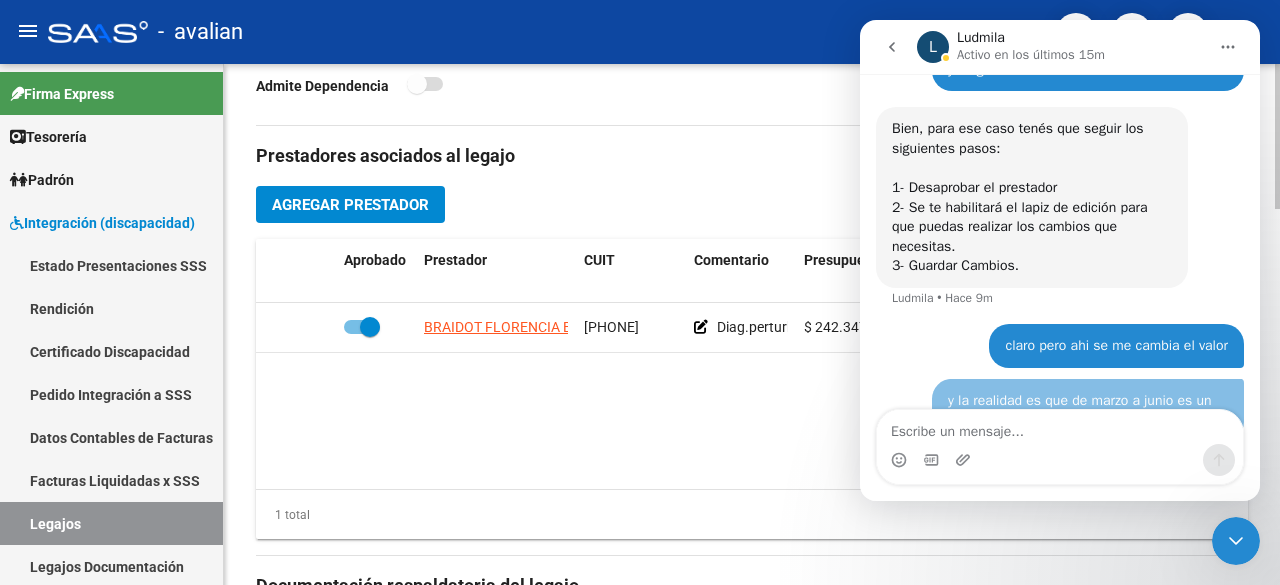 scroll, scrollTop: 514, scrollLeft: 0, axis: vertical 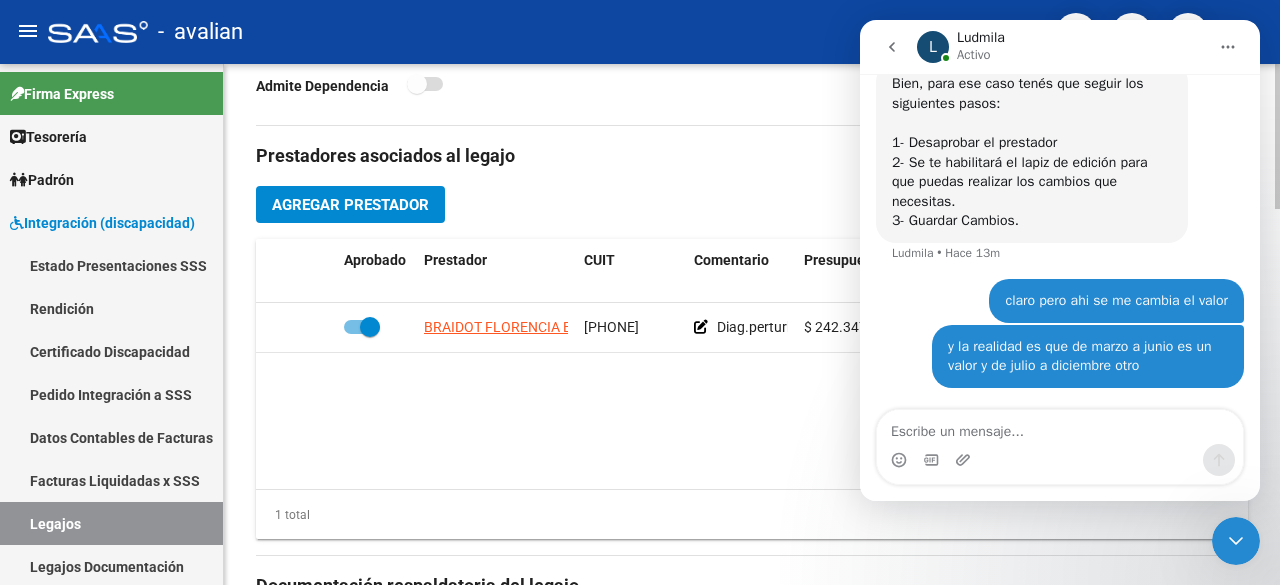 click on "[LAST] [FIRST] [LAST] [PHONE]     Diag.perturbación de la actividad y la atención - Prestación autorizada: 60000088 / Cant semanal: 6 / Tope mensual: 24 / Tope anual: 216  $ 242.347,92  202503 202506 Soporte SAAS   20/05/2025" 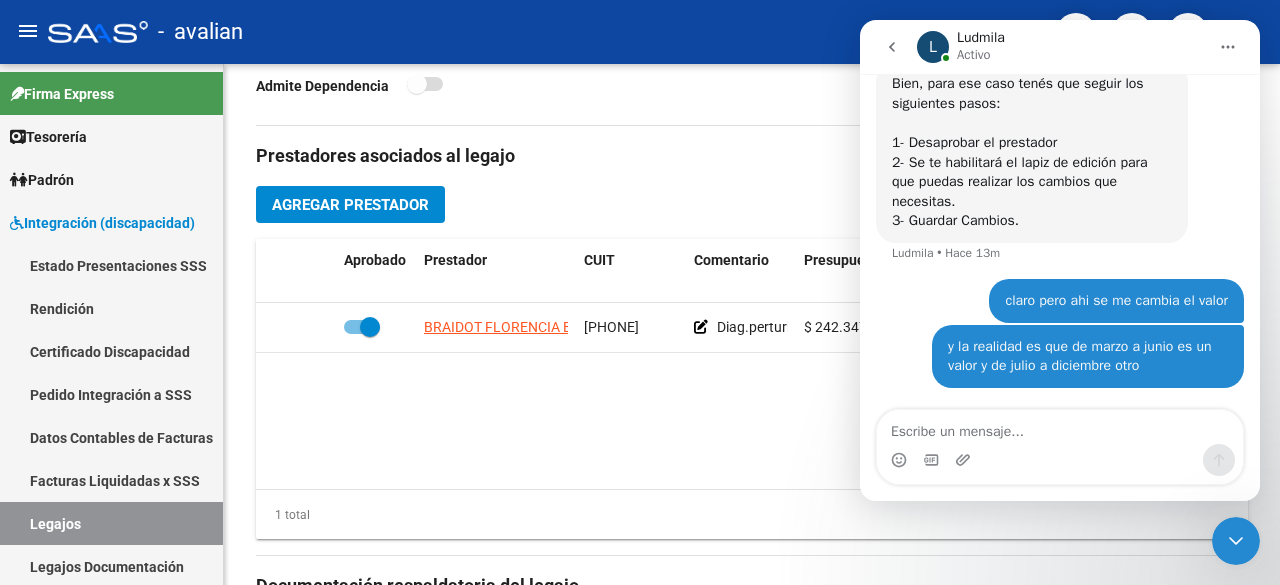 click at bounding box center [1236, 541] 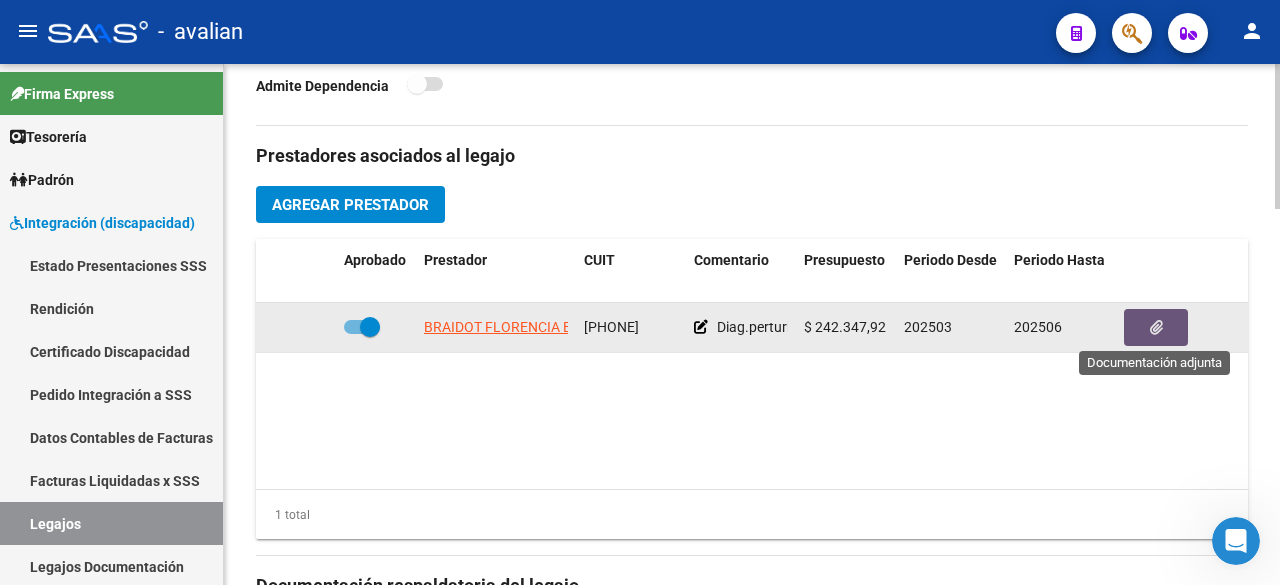 click 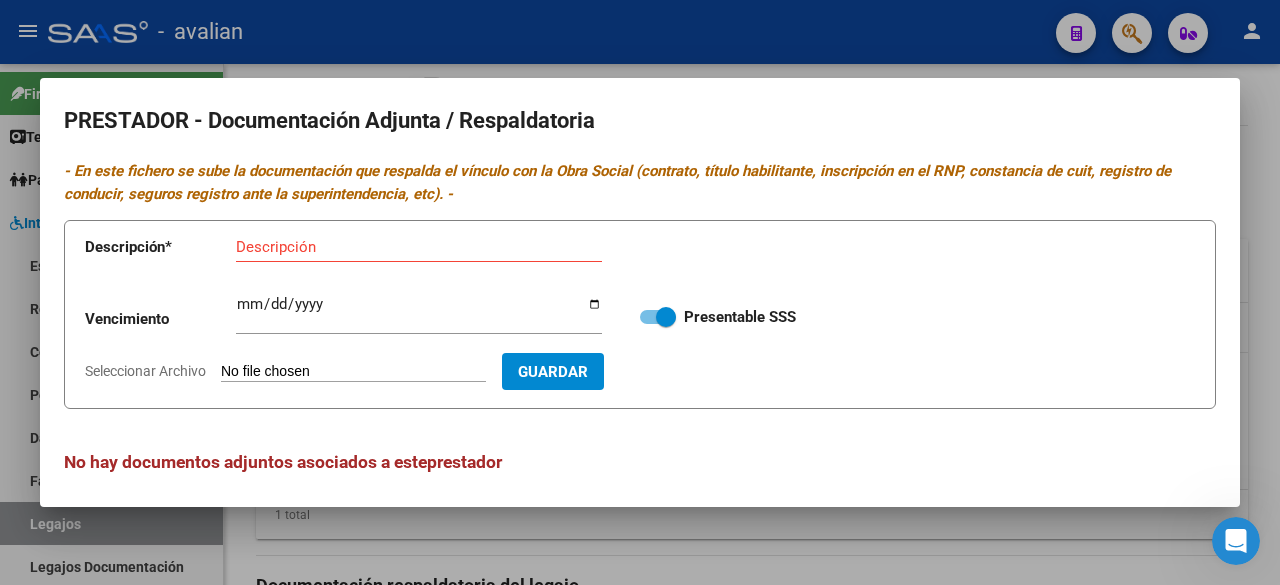 click on "Seleccionar Archivo" at bounding box center [353, 372] 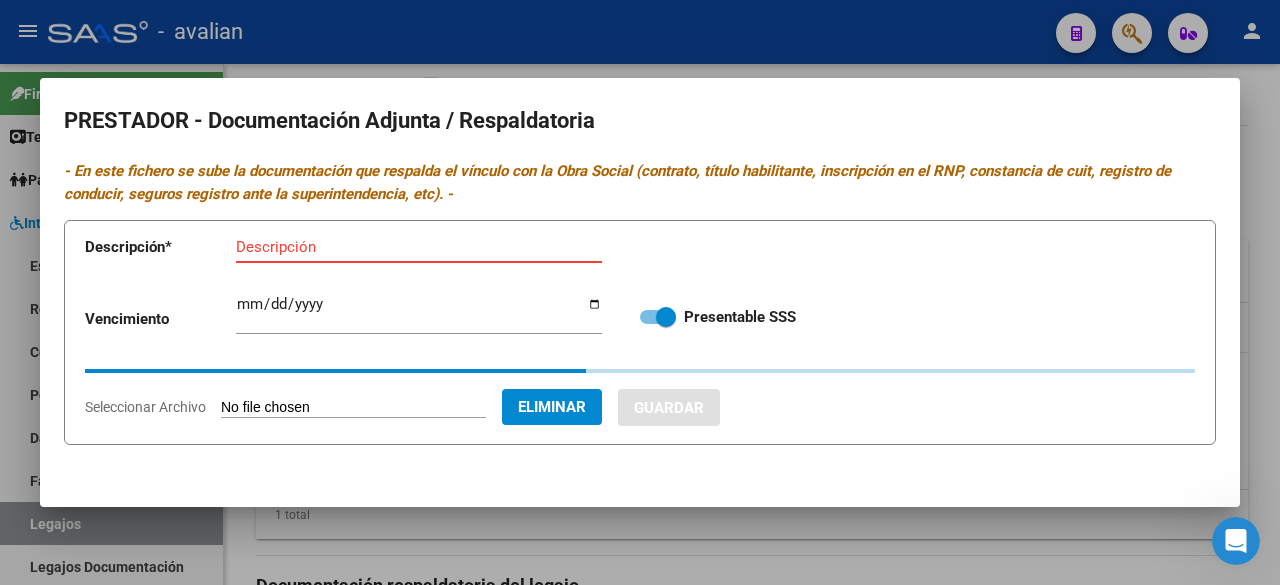 click on "Descripción" at bounding box center [419, 247] 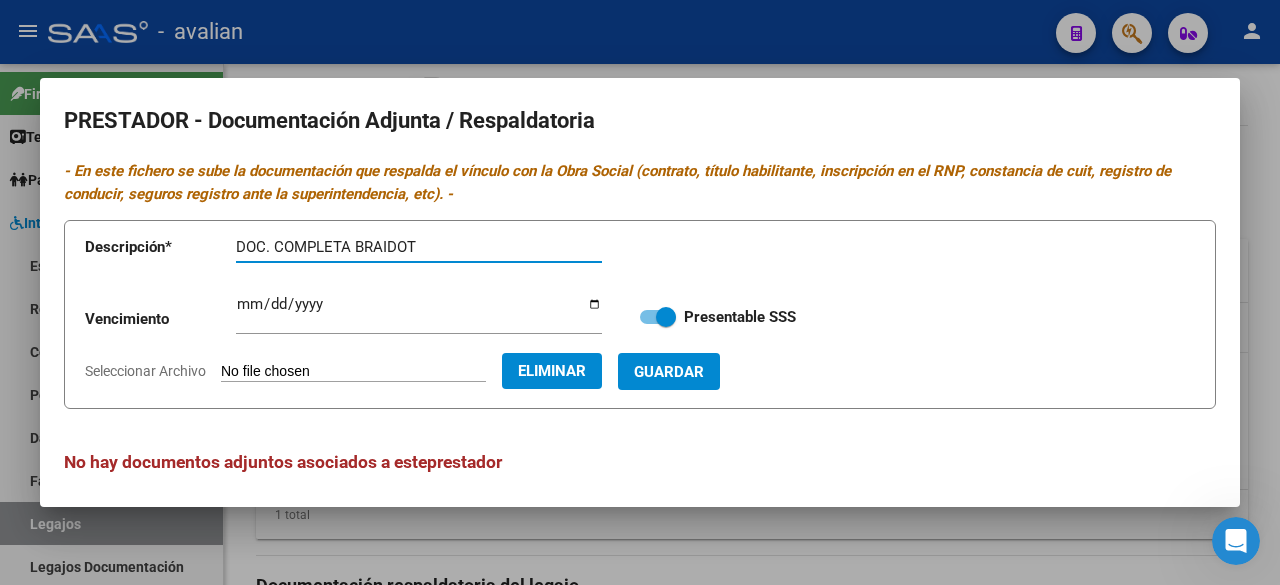 type on "DOC. COMPLETA BRAIDOT" 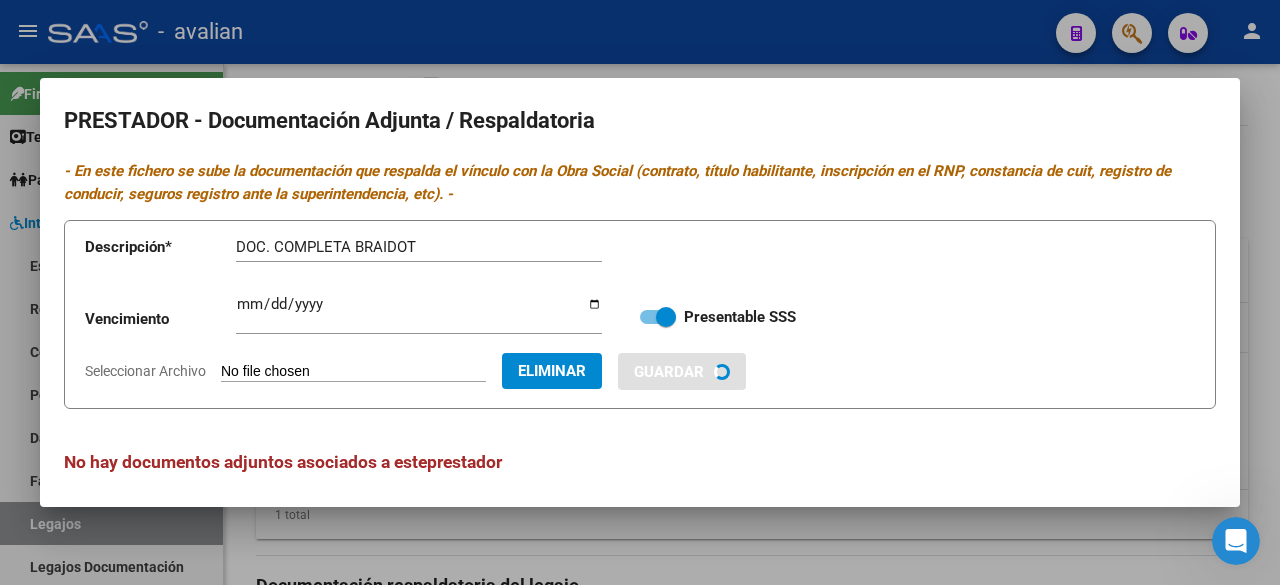 type 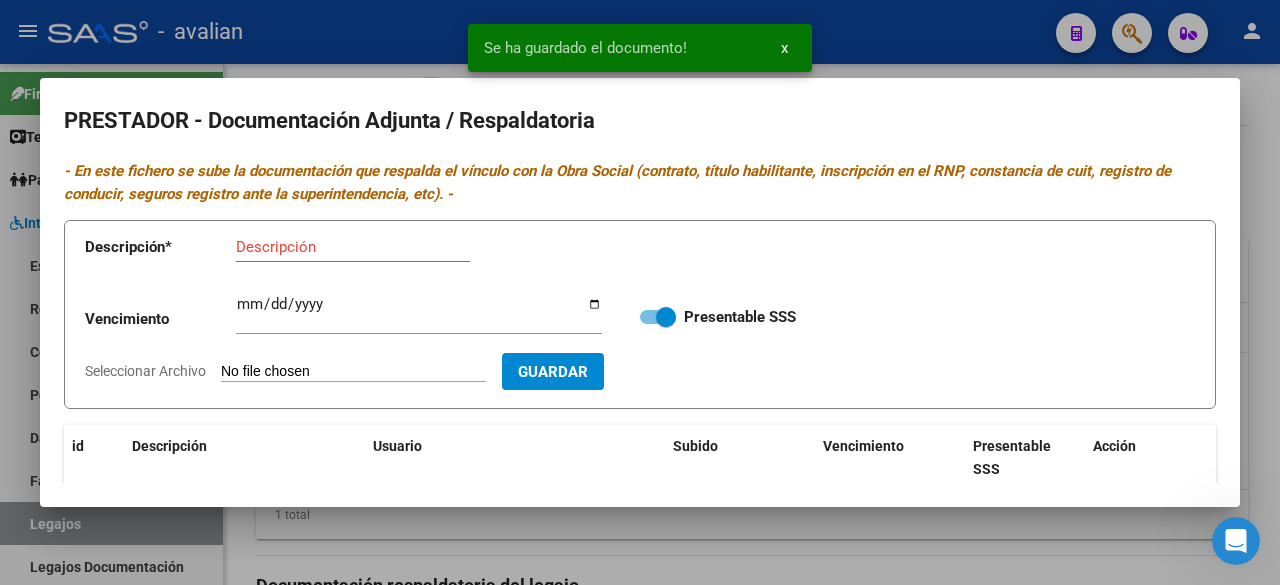 scroll, scrollTop: 256, scrollLeft: 0, axis: vertical 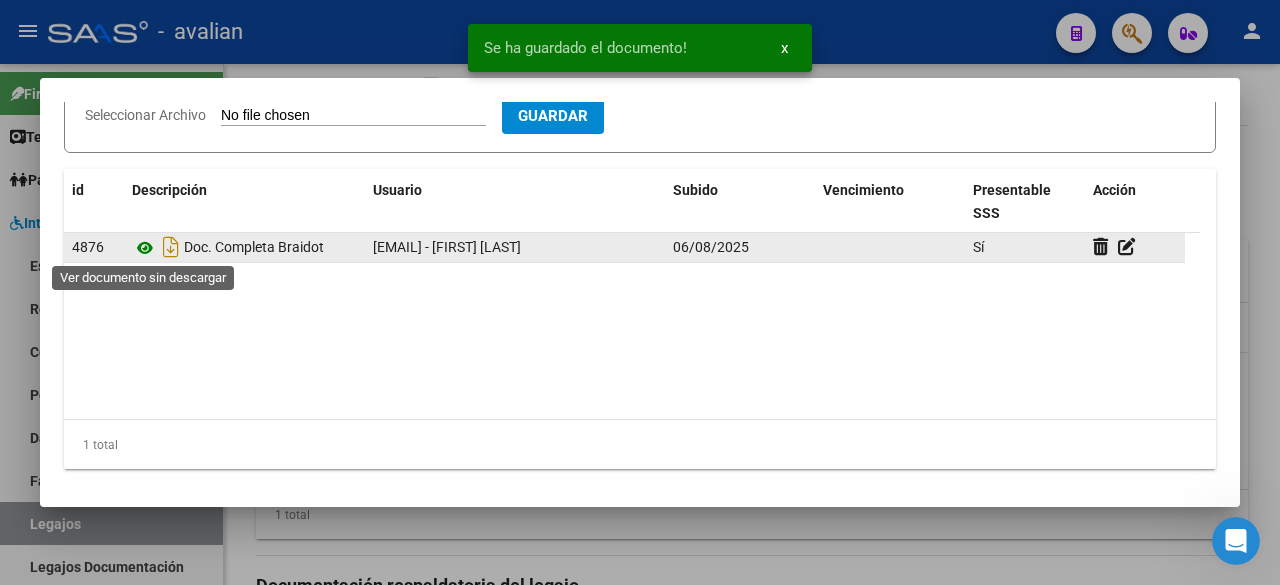 click 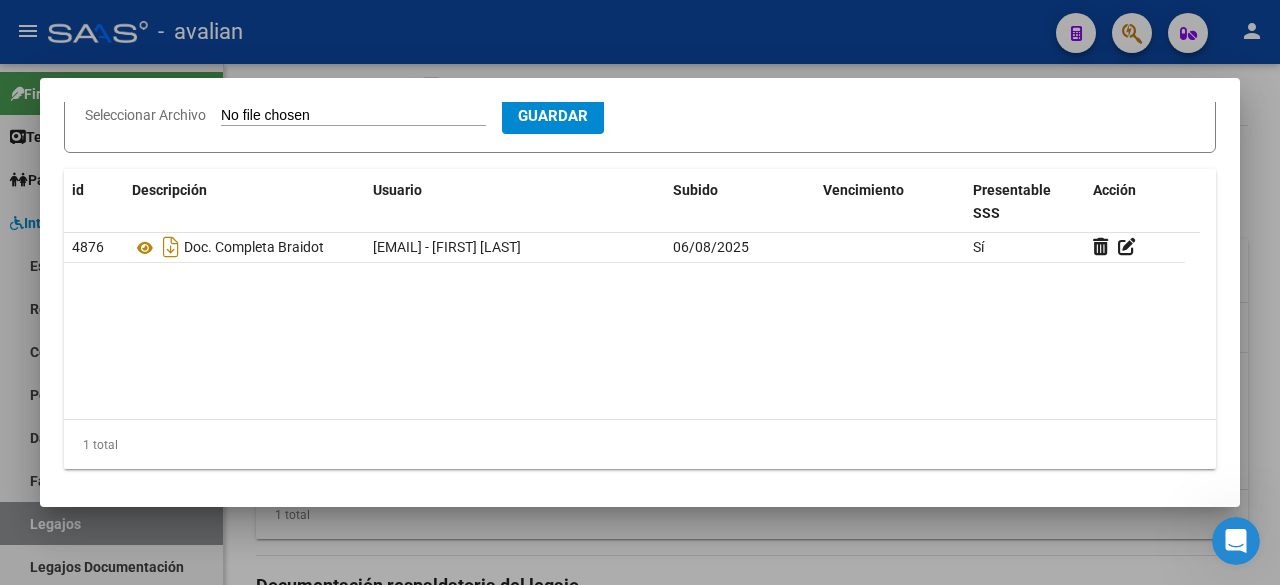 scroll, scrollTop: 0, scrollLeft: 0, axis: both 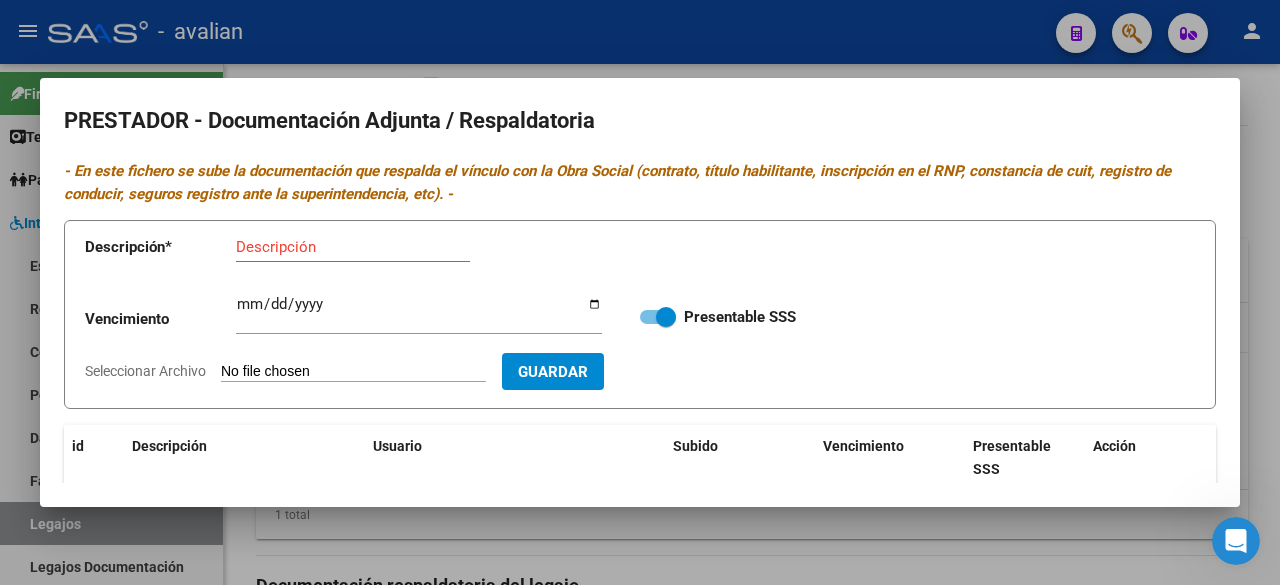 click at bounding box center (640, 292) 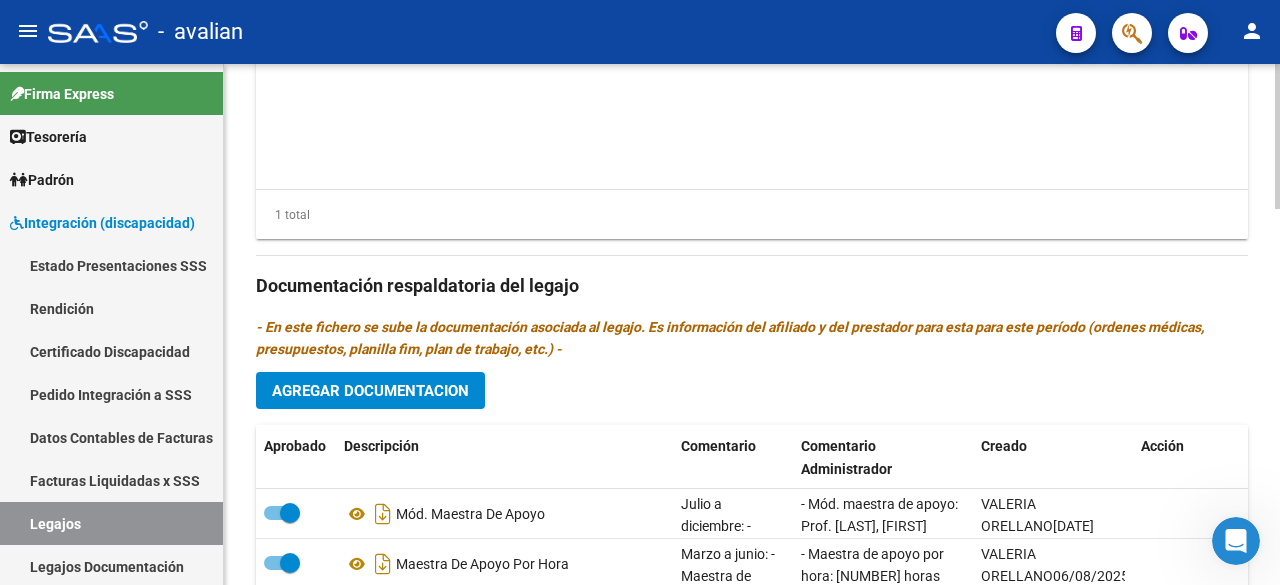 scroll, scrollTop: 946, scrollLeft: 0, axis: vertical 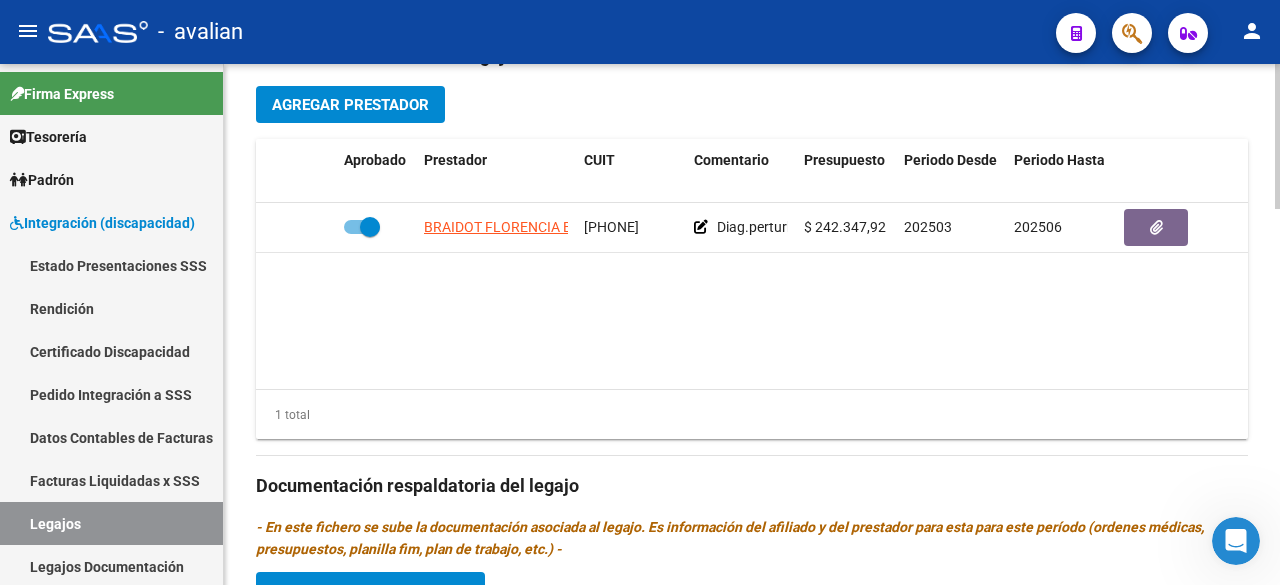 type 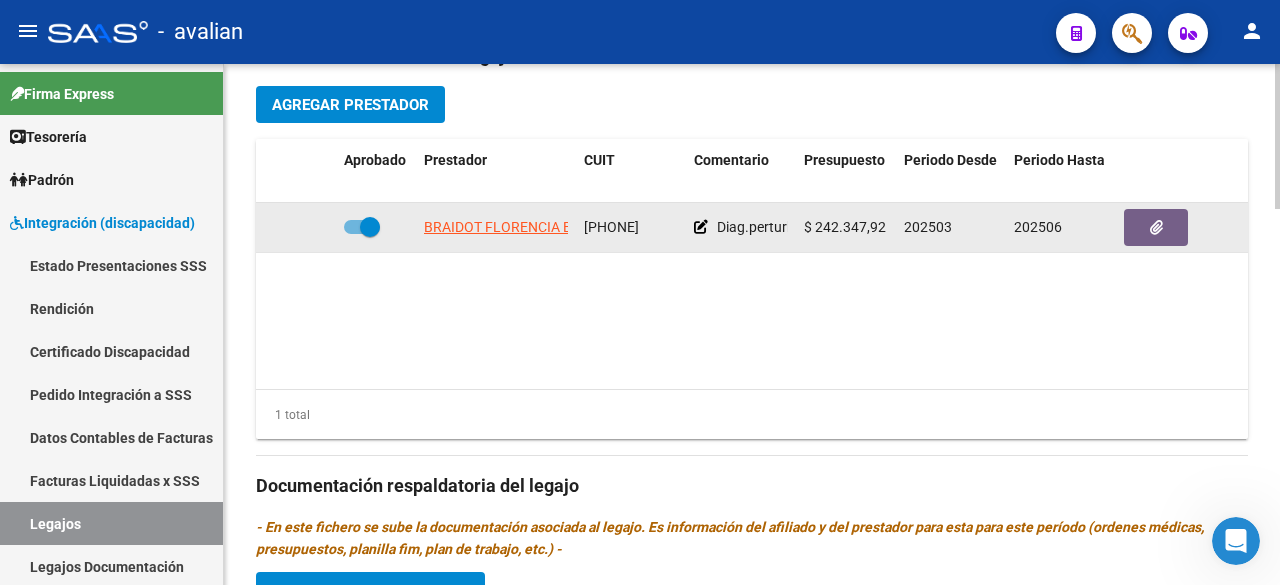 drag, startPoint x: 814, startPoint y: 220, endPoint x: 884, endPoint y: 226, distance: 70.256676 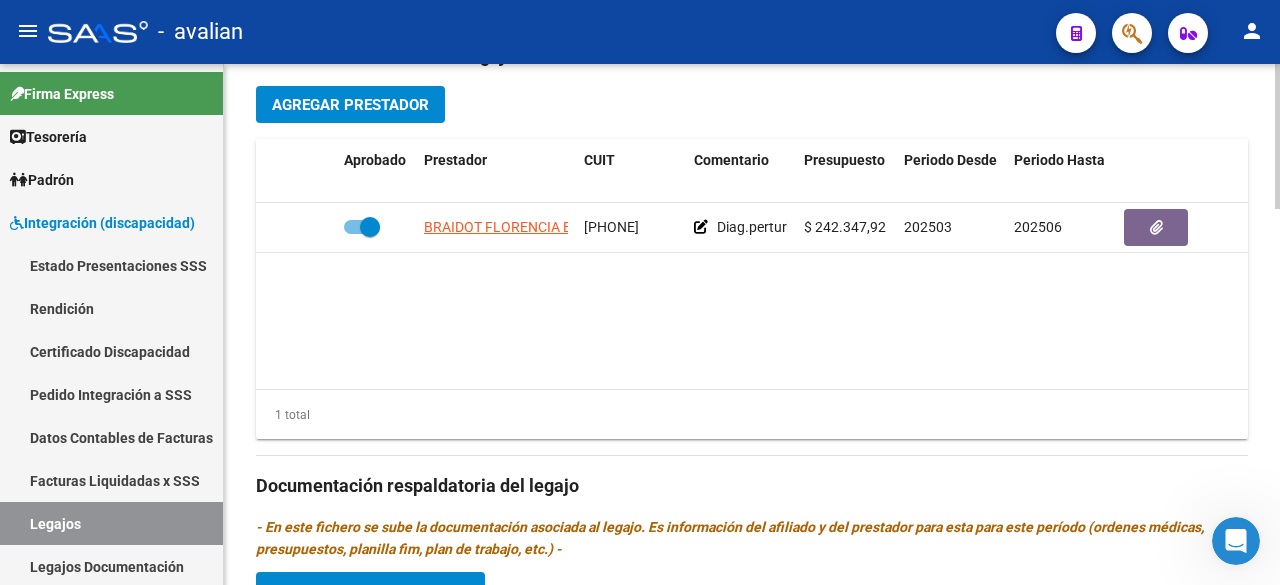 scroll, scrollTop: 633, scrollLeft: 0, axis: vertical 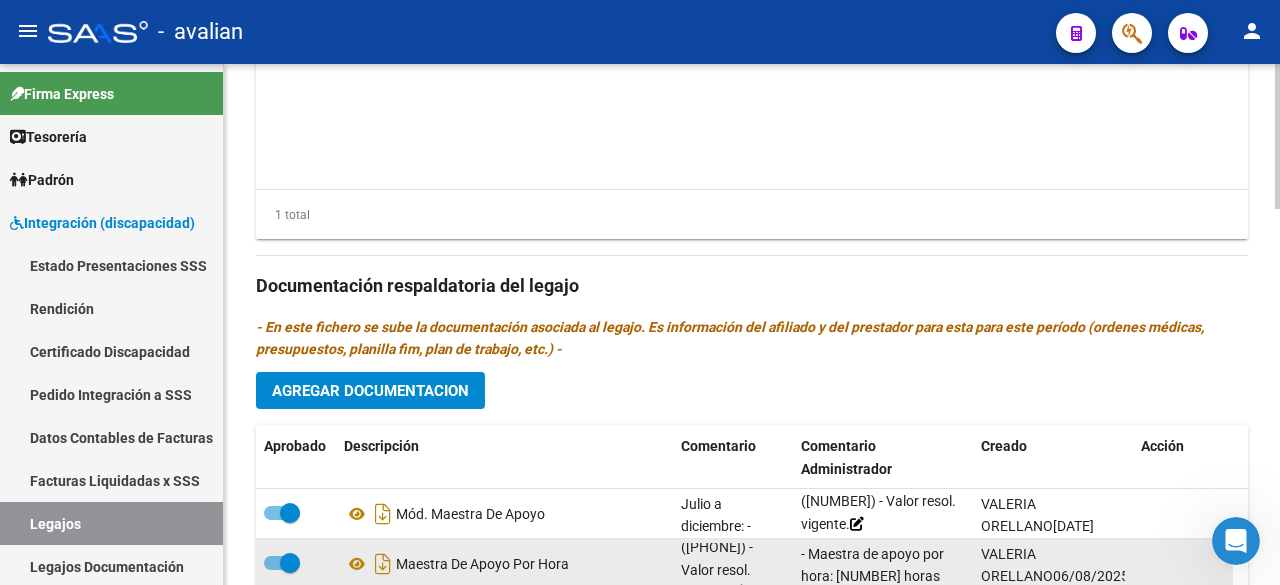 drag, startPoint x: 684, startPoint y: 549, endPoint x: 774, endPoint y: 564, distance: 91.24144 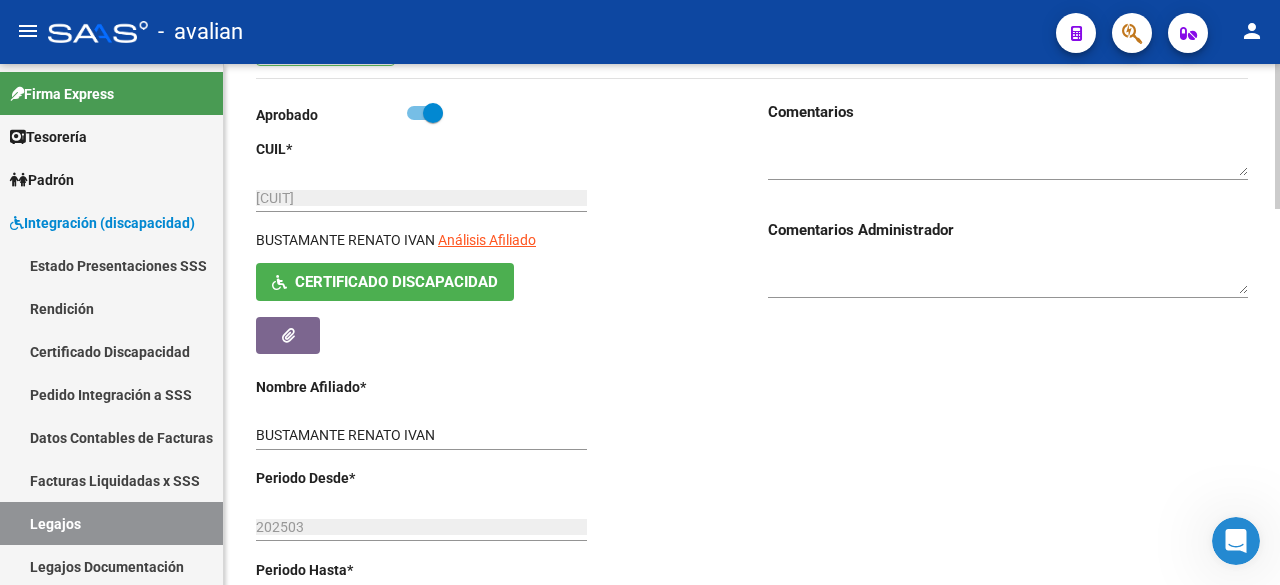 scroll, scrollTop: 46, scrollLeft: 0, axis: vertical 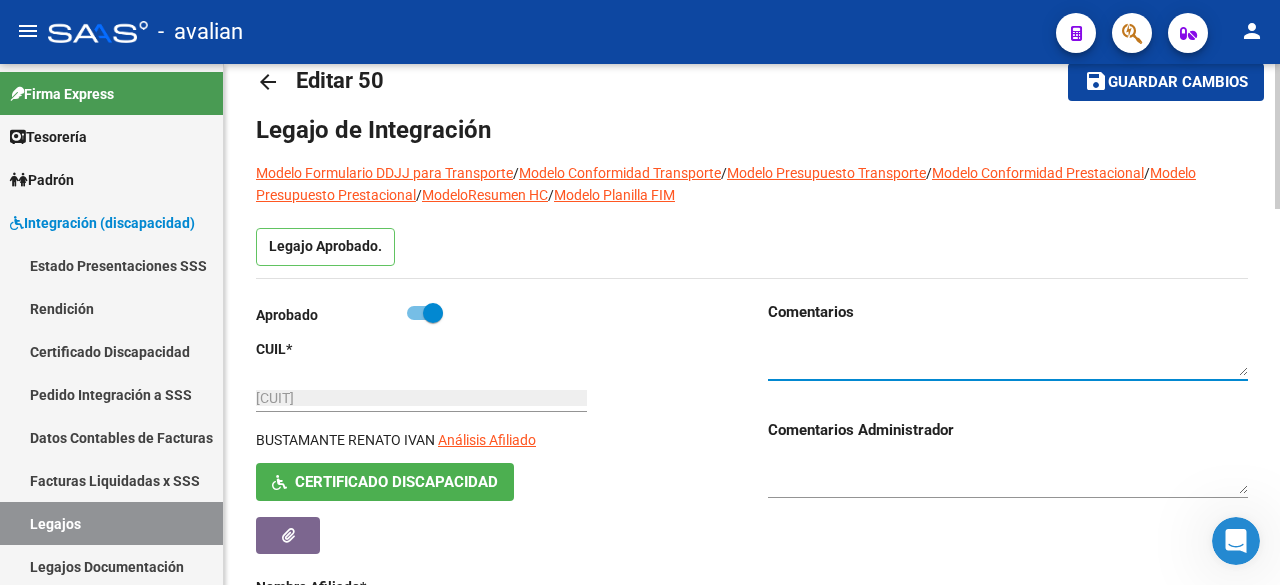 click at bounding box center [1008, 358] 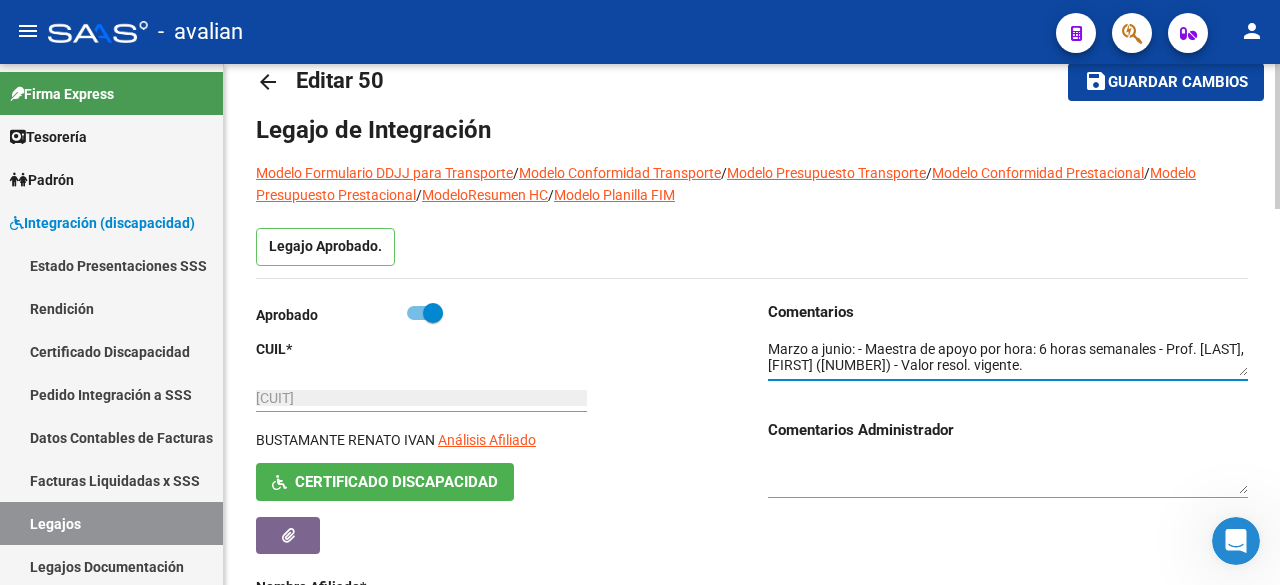 drag, startPoint x: 942, startPoint y: 369, endPoint x: 865, endPoint y: 369, distance: 77 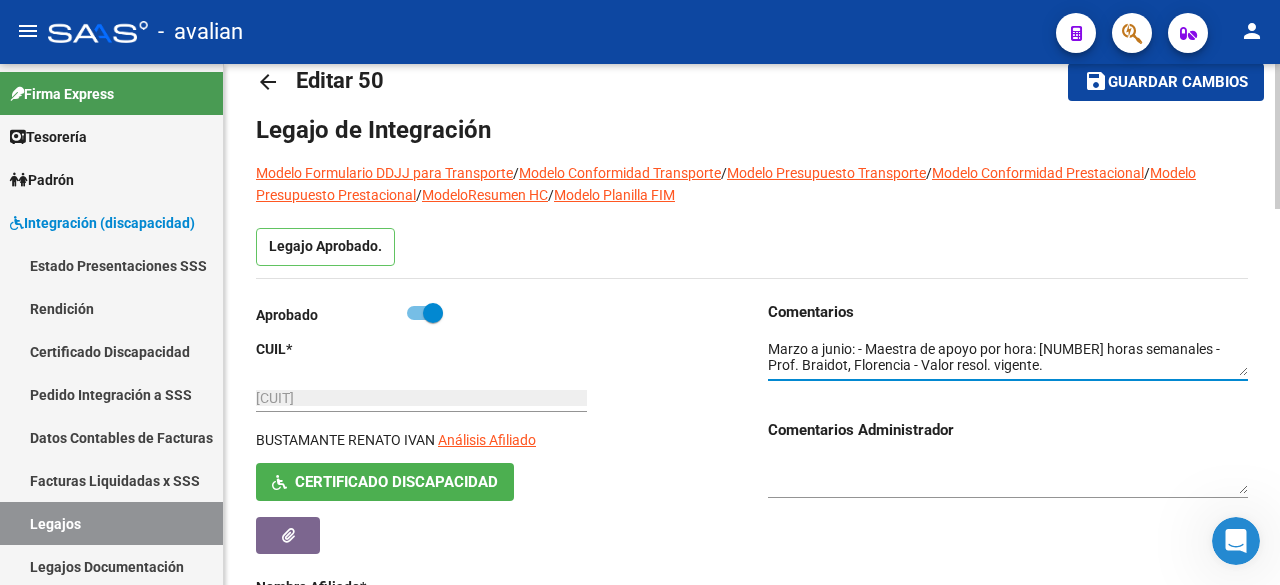 type on "Marzo a junio: - Maestra de apoyo por hora: [NUMBER] horas semanales - Prof. Braidot, Florencia - Valor resol. vigente." 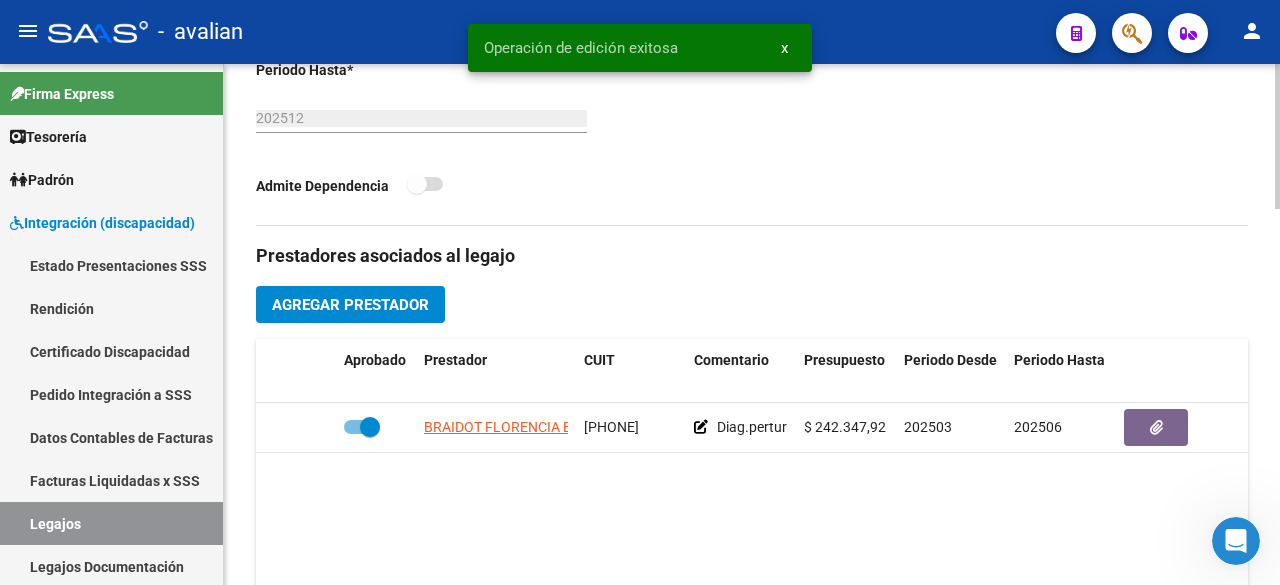 scroll, scrollTop: 946, scrollLeft: 0, axis: vertical 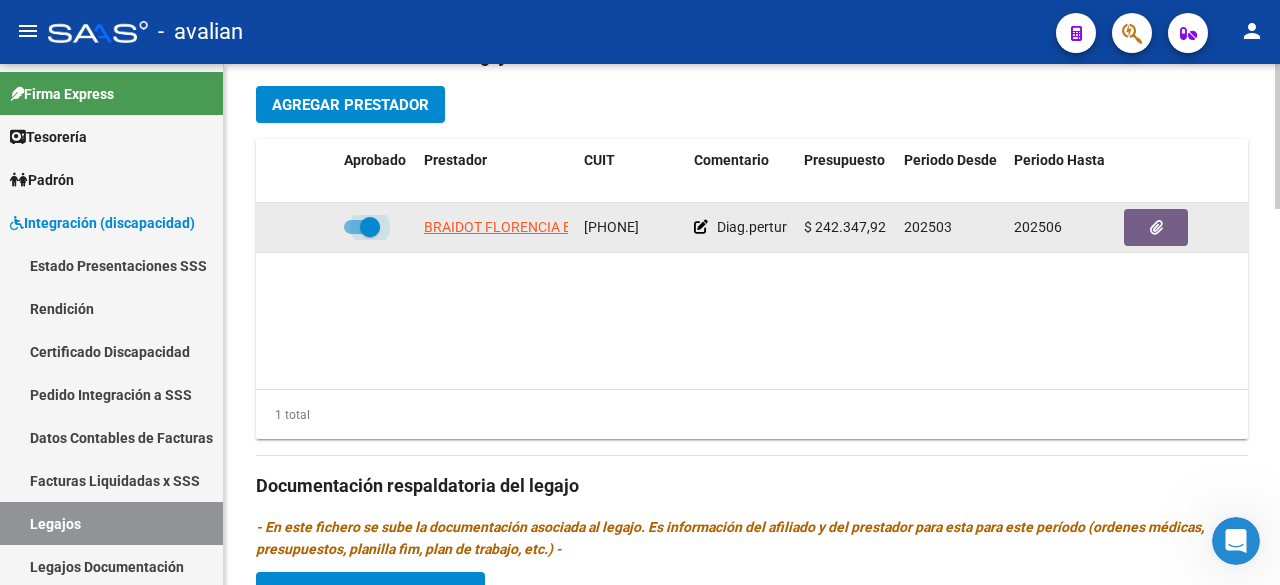 click at bounding box center (362, 227) 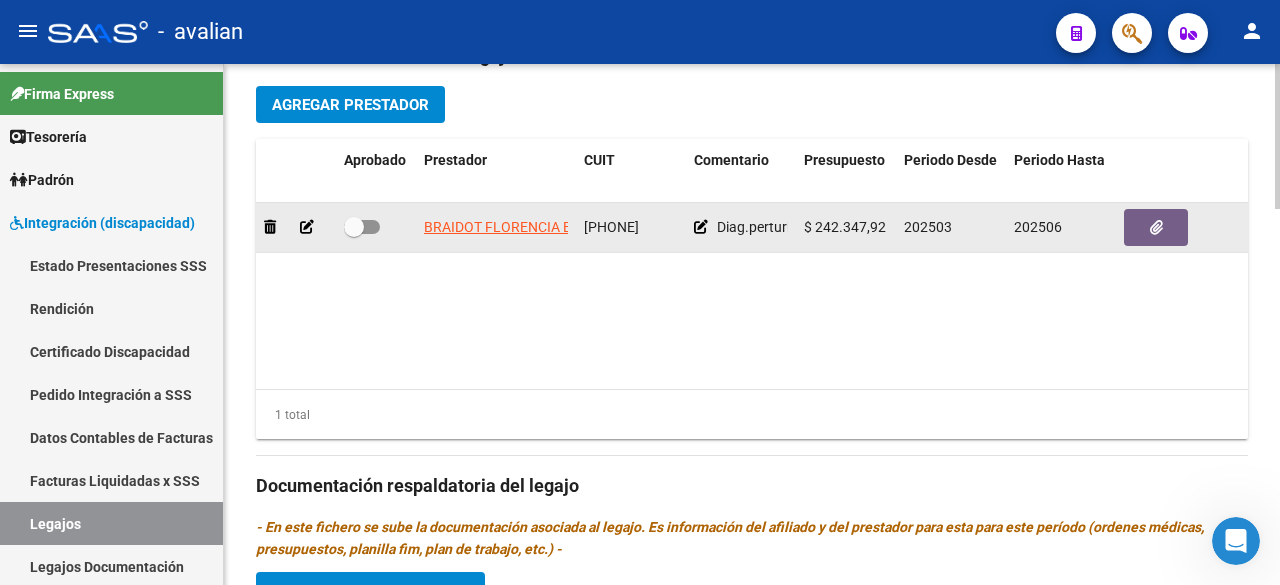 click 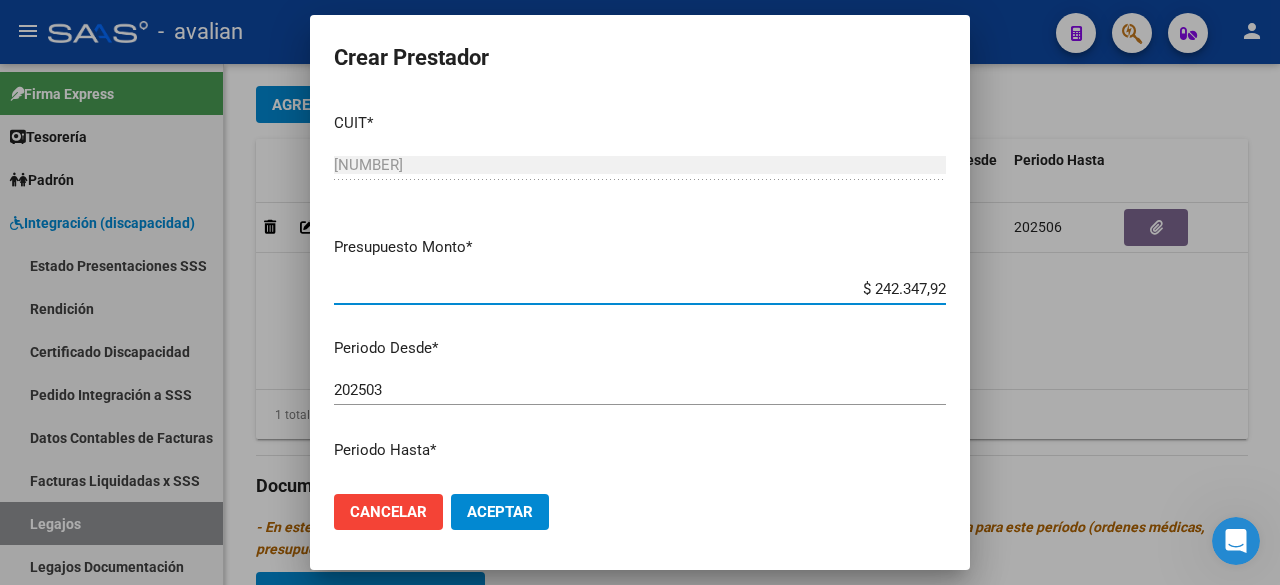 click on "202503" at bounding box center (640, 390) 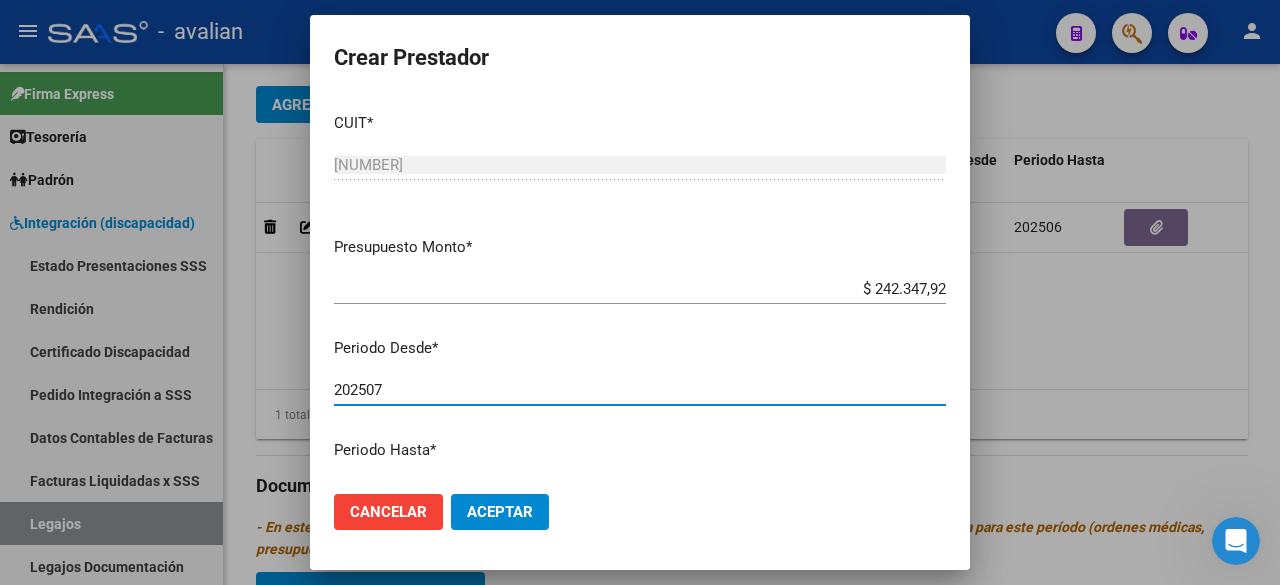 scroll, scrollTop: 200, scrollLeft: 0, axis: vertical 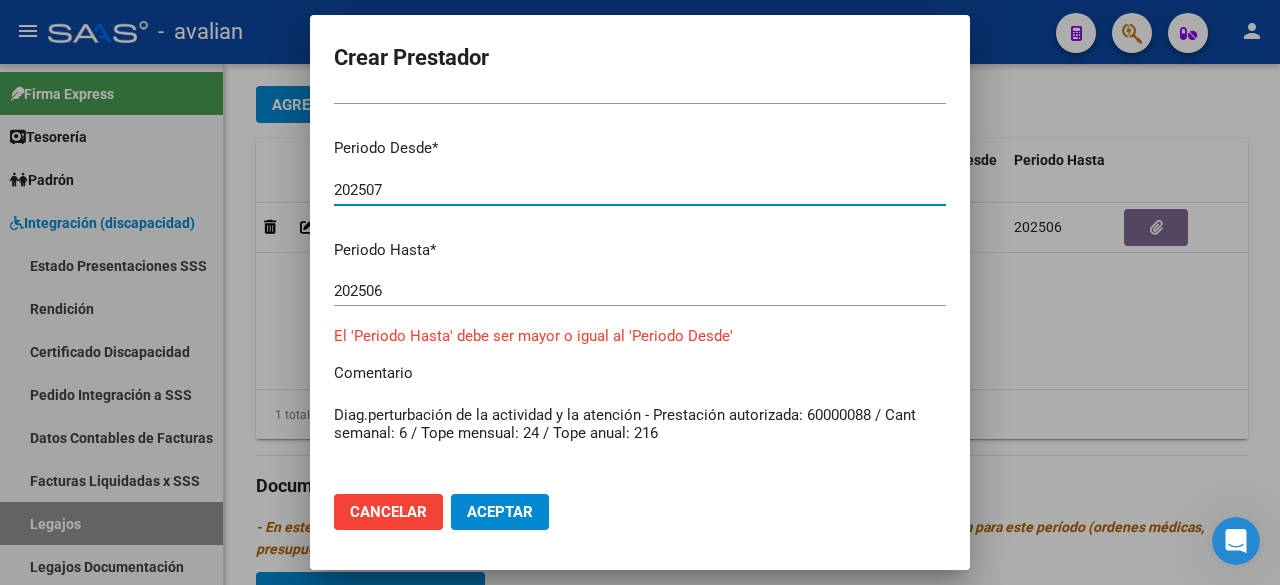 type on "202507" 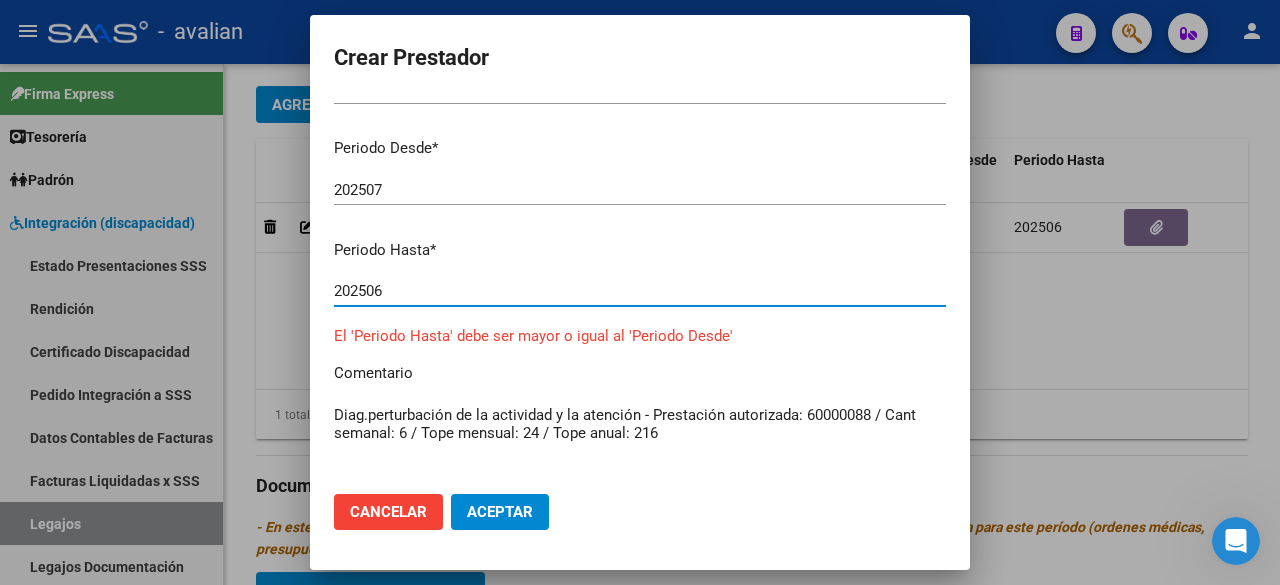 click on "202506" at bounding box center (640, 291) 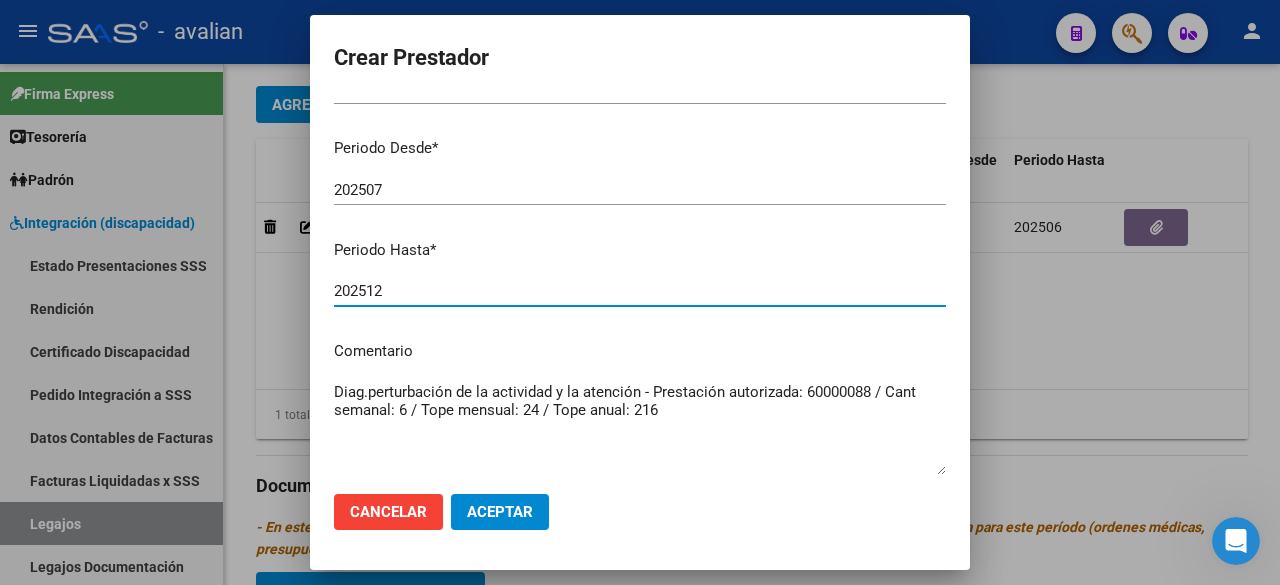 scroll, scrollTop: 0, scrollLeft: 0, axis: both 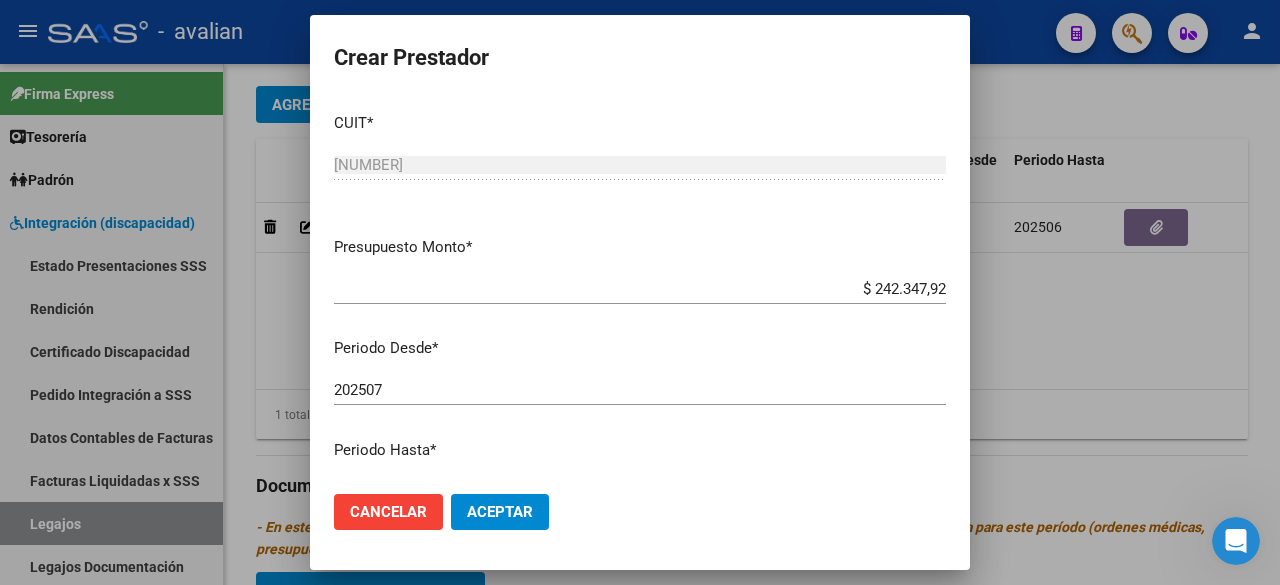 type on "202512" 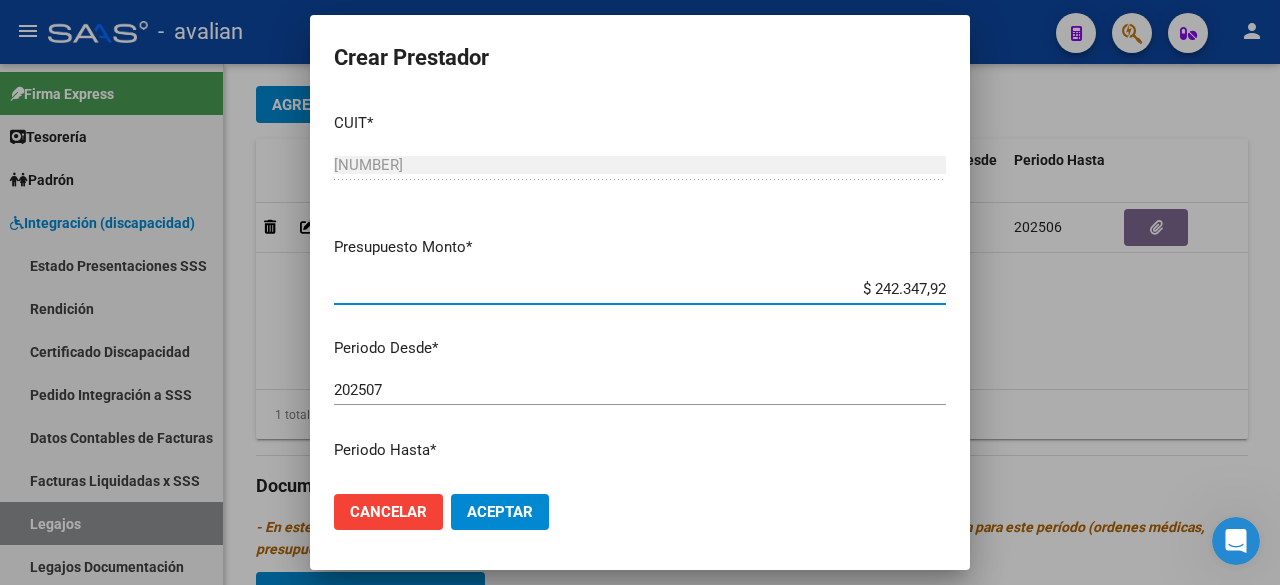 drag, startPoint x: 927, startPoint y: 287, endPoint x: 856, endPoint y: 294, distance: 71.34424 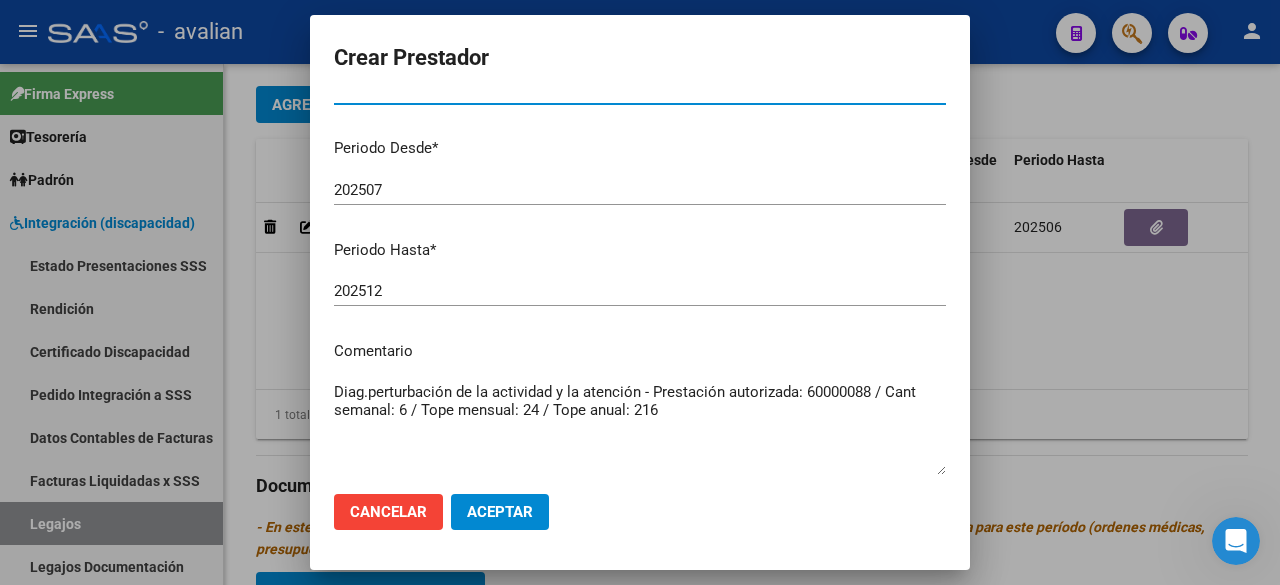 scroll, scrollTop: 304, scrollLeft: 0, axis: vertical 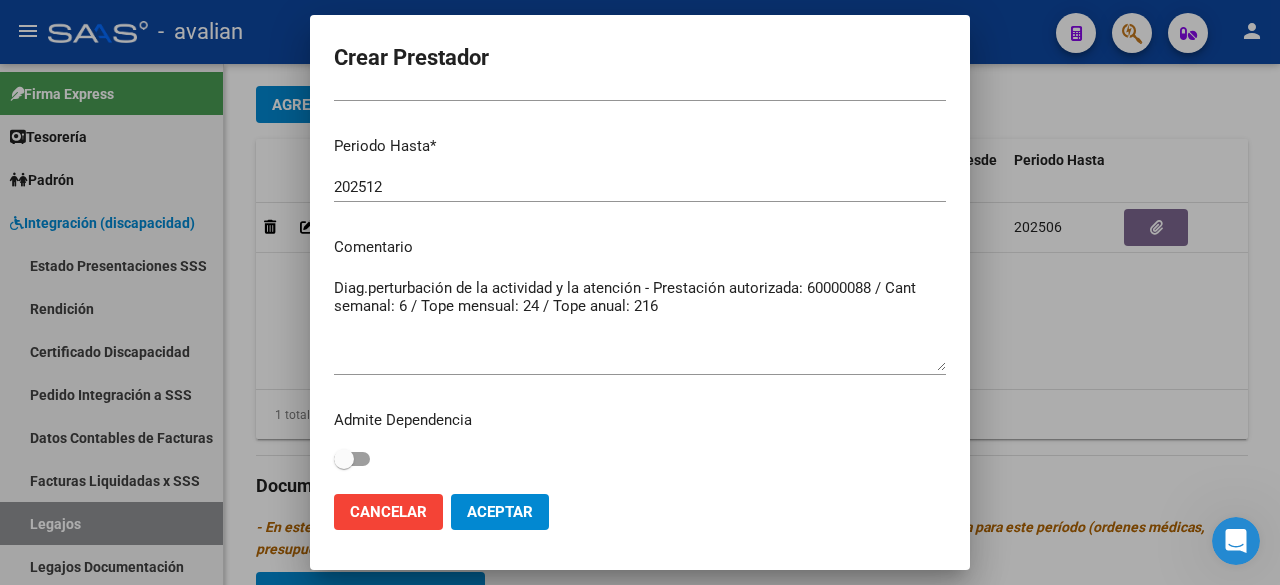 type on "$ 307.654,34" 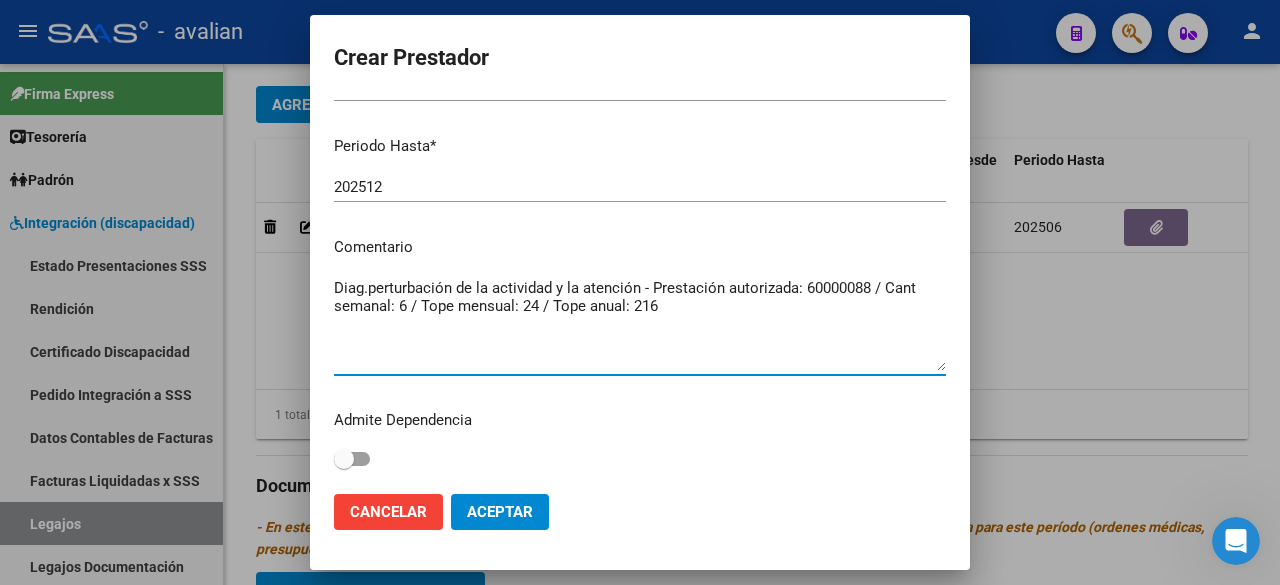 drag, startPoint x: 671, startPoint y: 318, endPoint x: 262, endPoint y: 288, distance: 410.09875 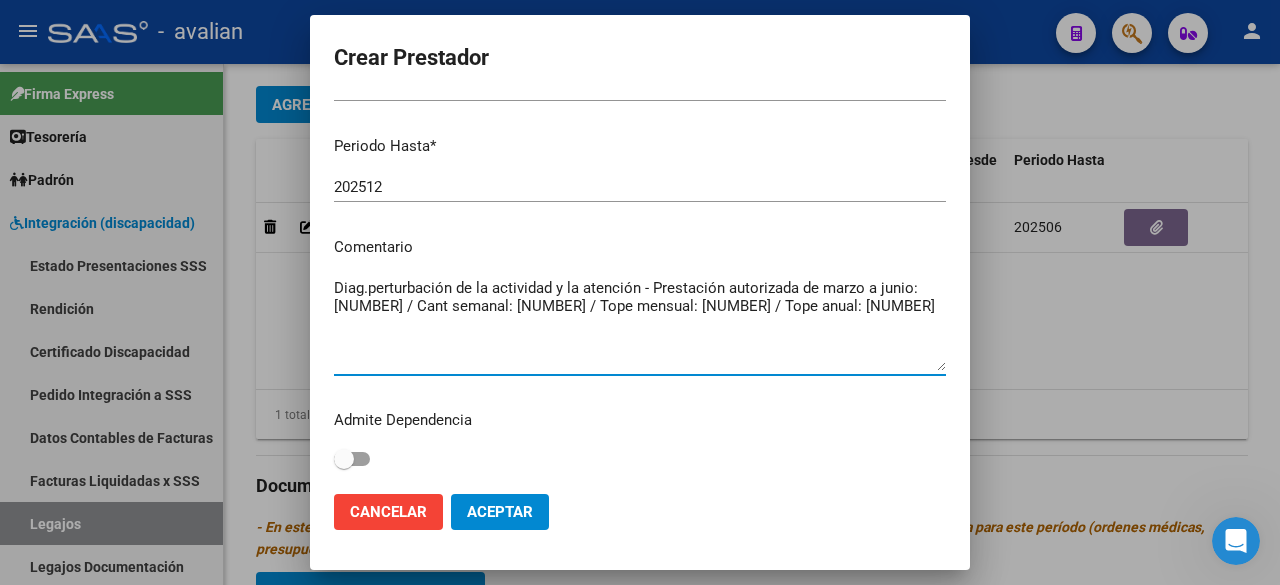 click on "Diag.perturbación de la actividad y la atención - Prestación autorizada de marzo a junio: [NUMBER] / Cant semanal: [NUMBER] / Tope mensual: [NUMBER] / Tope anual: [NUMBER]" at bounding box center [640, 324] 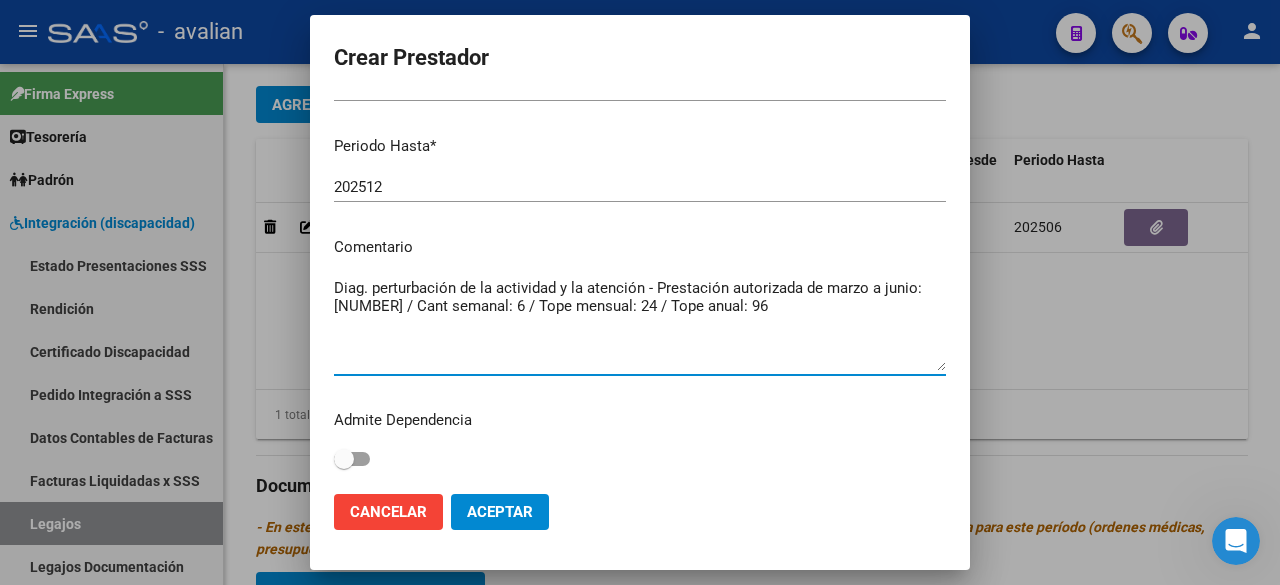 drag, startPoint x: 336, startPoint y: 285, endPoint x: 790, endPoint y: 317, distance: 455.12634 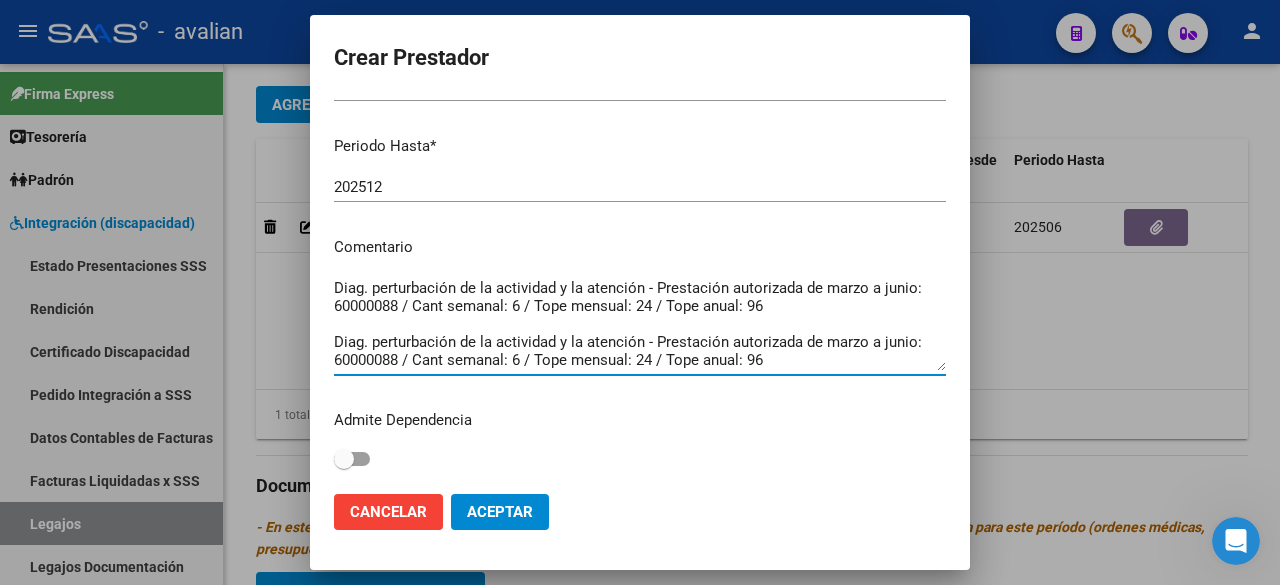 click on "Diag. perturbación de la actividad y la atención - Prestación autorizada de marzo a junio: 60000088 / Cant semanal: 6 / Tope mensual: 24 / Tope anual: 96
Diag. perturbación de la actividad y la atención - Prestación autorizada de marzo a junio: 60000088 / Cant semanal: 6 / Tope mensual: 24 / Tope anual: 96" at bounding box center [640, 324] 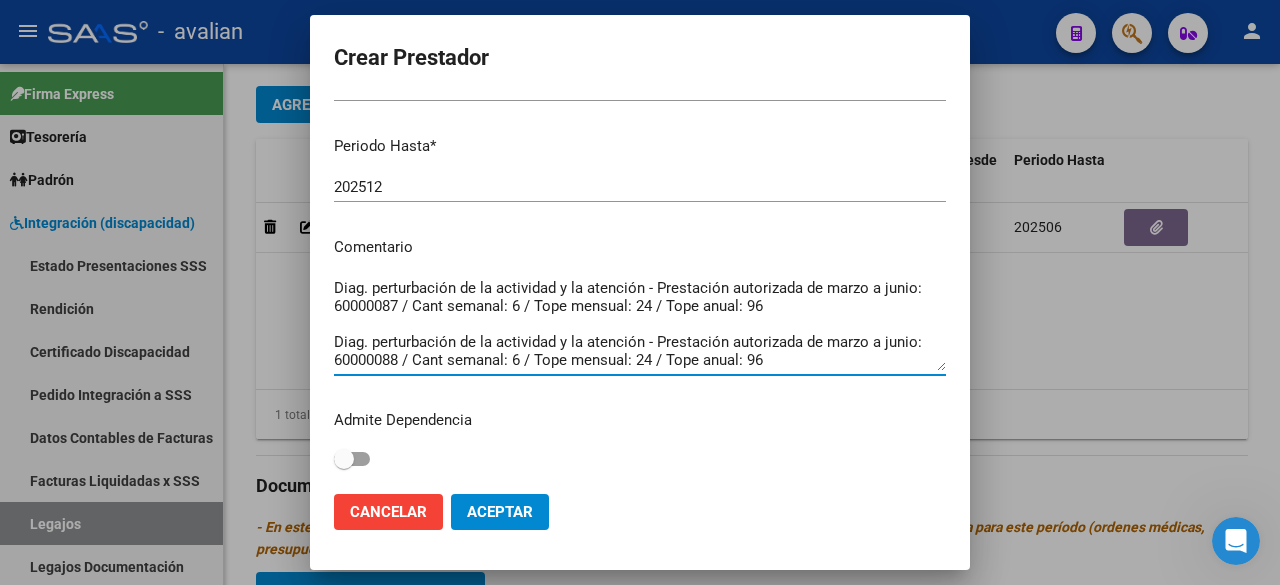 click on "Diag. perturbación de la actividad y la atención - Prestación autorizada de marzo a junio: 60000087 / Cant semanal: 6 / Tope mensual: 24 / Tope anual: 96
Diag. perturbación de la actividad y la atención - Prestación autorizada de marzo a junio: 60000088 / Cant semanal: 6 / Tope mensual: 24 / Tope anual: 96" at bounding box center (640, 324) 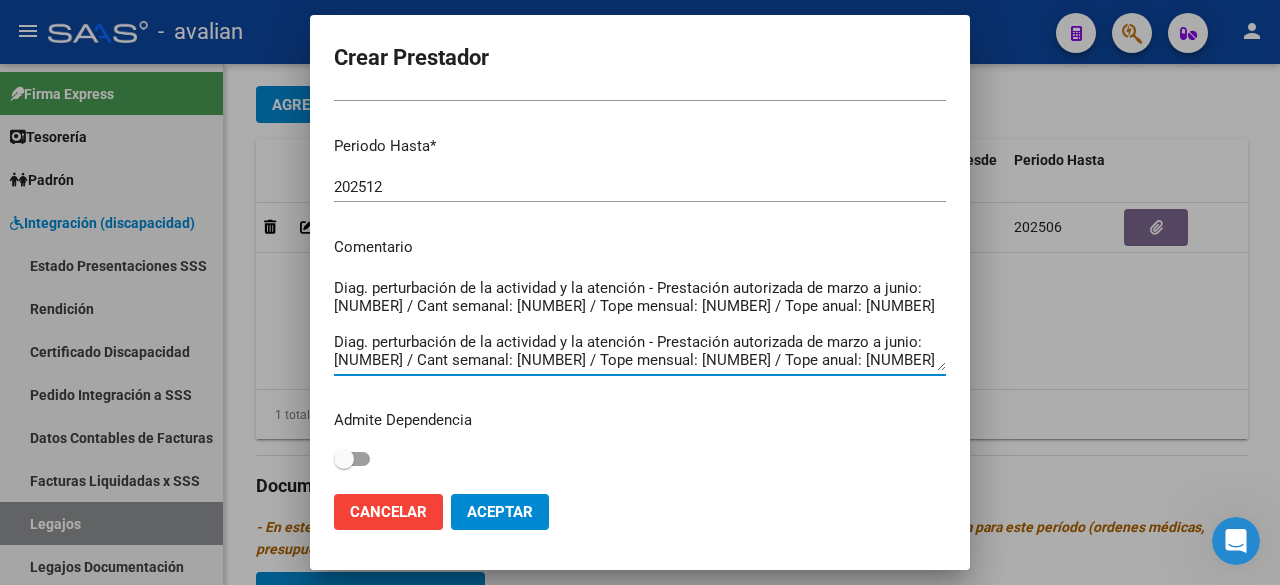 drag, startPoint x: 652, startPoint y: 307, endPoint x: 640, endPoint y: 306, distance: 12.0415945 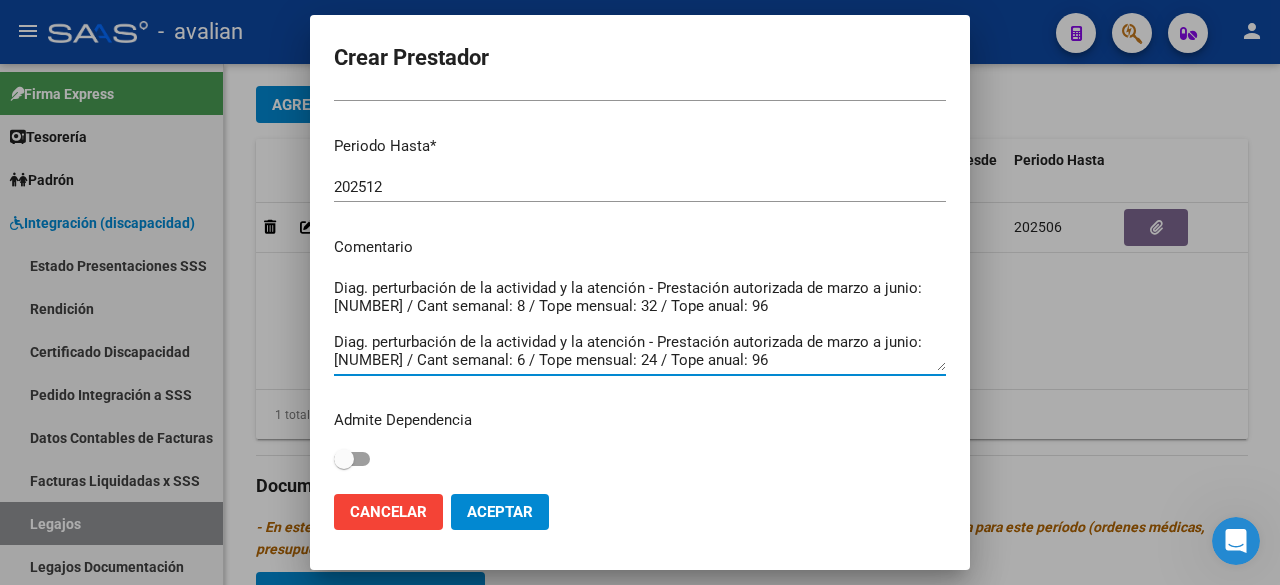 click on "Diag. perturbación de la actividad y la atención - Prestación autorizada de marzo a junio: [NUMBER] / Cant semanal: 8 / Tope mensual: 32 / Tope anual: 96
Diag. perturbación de la actividad y la atención - Prestación autorizada de marzo a junio: [NUMBER] / Cant semanal: 6 / Tope mensual: 24 / Tope anual: 96" at bounding box center [640, 324] 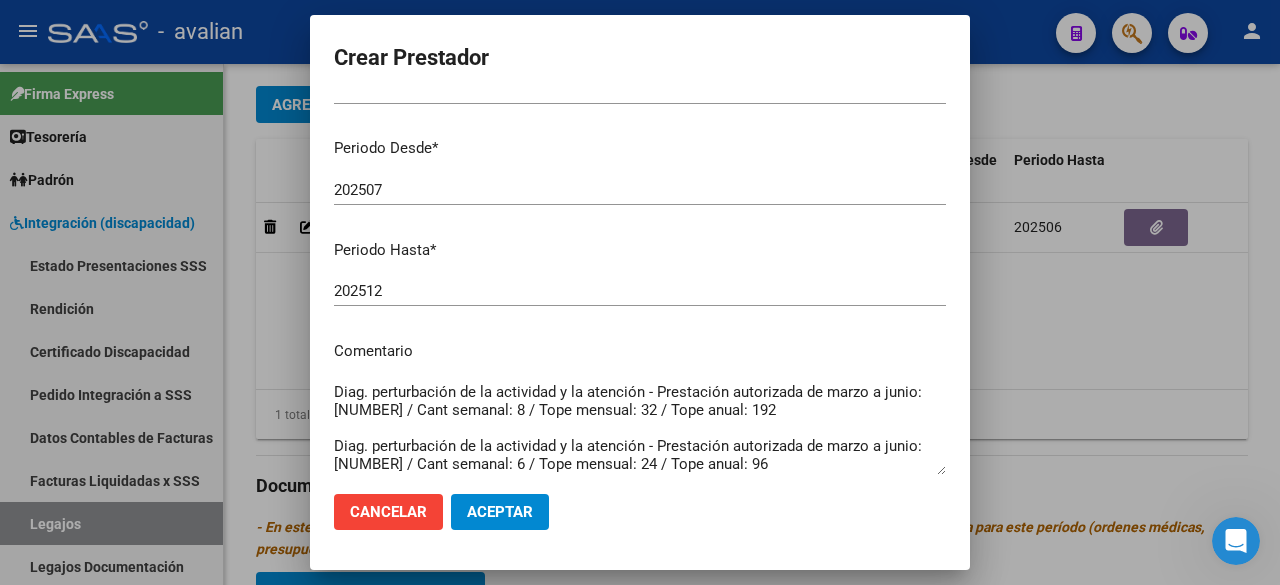 scroll, scrollTop: 300, scrollLeft: 0, axis: vertical 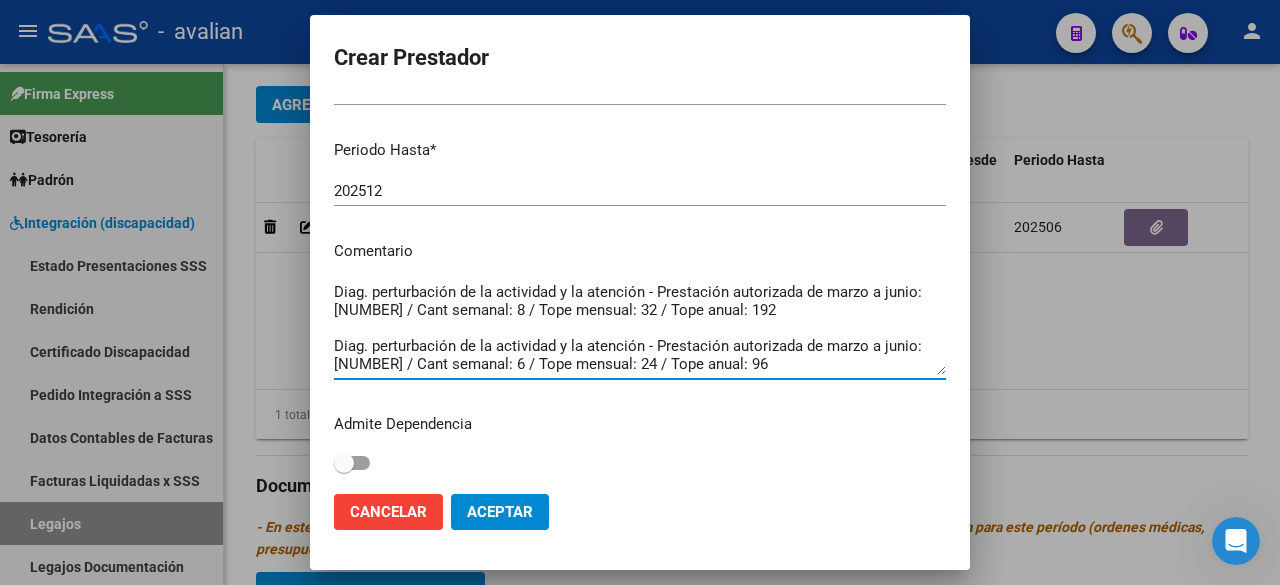 drag, startPoint x: 776, startPoint y: 371, endPoint x: 291, endPoint y: 283, distance: 492.91885 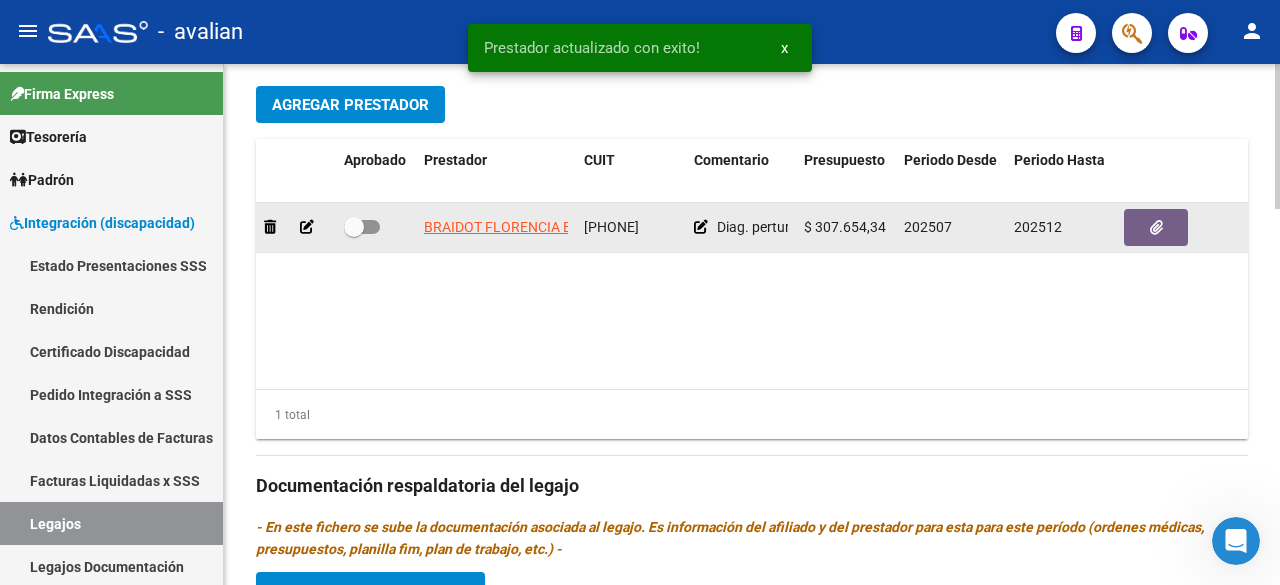 click at bounding box center (362, 227) 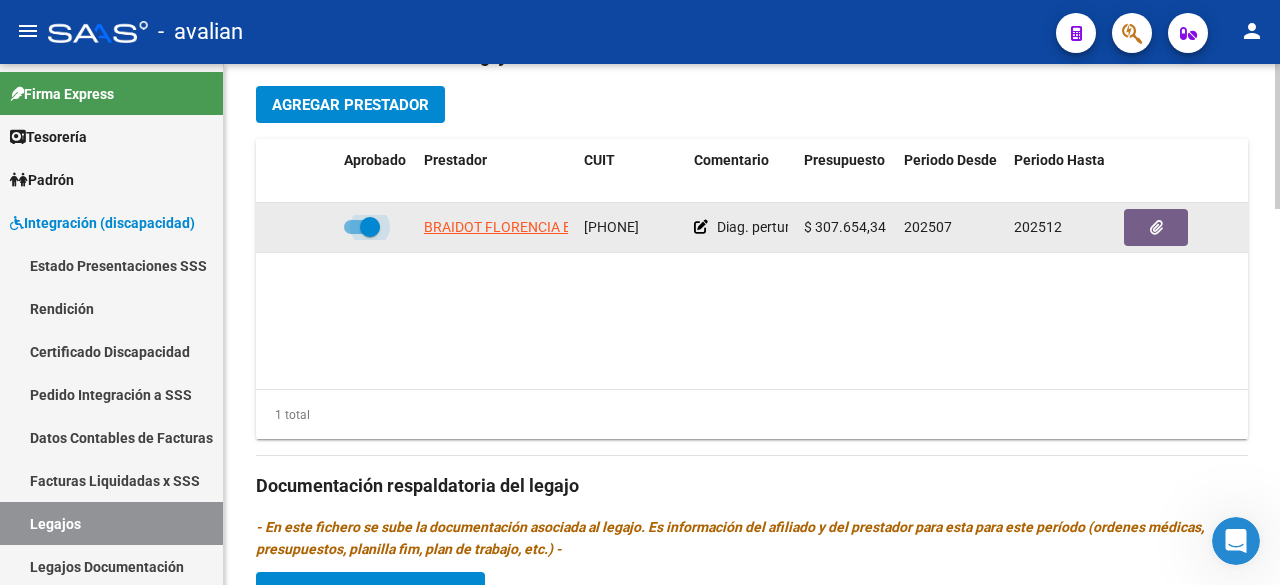 click at bounding box center [362, 227] 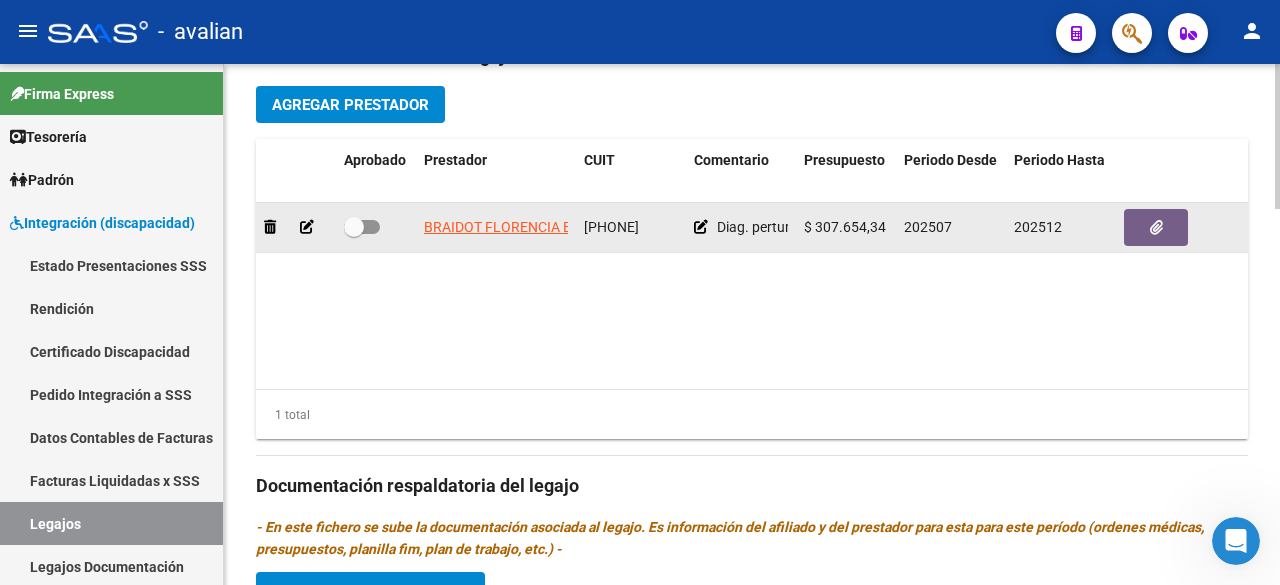 click 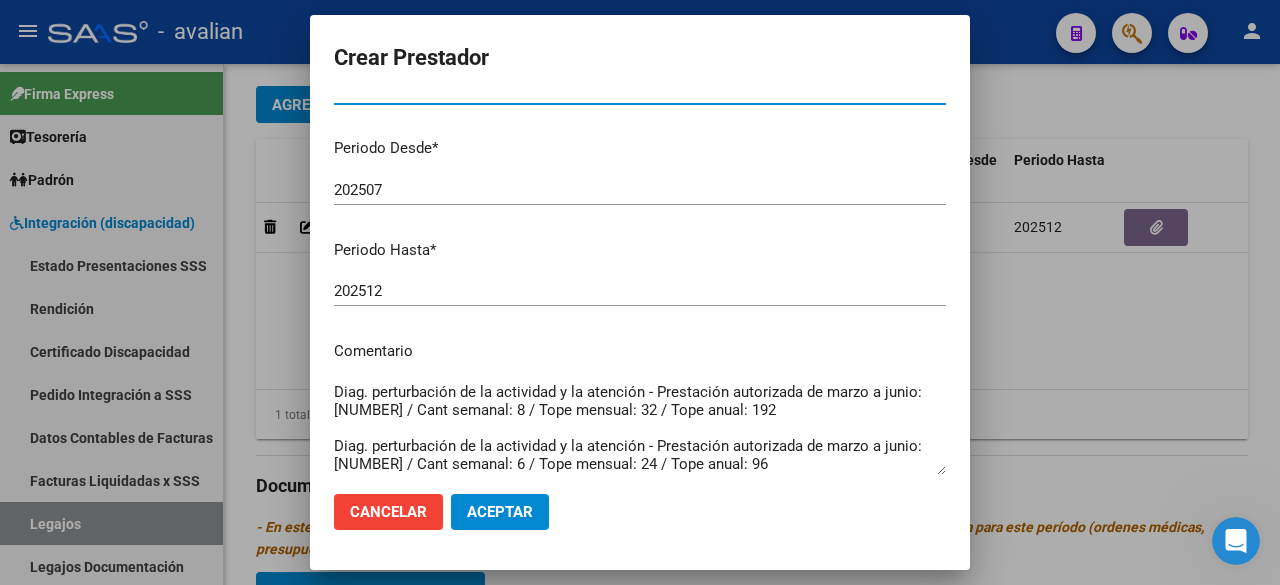 scroll, scrollTop: 300, scrollLeft: 0, axis: vertical 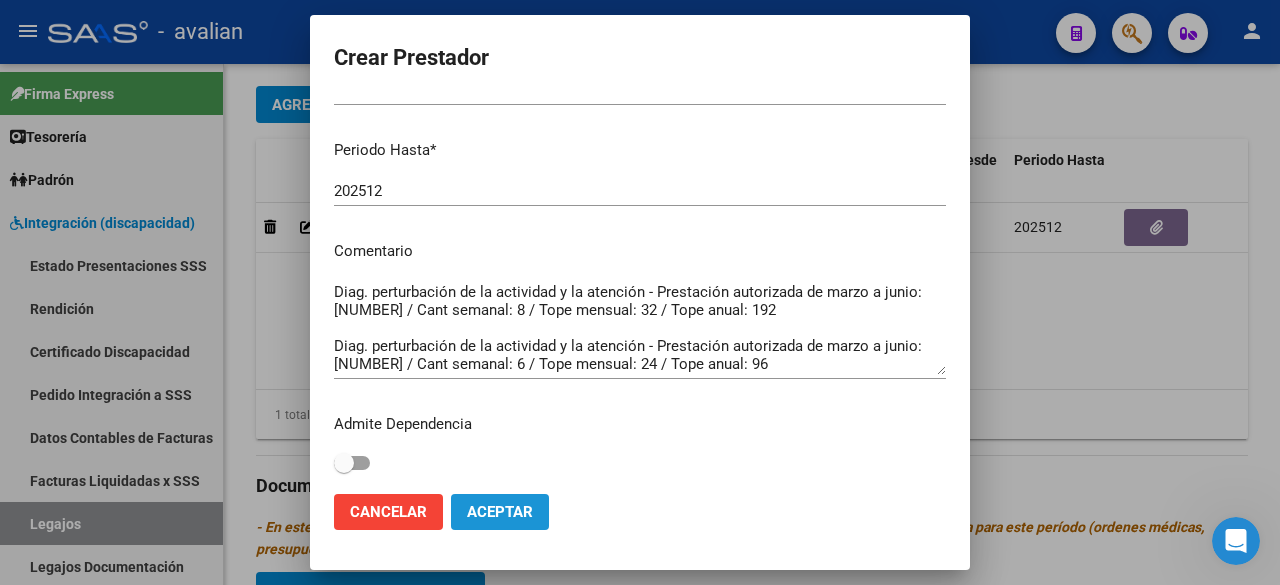 click on "Aceptar" 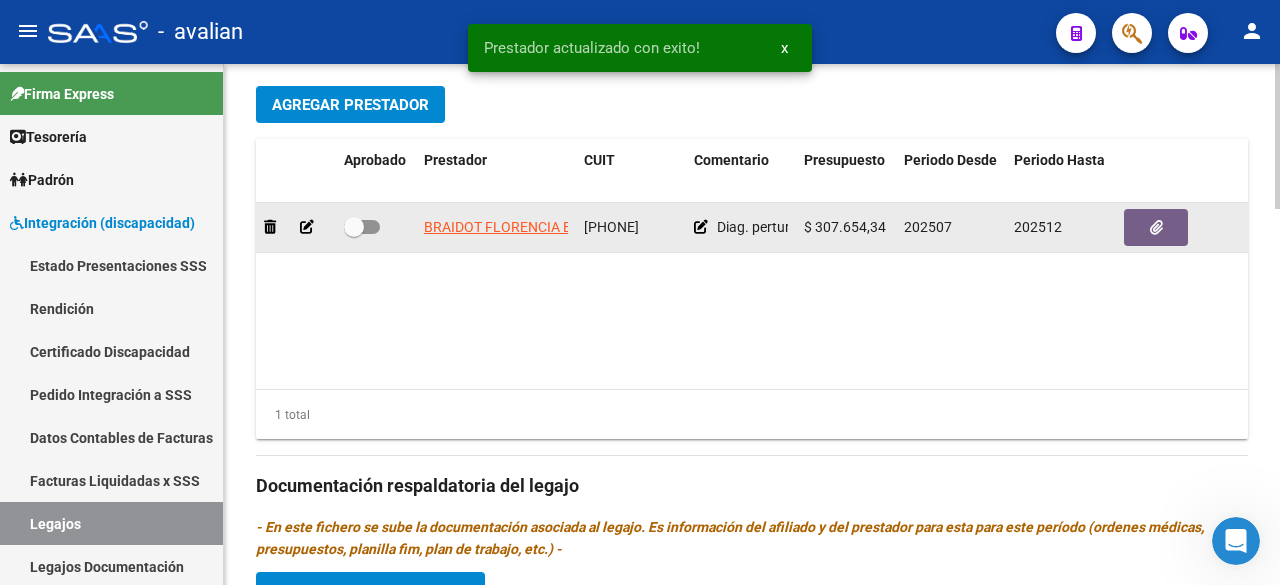 click at bounding box center [362, 227] 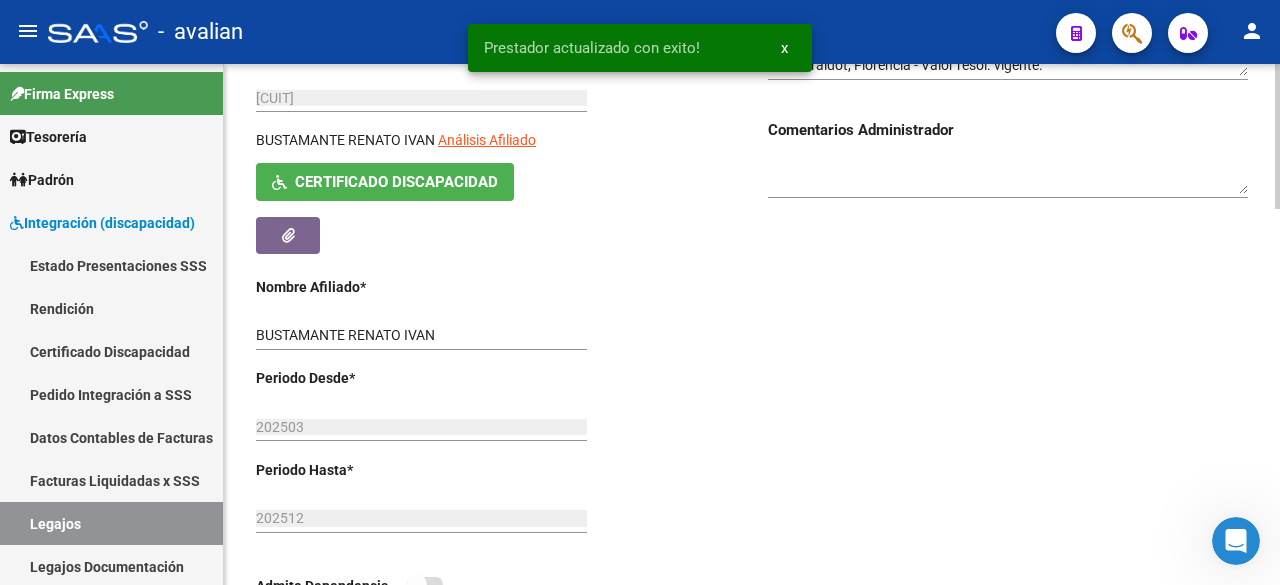 scroll, scrollTop: 46, scrollLeft: 0, axis: vertical 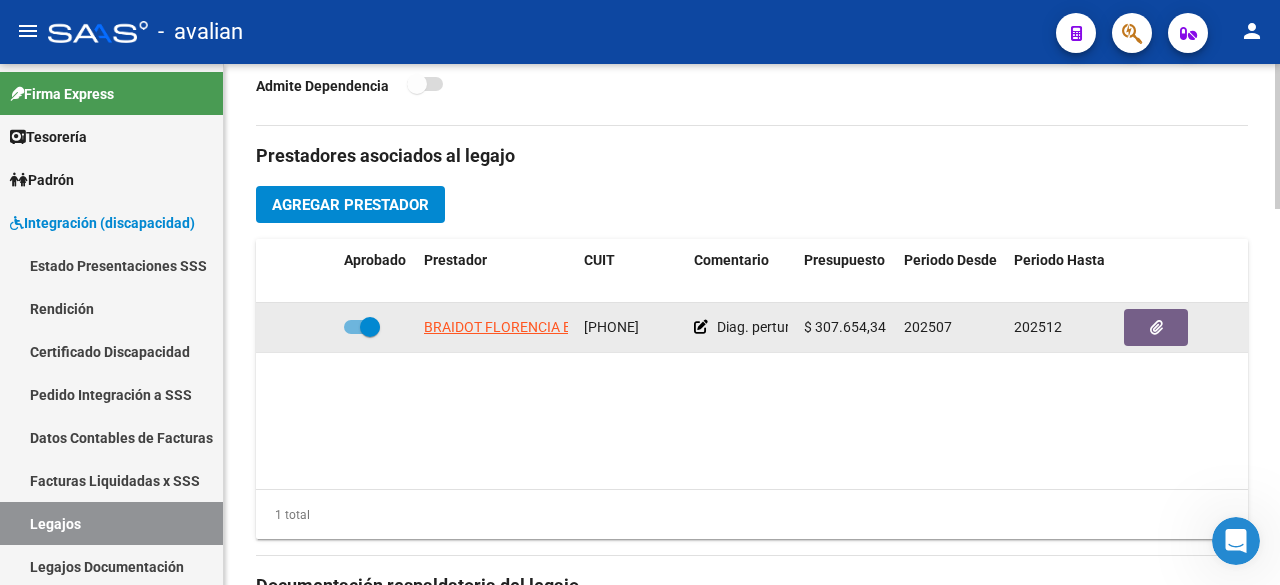 click at bounding box center (362, 327) 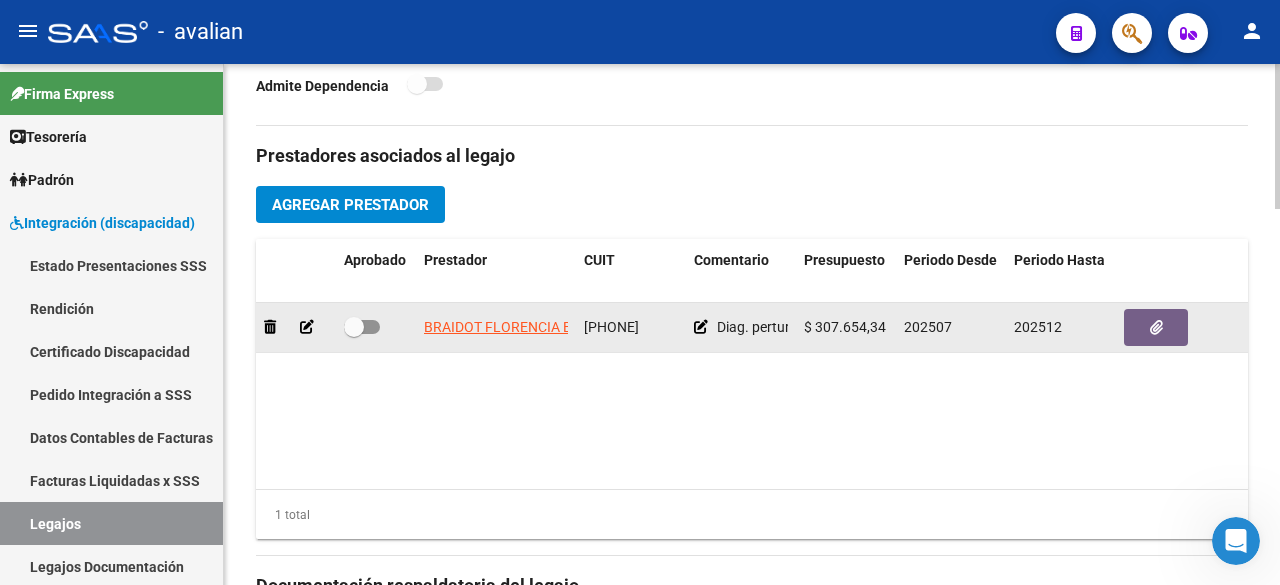 click 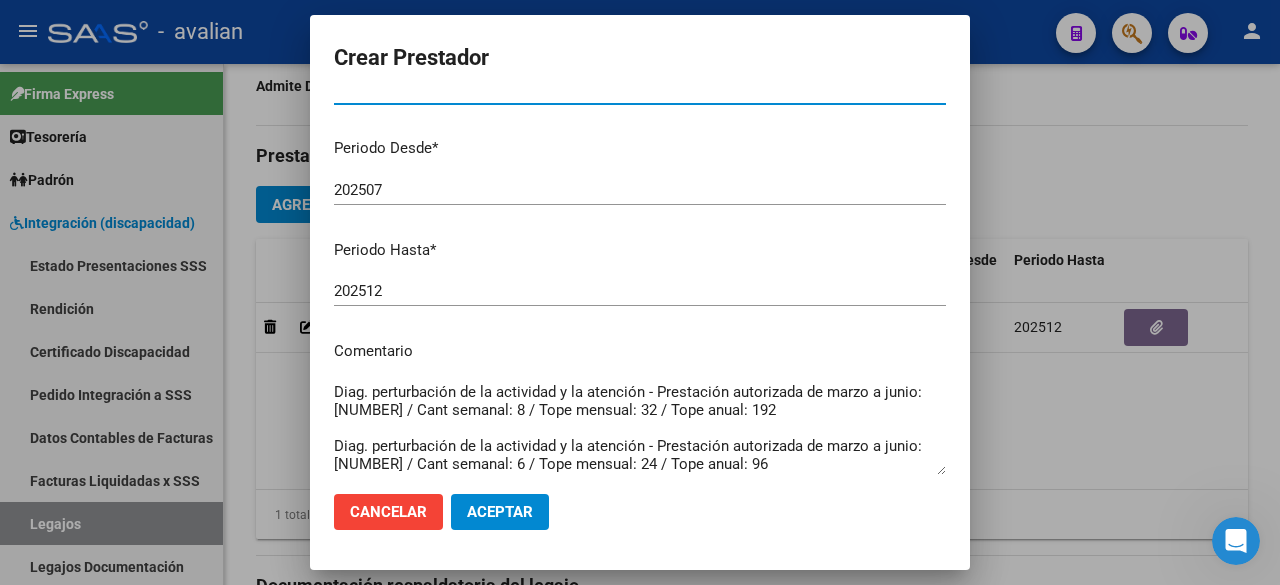 scroll, scrollTop: 304, scrollLeft: 0, axis: vertical 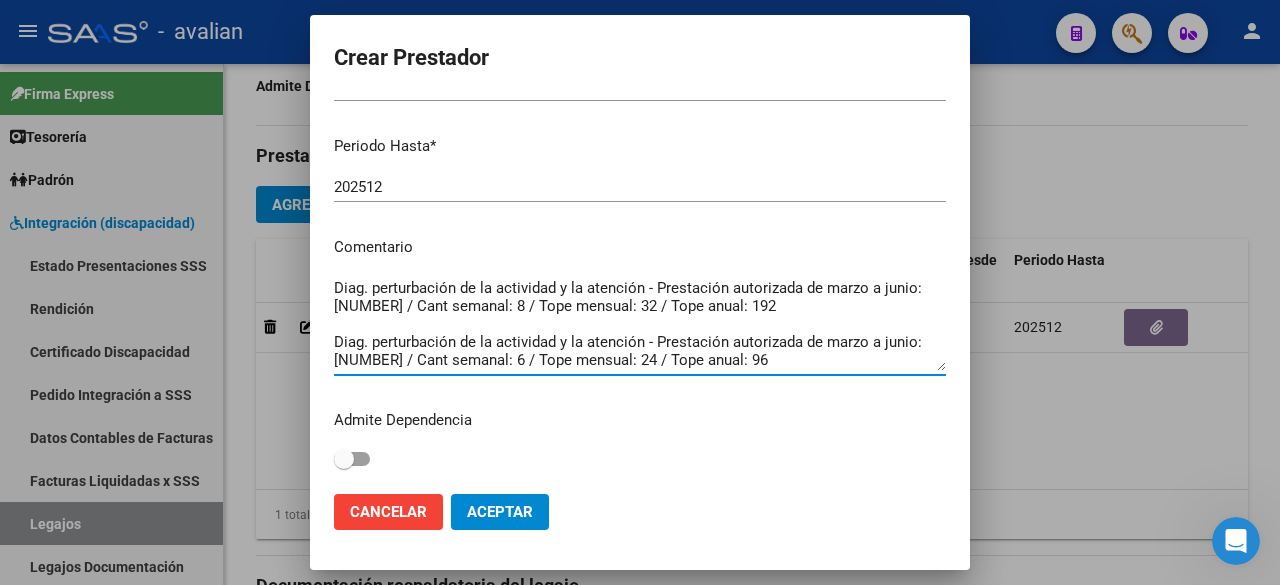 drag, startPoint x: 338, startPoint y: 287, endPoint x: 764, endPoint y: 367, distance: 433.44666 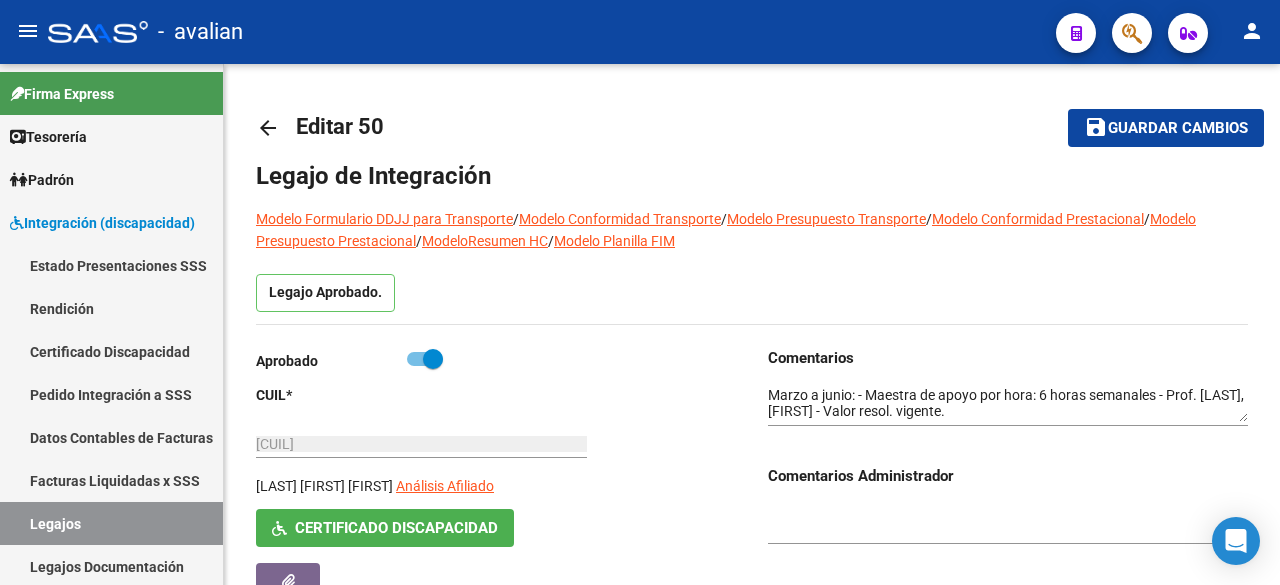 scroll, scrollTop: 0, scrollLeft: 0, axis: both 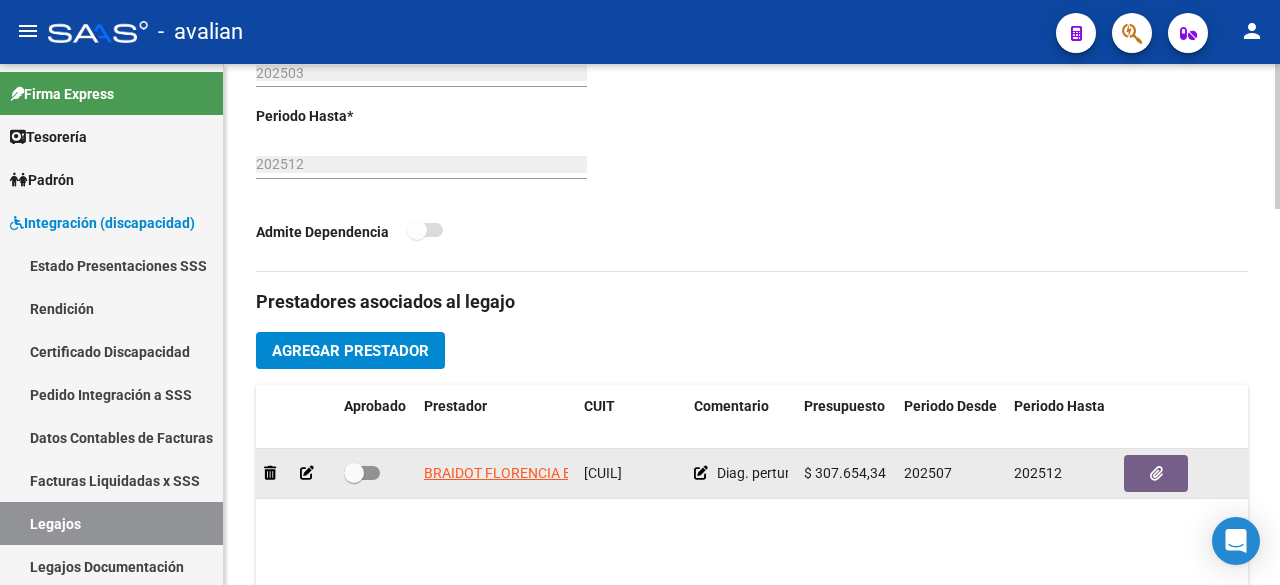 click 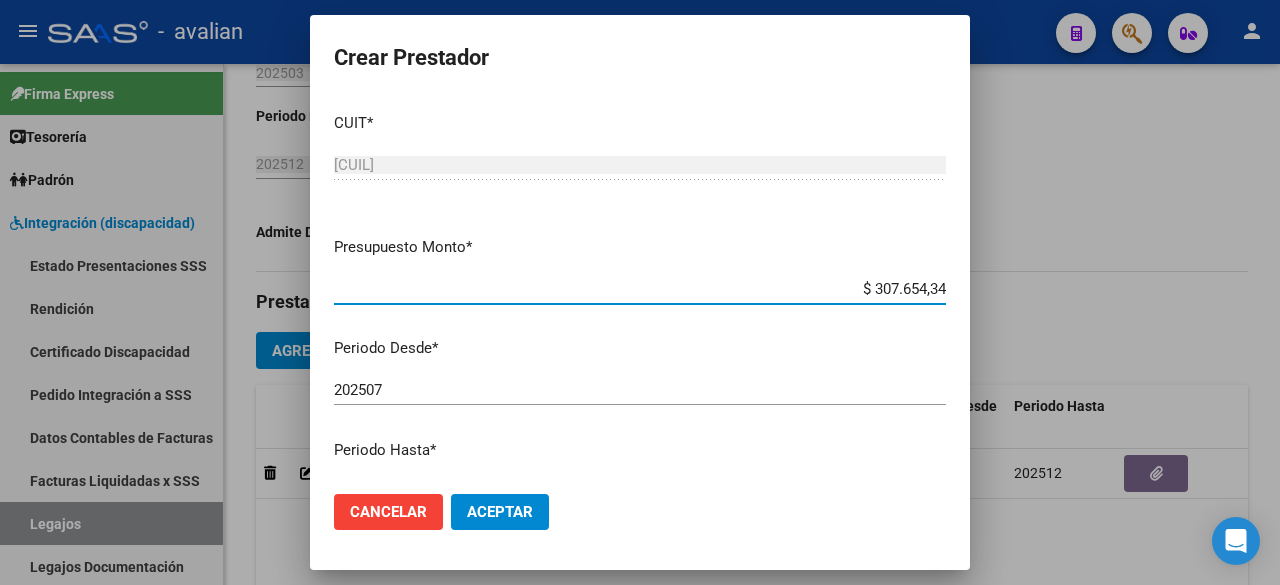 scroll, scrollTop: 304, scrollLeft: 0, axis: vertical 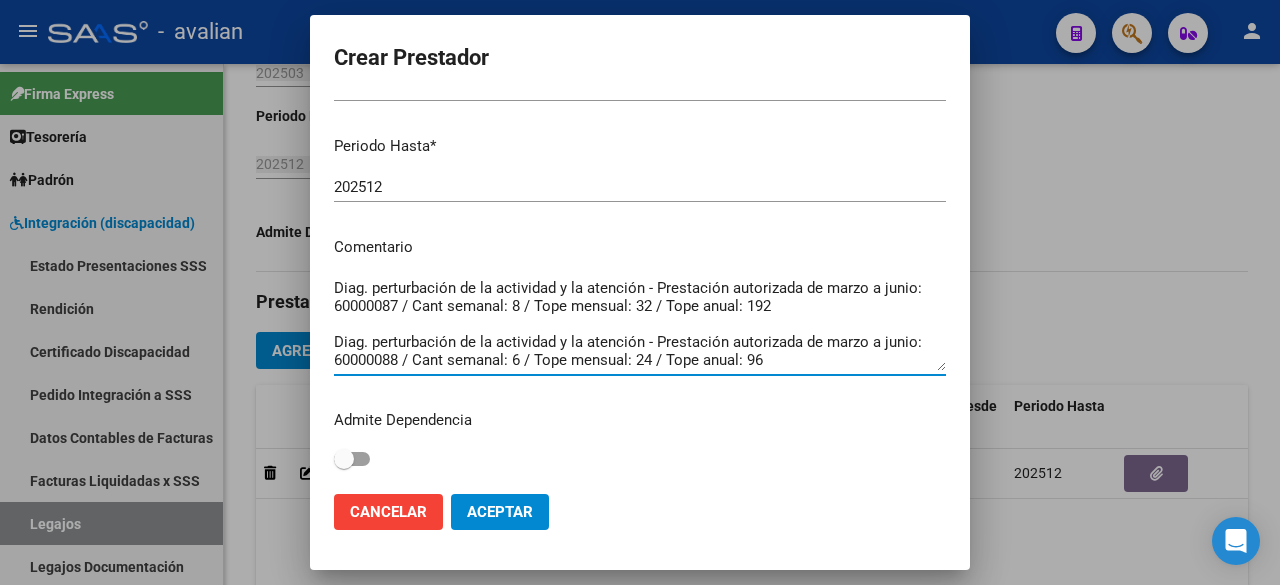 drag, startPoint x: 336, startPoint y: 292, endPoint x: 868, endPoint y: 357, distance: 535.9562 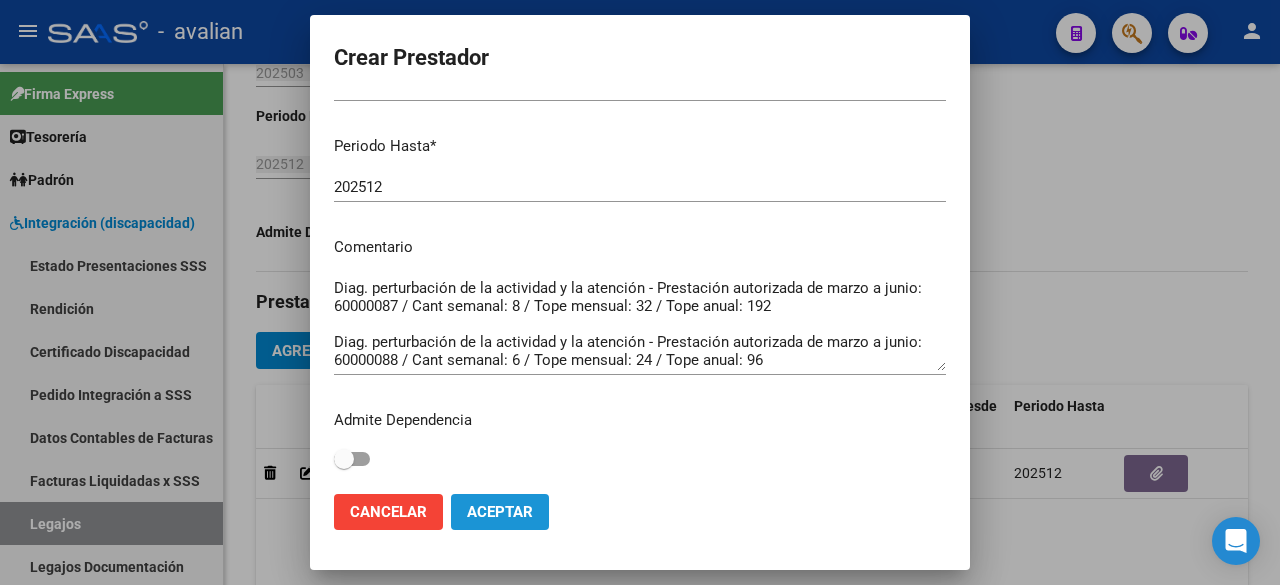 click on "Aceptar" 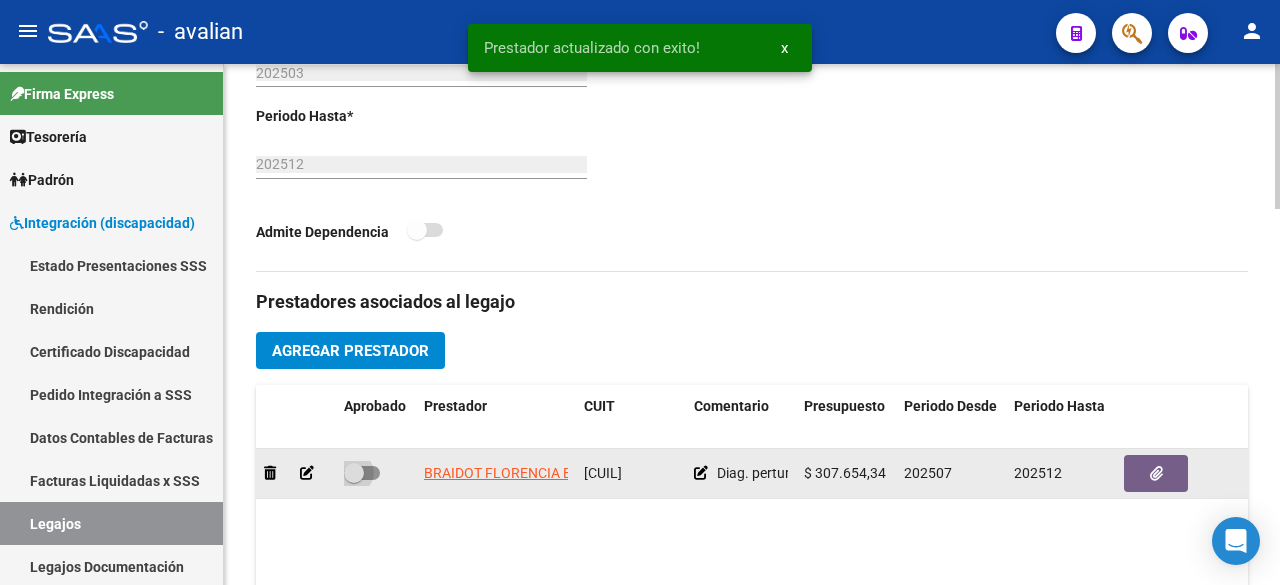 click at bounding box center [362, 473] 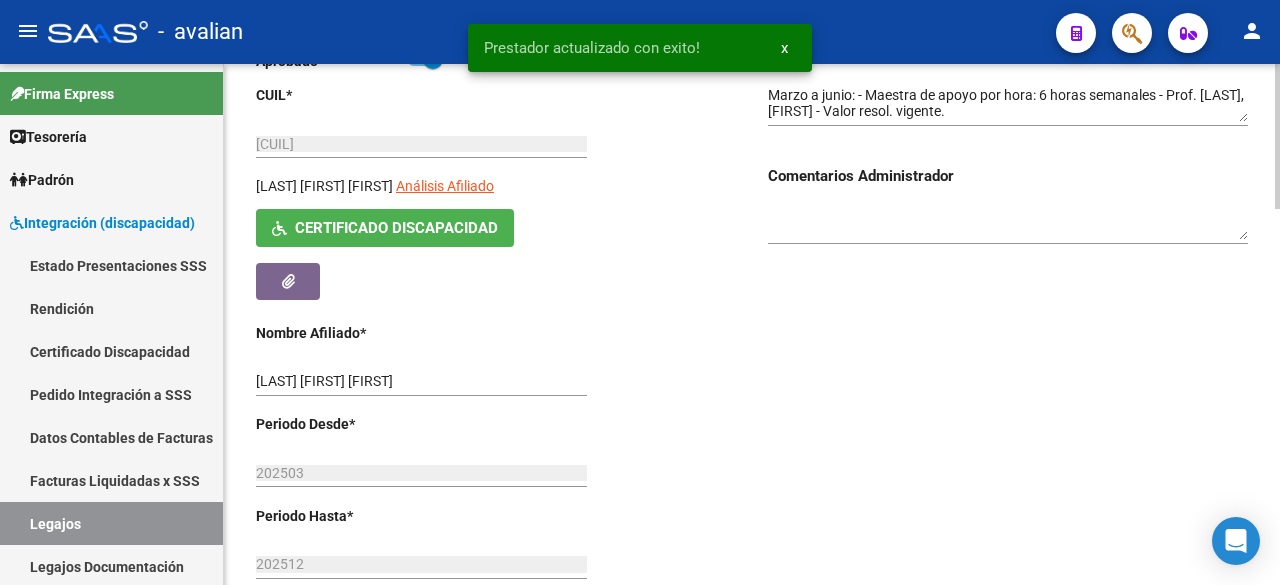 scroll, scrollTop: 100, scrollLeft: 0, axis: vertical 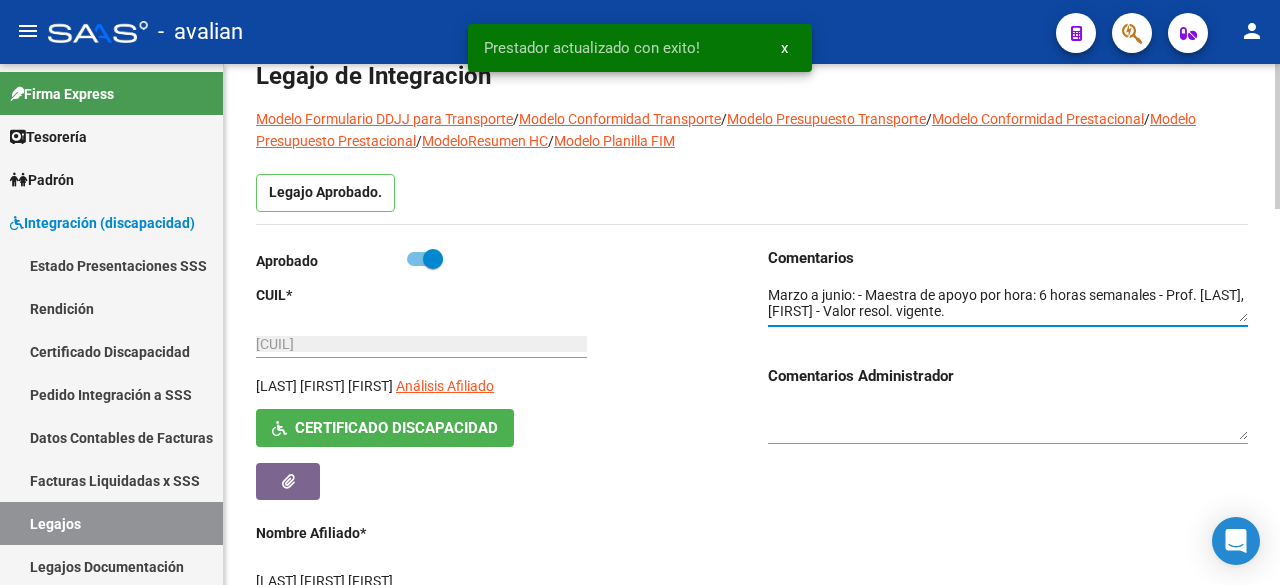 drag, startPoint x: 1023, startPoint y: 311, endPoint x: 646, endPoint y: 291, distance: 377.53012 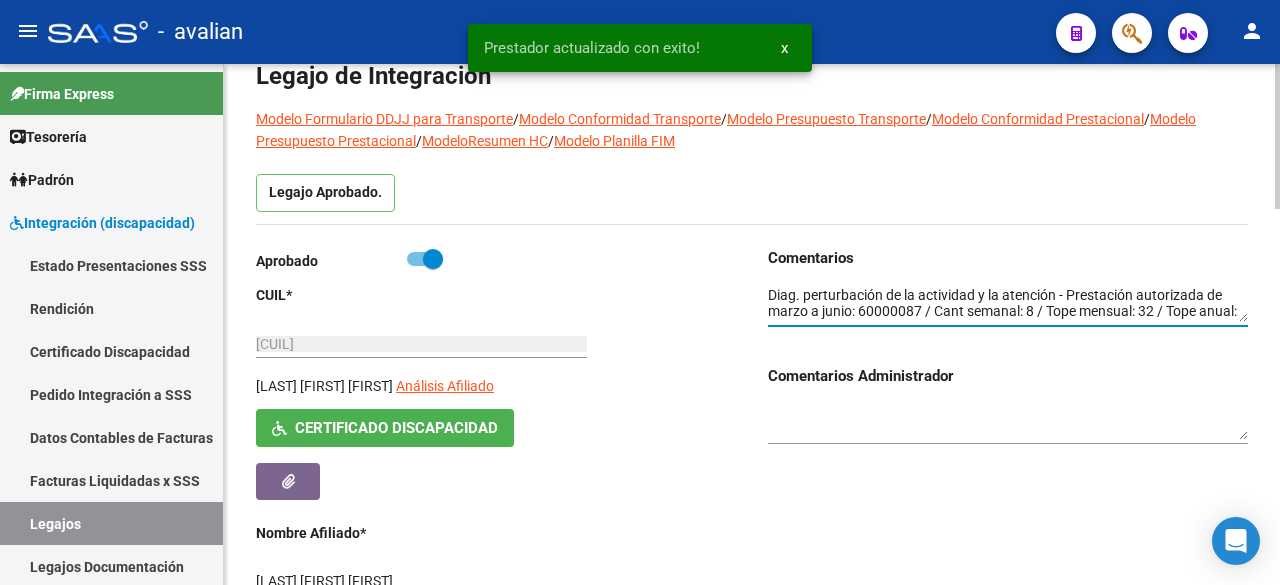 scroll, scrollTop: 82, scrollLeft: 0, axis: vertical 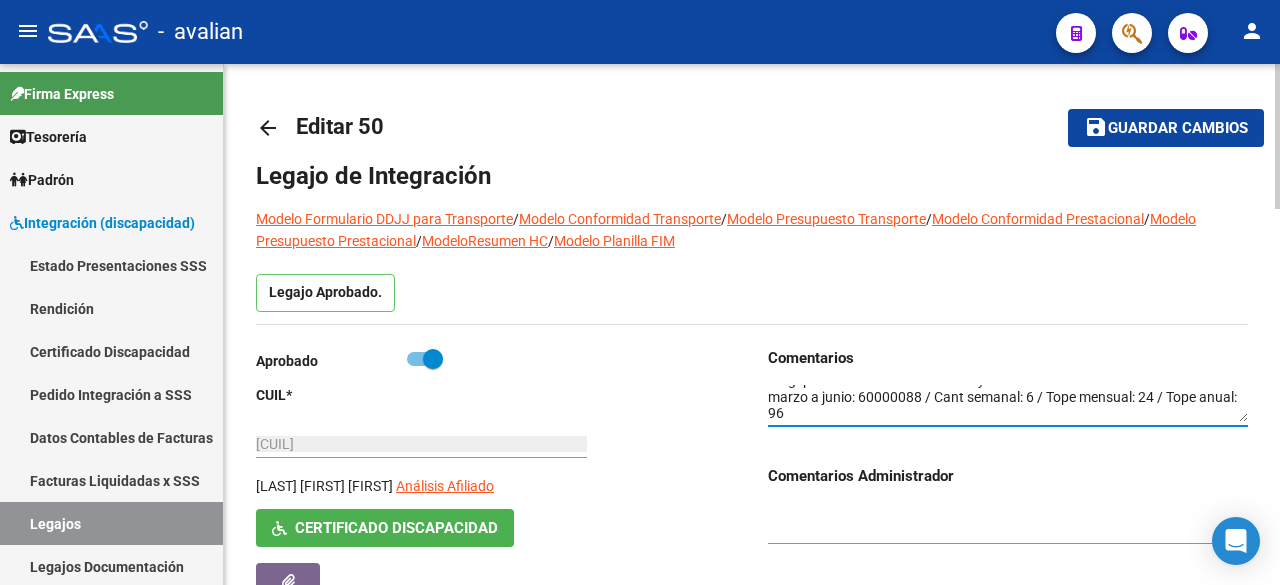 click on "Guardar cambios" 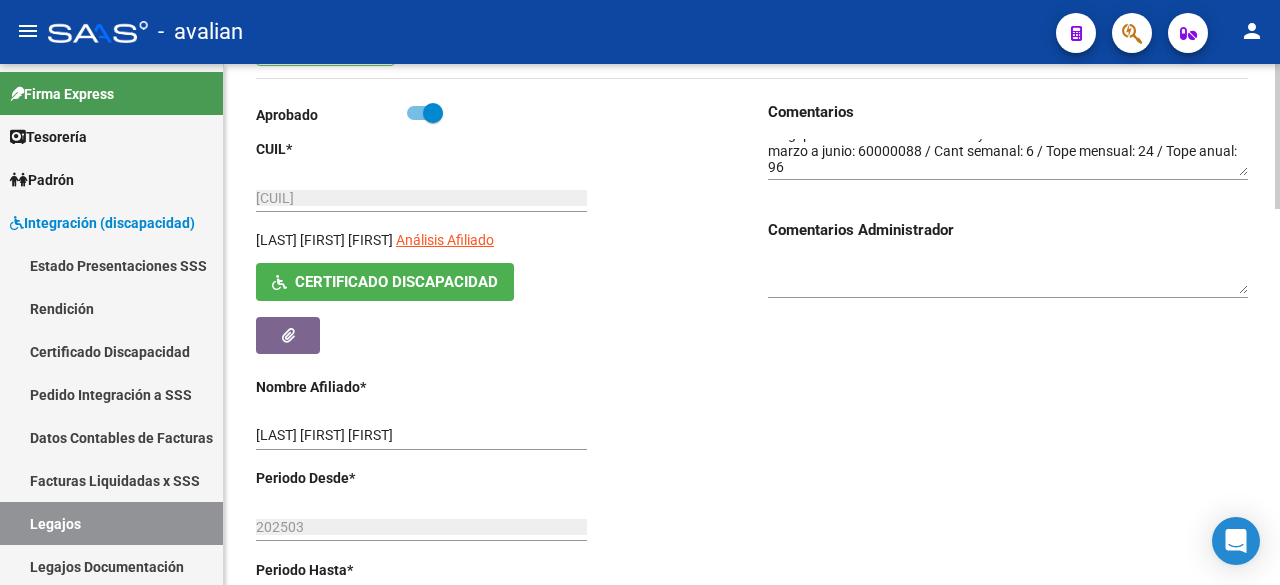 scroll, scrollTop: 146, scrollLeft: 0, axis: vertical 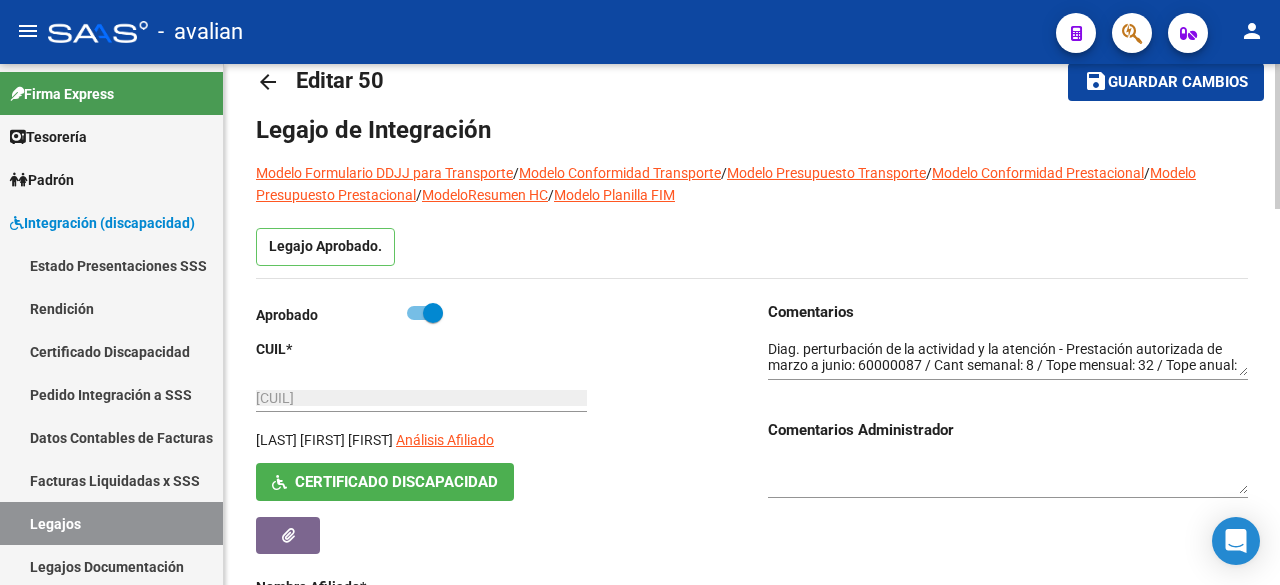 click at bounding box center [1008, 358] 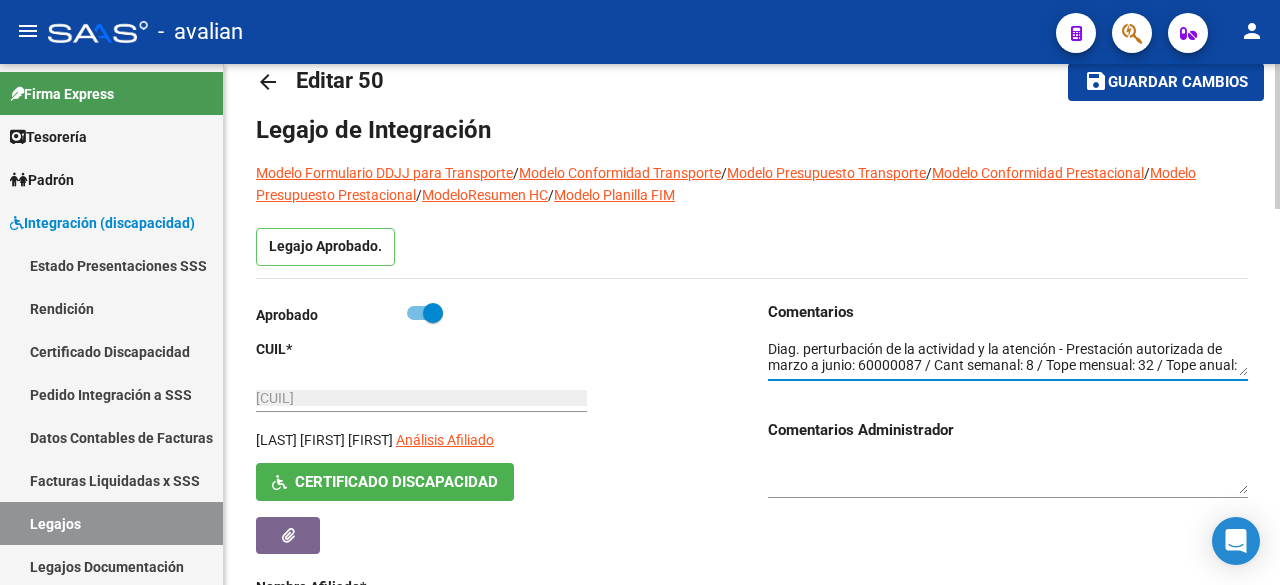 click at bounding box center (1008, 358) 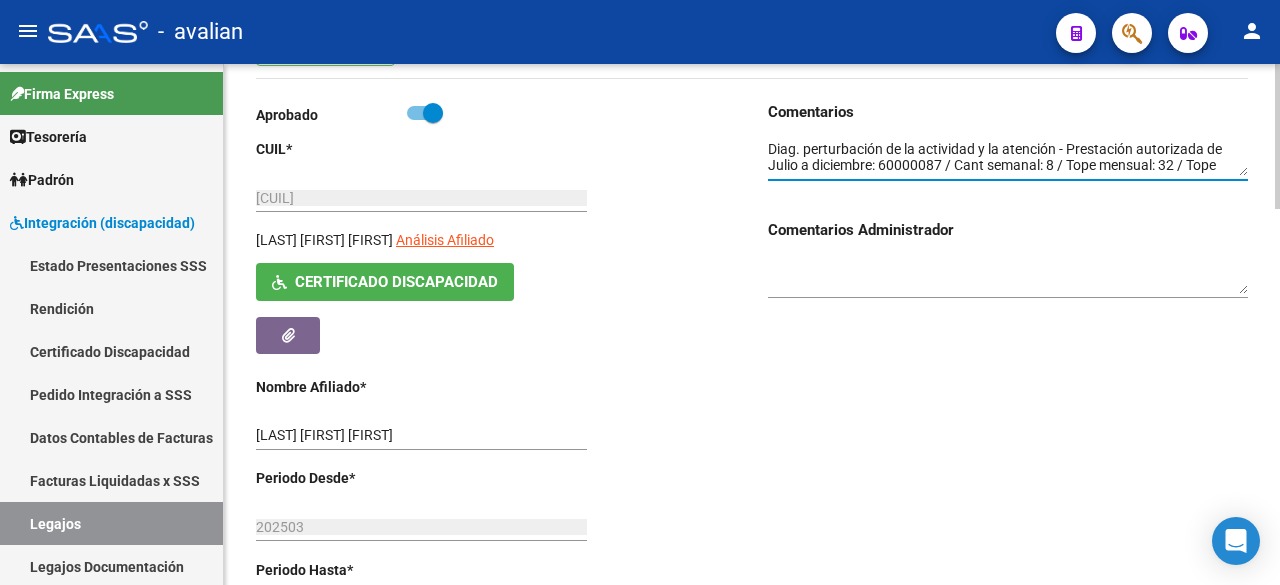 scroll, scrollTop: 0, scrollLeft: 0, axis: both 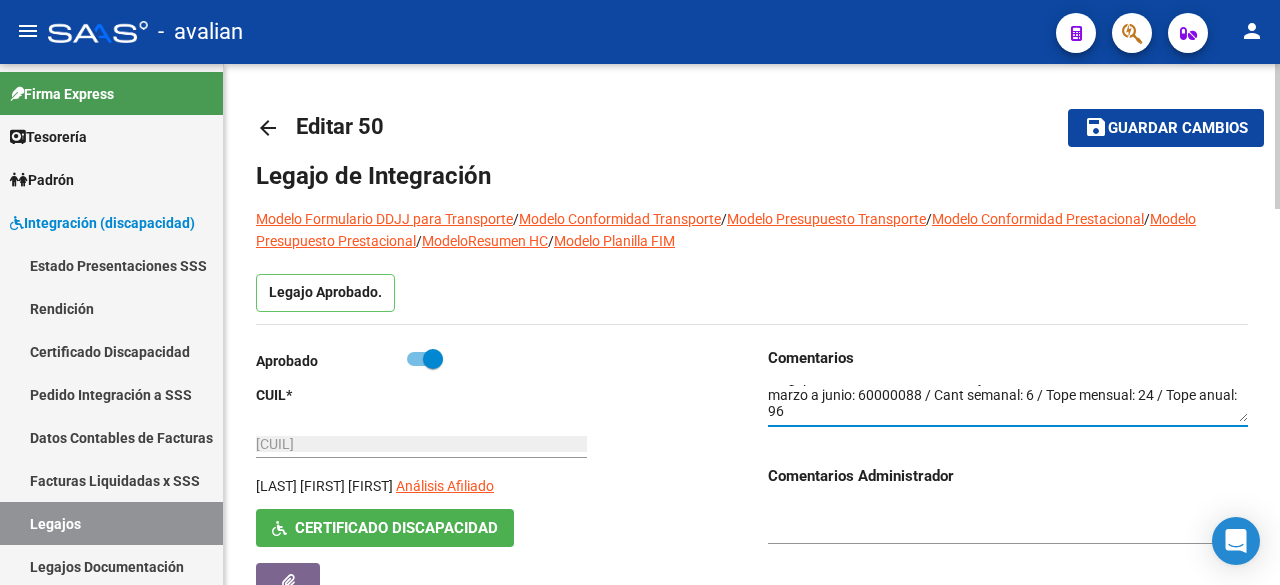 type on "Diag. perturbación de la actividad y la atención - Prestación autorizada de Julio a diciembre: 60000087 / Cant semanal: 8 / Tope mensual: 32 / Tope anual: 192
Diag. perturbación de la actividad y la atención - Prestación autorizada de marzo a junio: 60000088 / Cant semanal: 6 / Tope mensual: 24 / Tope anual: 96" 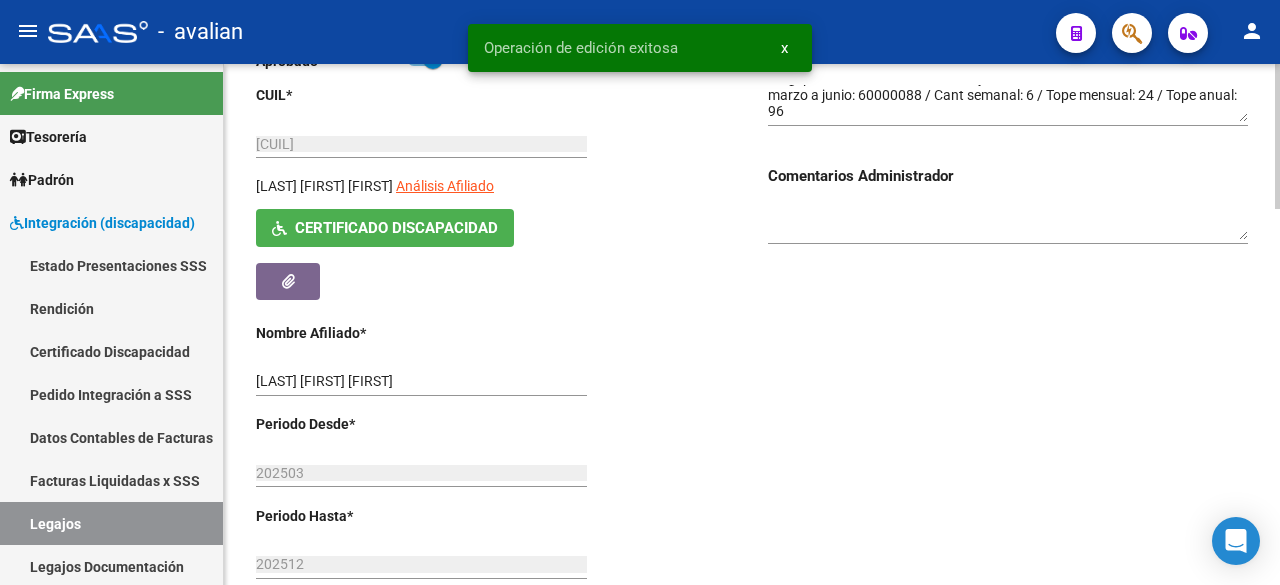 scroll, scrollTop: 700, scrollLeft: 0, axis: vertical 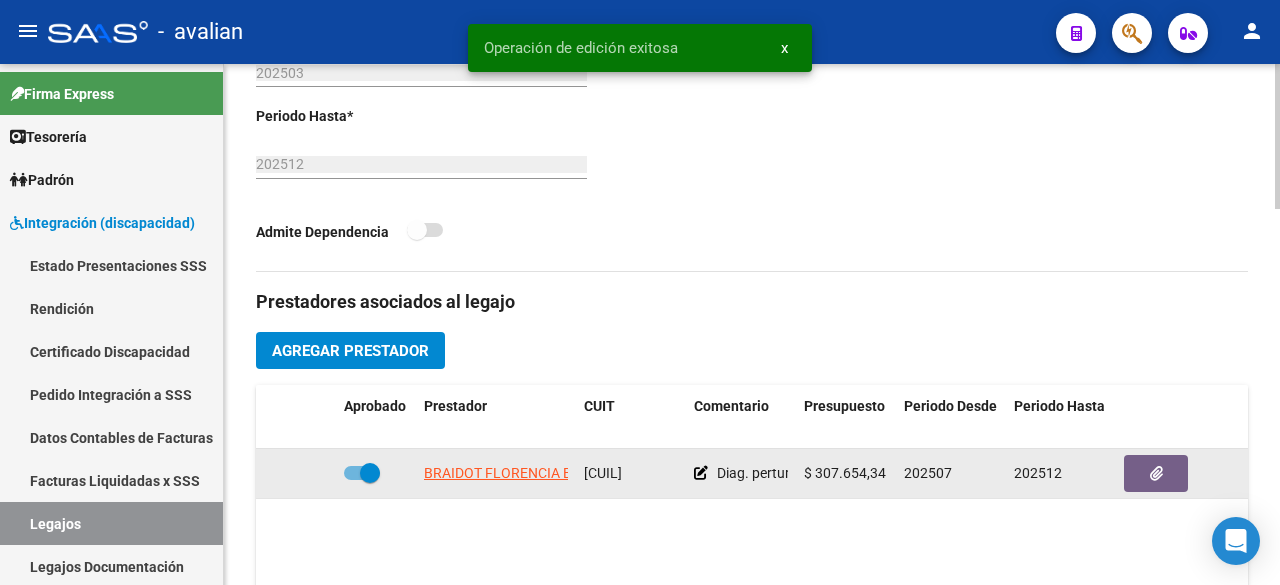 click at bounding box center [362, 473] 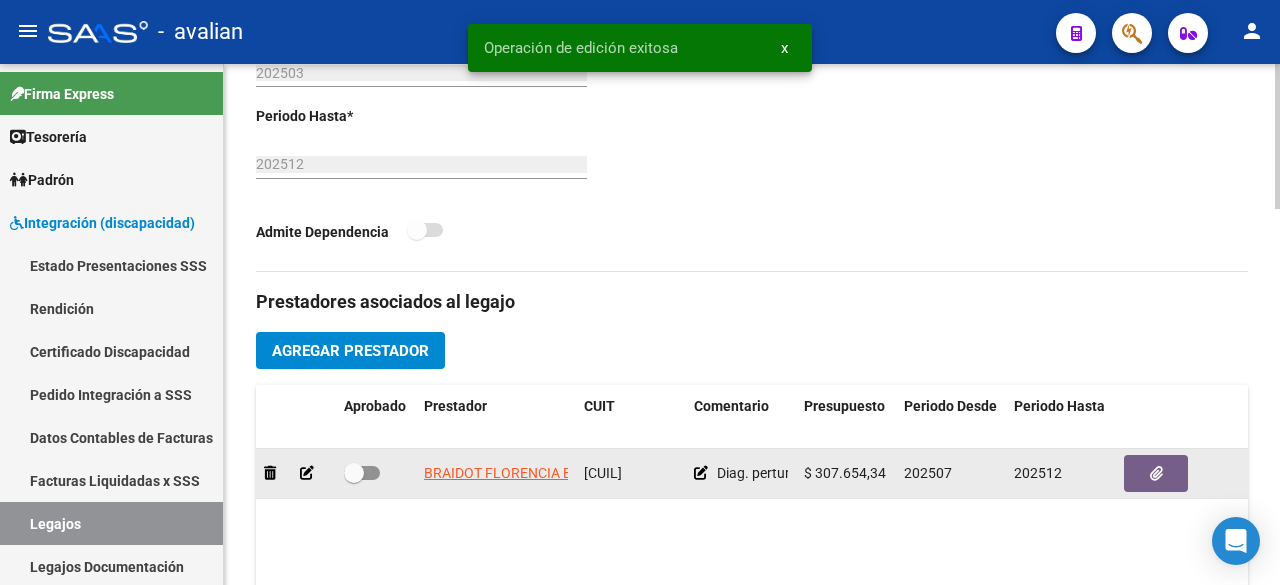 click 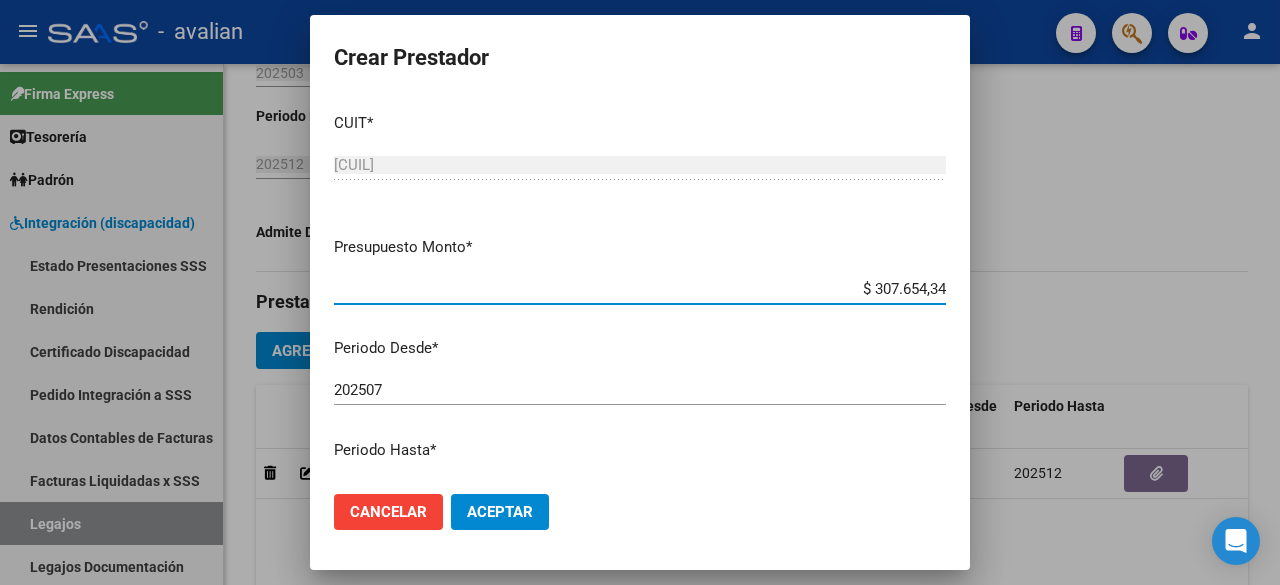 scroll, scrollTop: 300, scrollLeft: 0, axis: vertical 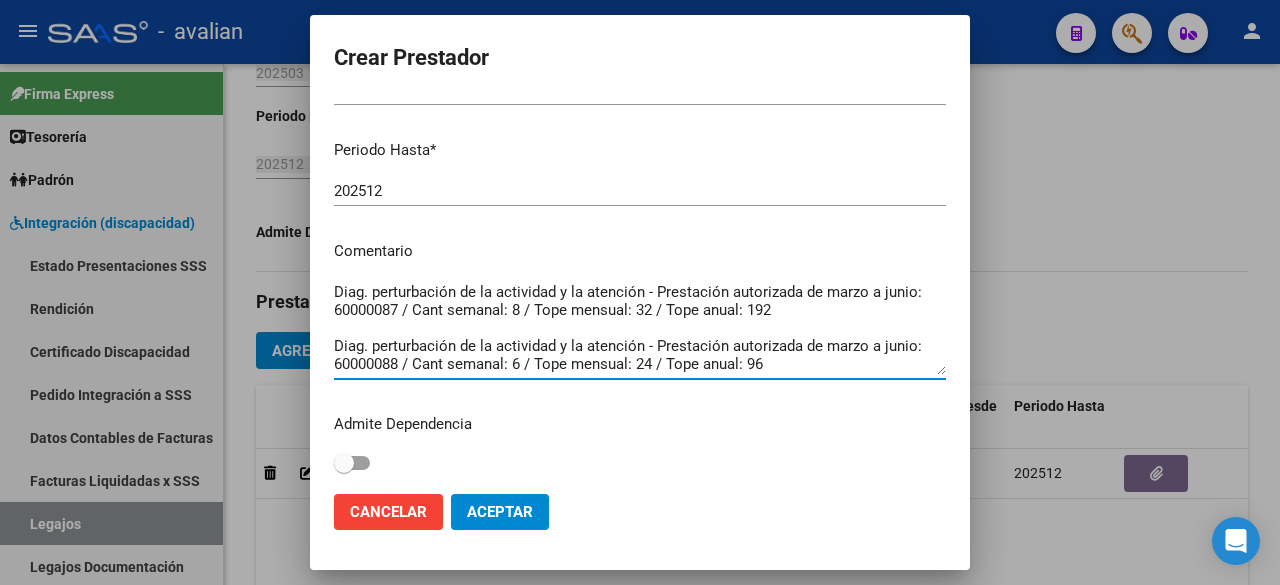 drag, startPoint x: 866, startPoint y: 296, endPoint x: 825, endPoint y: 293, distance: 41.109608 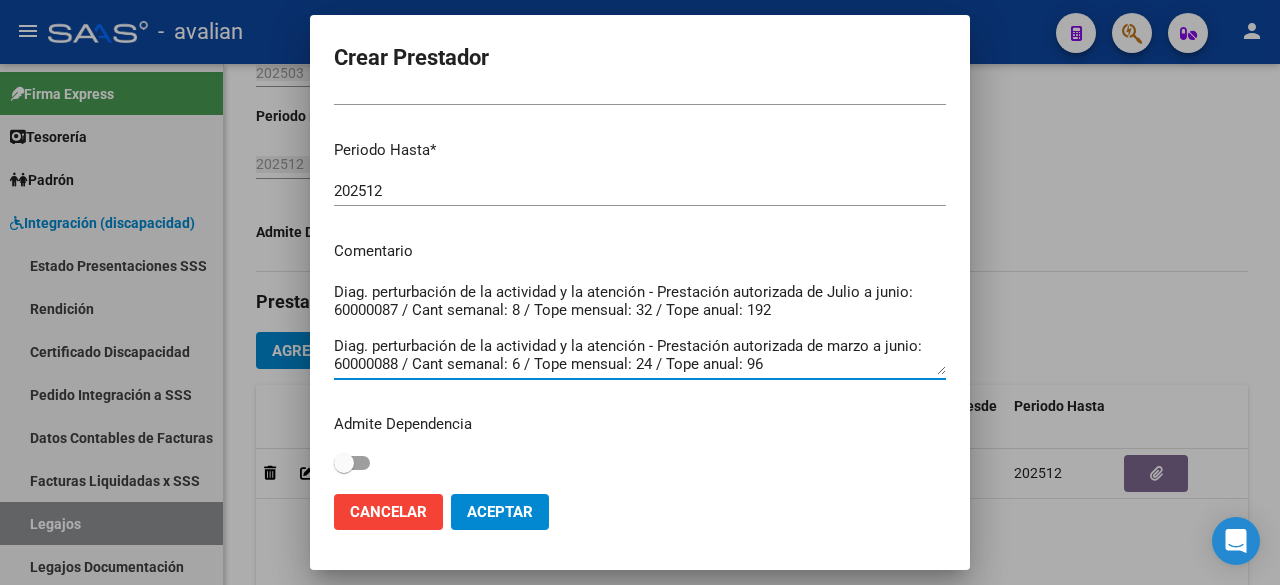 drag, startPoint x: 903, startPoint y: 292, endPoint x: 875, endPoint y: 293, distance: 28.01785 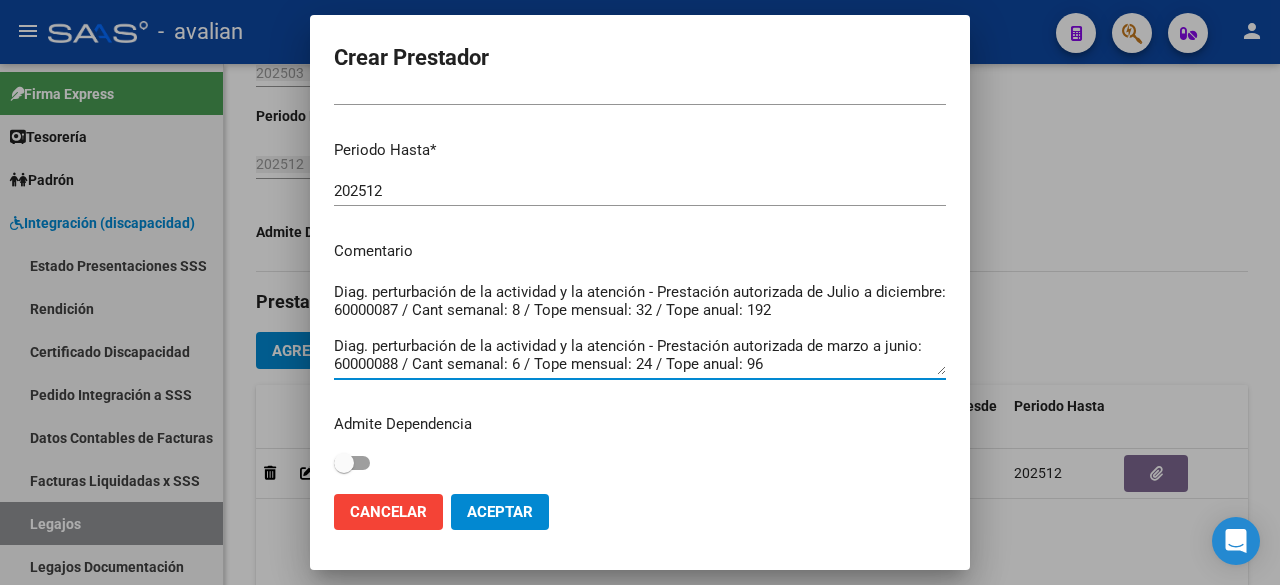 type on "Diag. perturbación de la actividad y la atención - Prestación autorizada de Julio a diciembre: 60000087 / Cant semanal: 8 / Tope mensual: 32 / Tope anual: 192
Diag. perturbación de la actividad y la atención - Prestación autorizada de marzo a junio: 60000088 / Cant semanal: 6 / Tope mensual: 24 / Tope anual: 96" 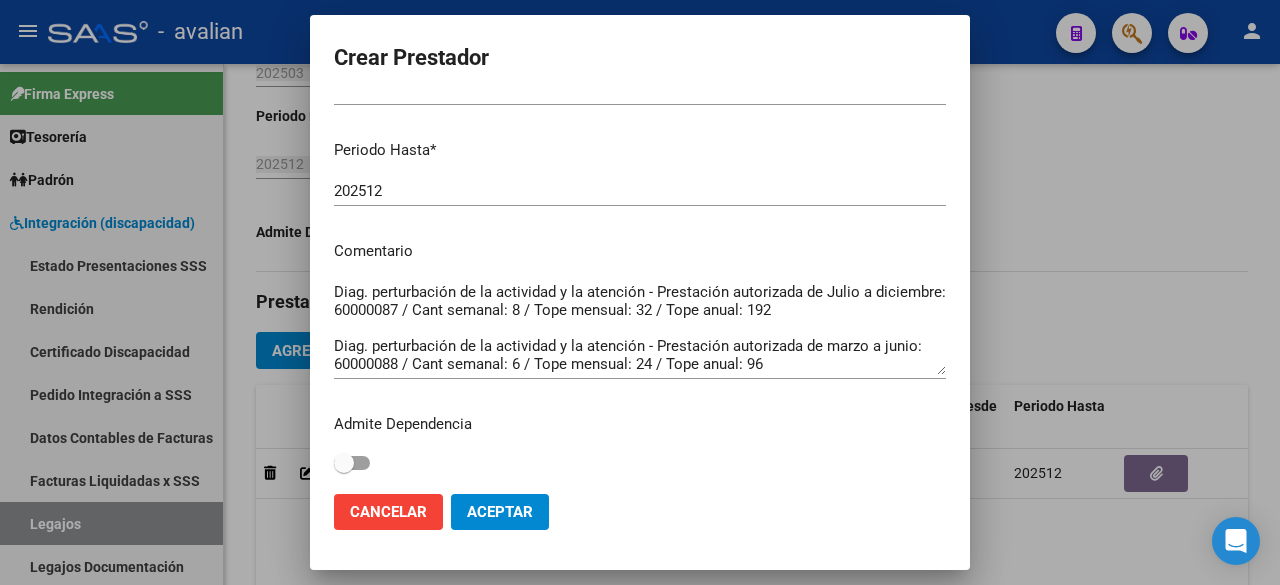 click on "Aceptar" 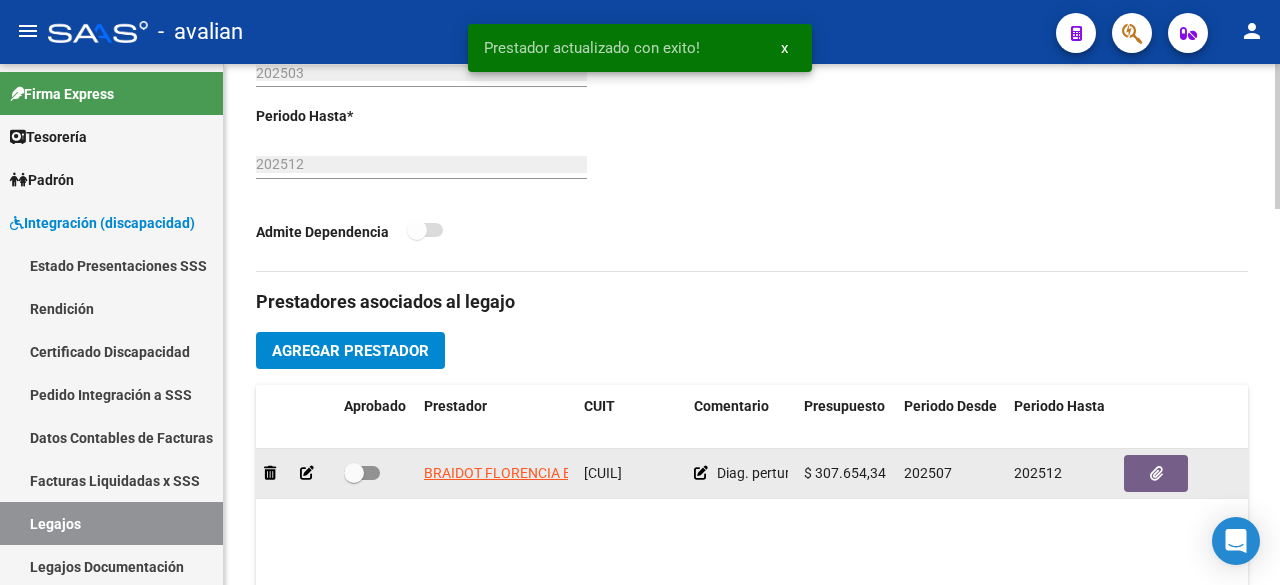 click 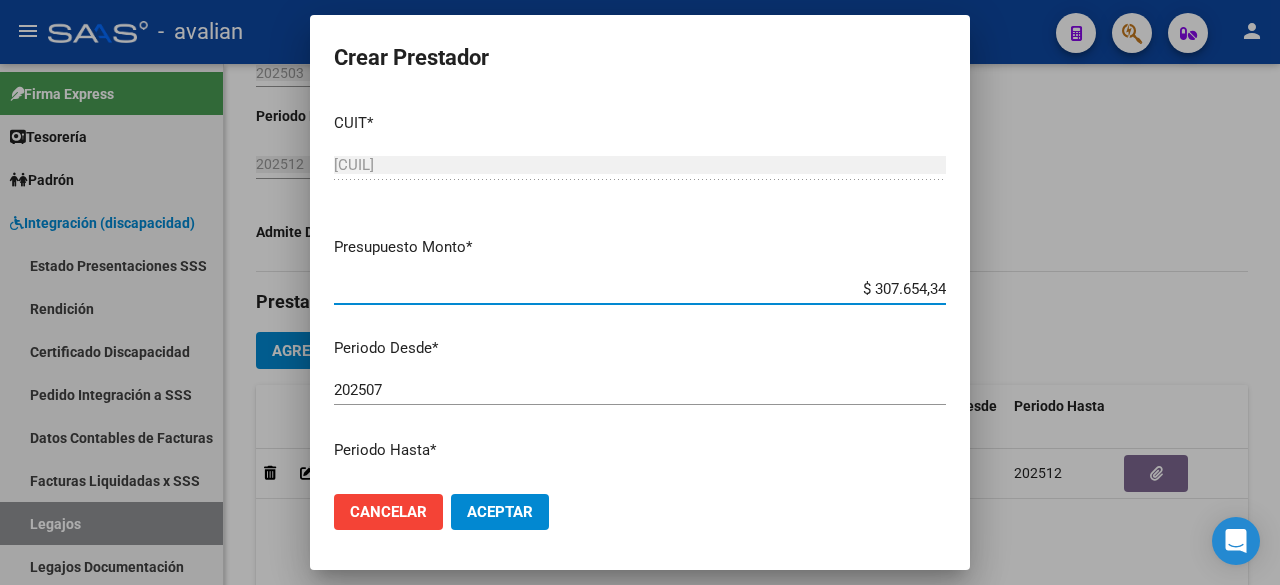 scroll, scrollTop: 300, scrollLeft: 0, axis: vertical 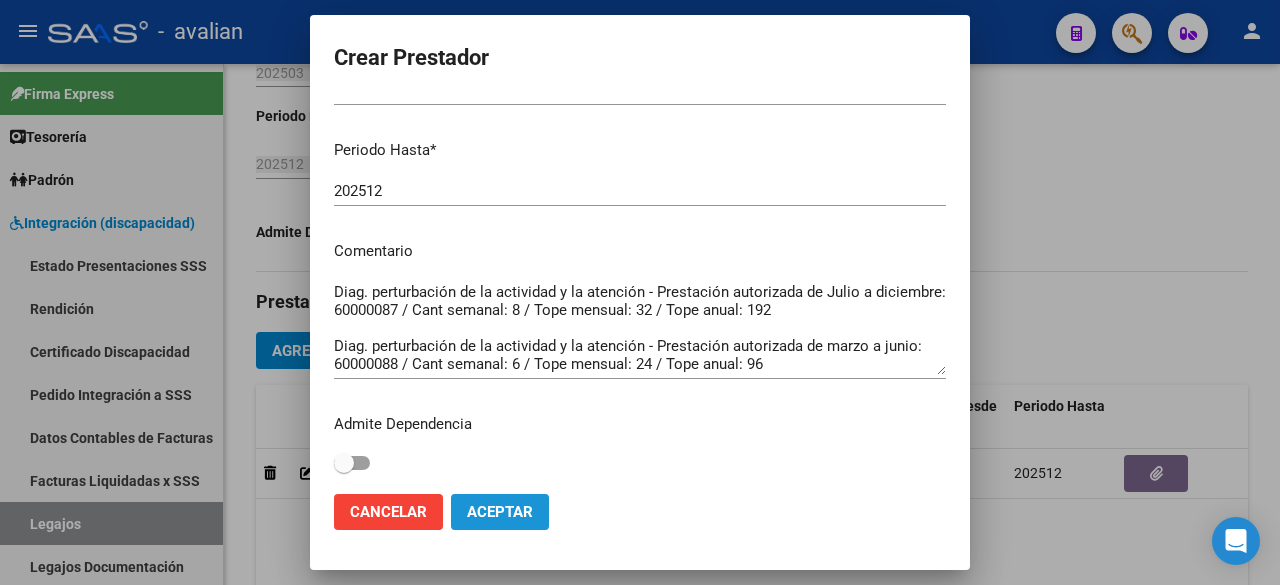 click on "Aceptar" 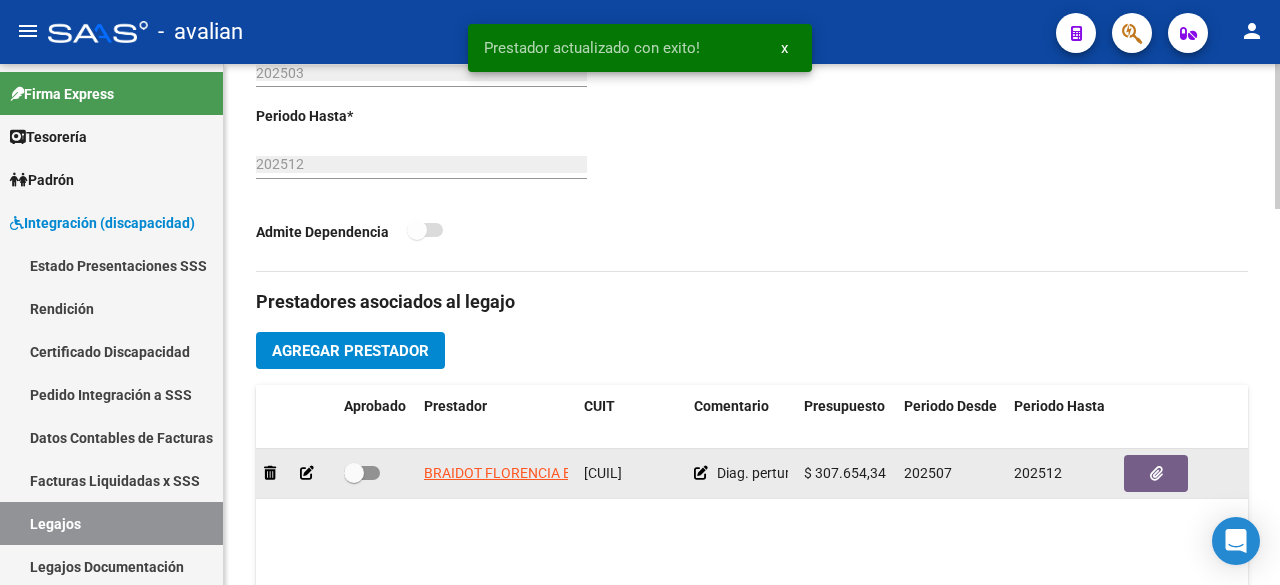 click 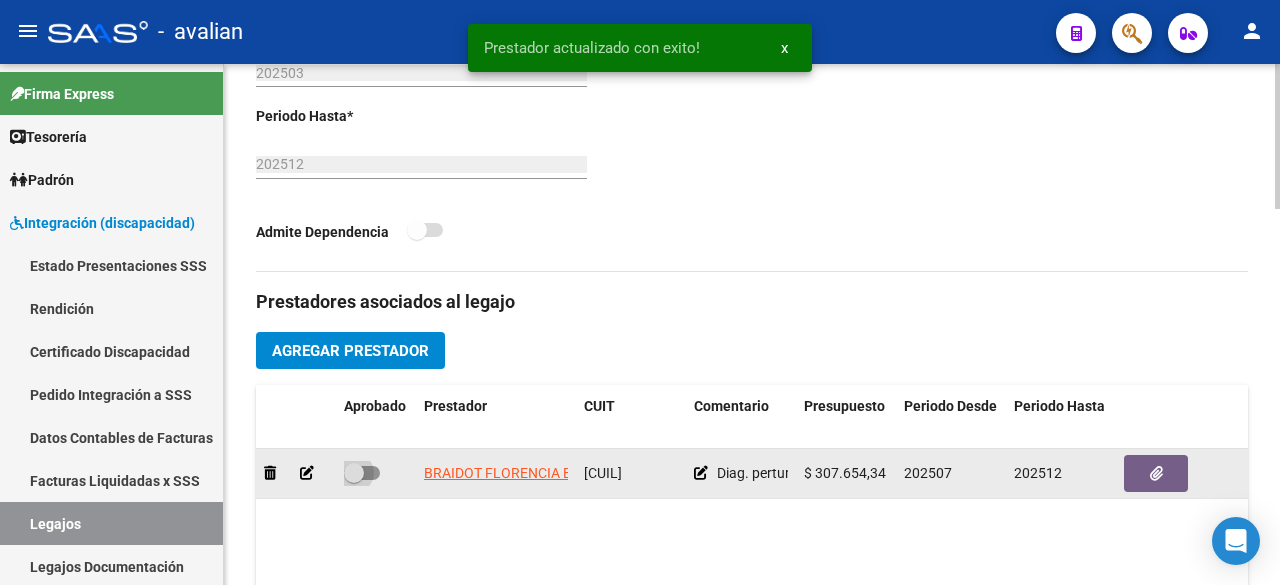 click at bounding box center (362, 473) 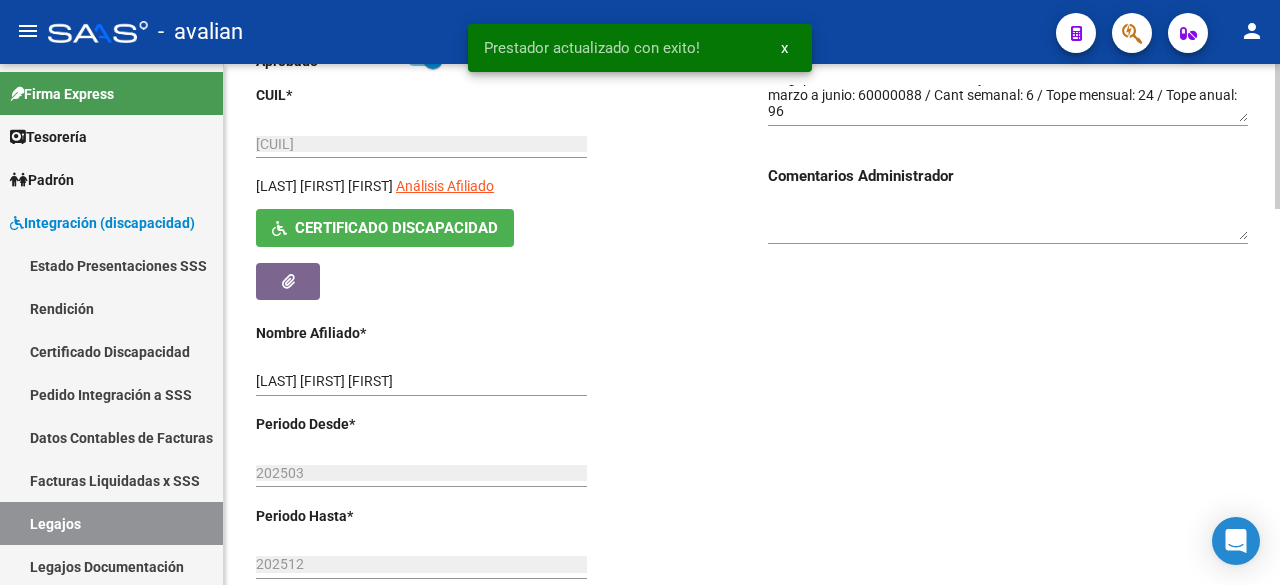 scroll, scrollTop: 0, scrollLeft: 0, axis: both 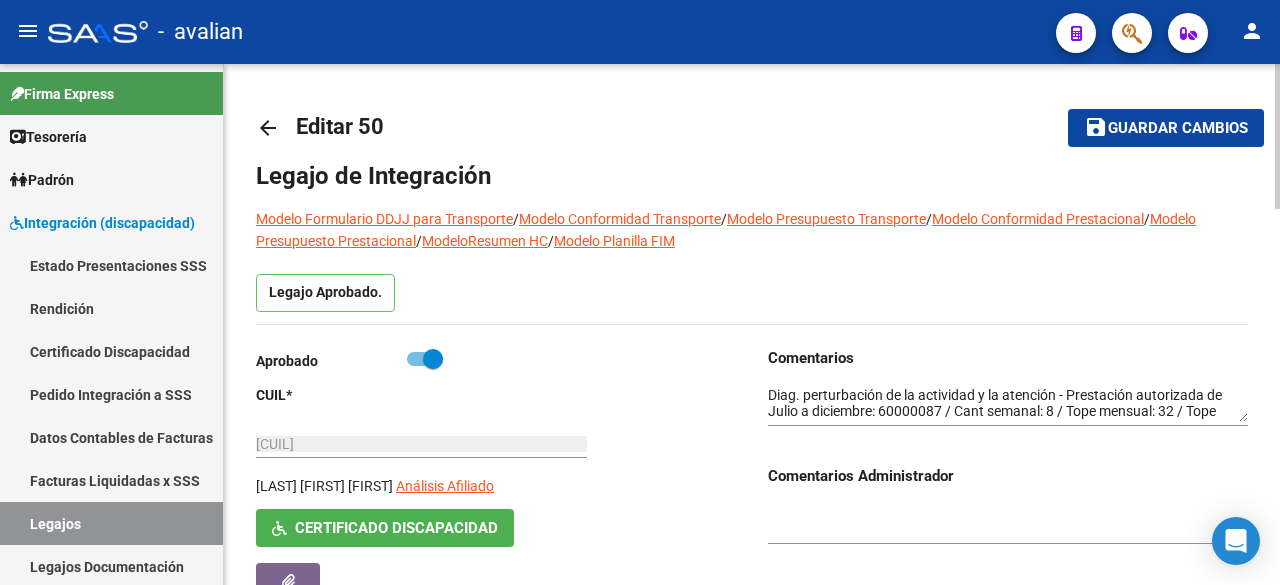 click on "save Guardar cambios" 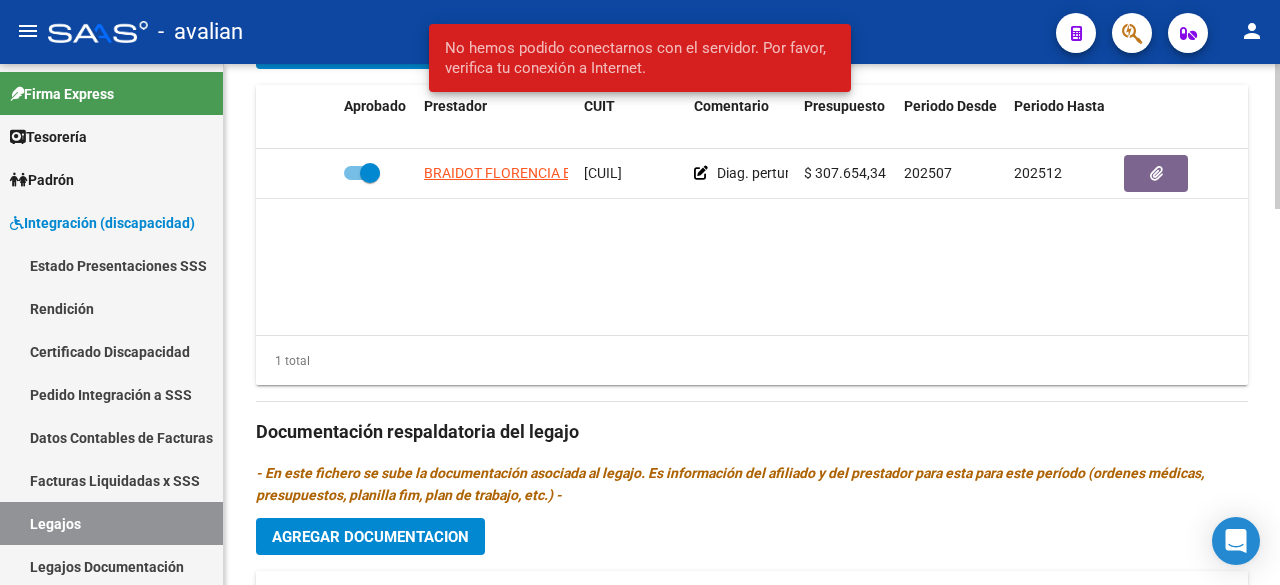 scroll, scrollTop: 1200, scrollLeft: 0, axis: vertical 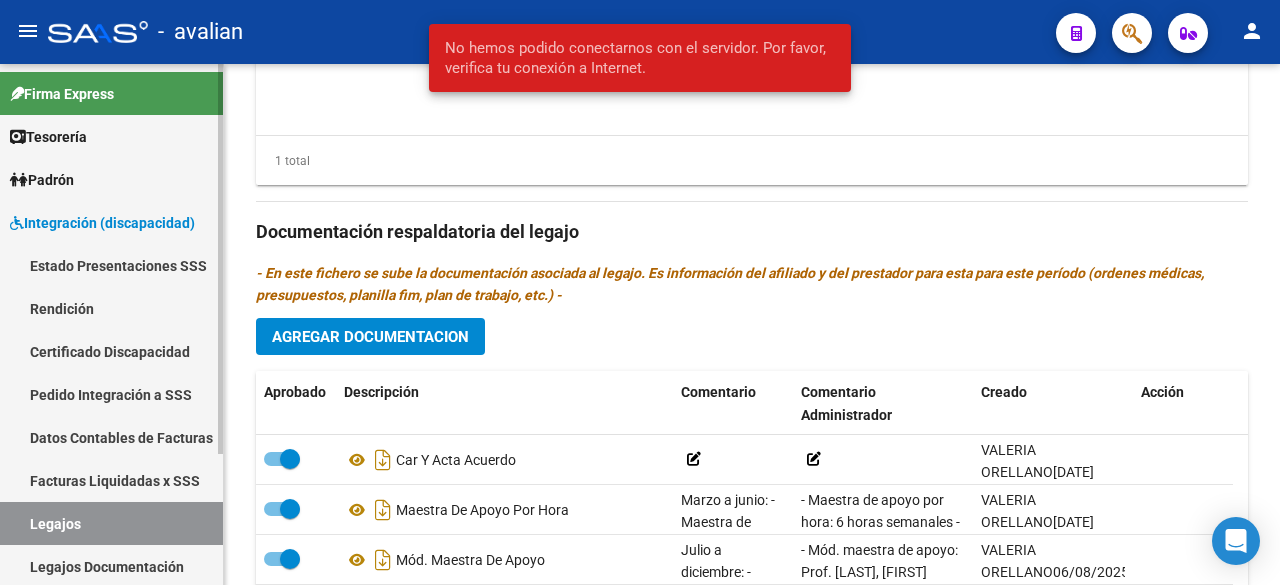 click on "Legajos" at bounding box center [111, 523] 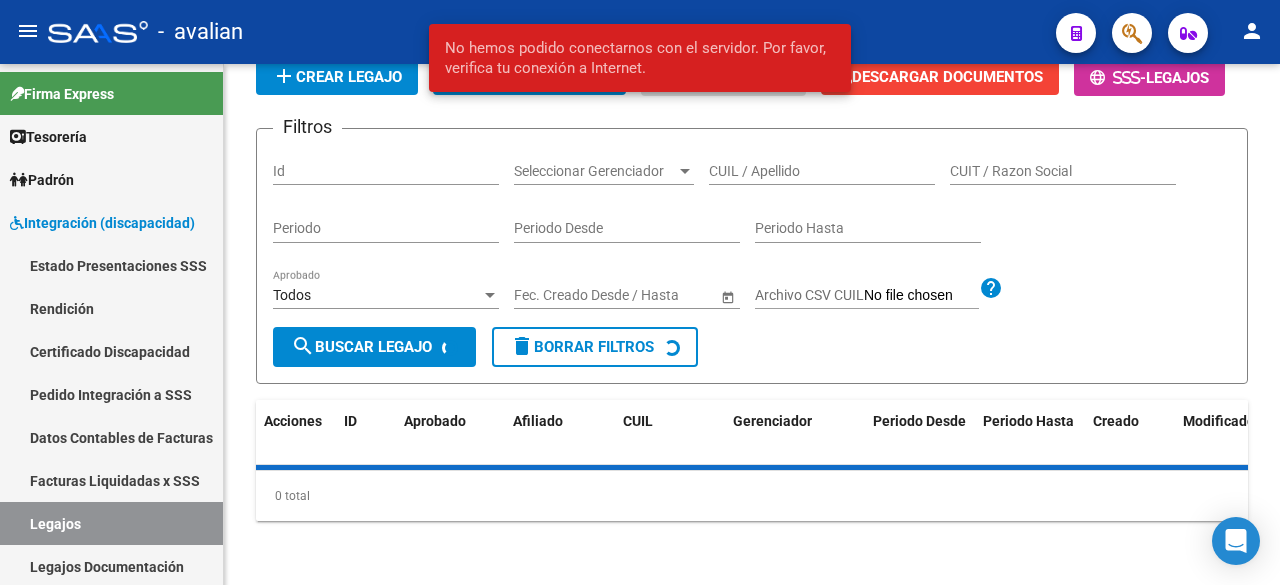 scroll, scrollTop: 203, scrollLeft: 0, axis: vertical 